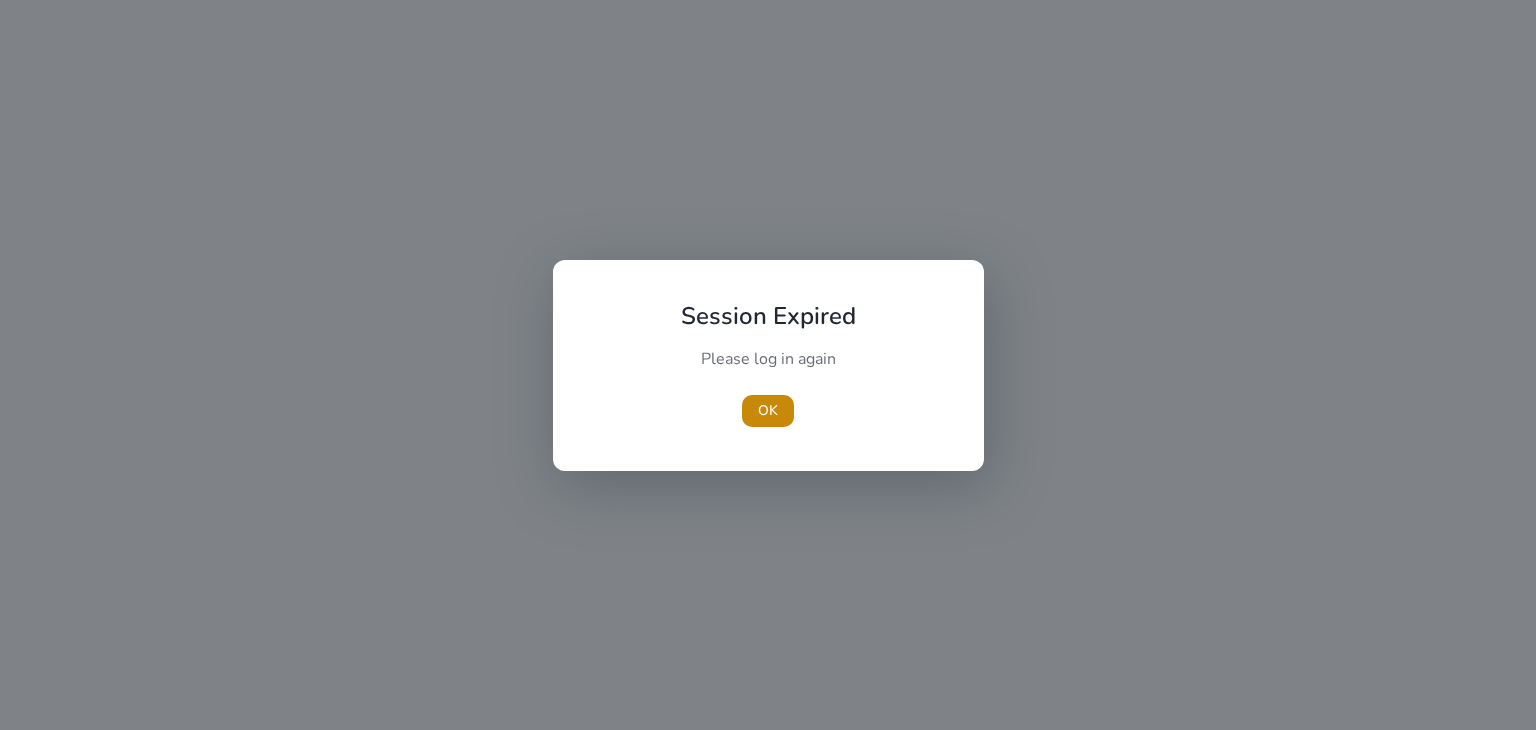scroll, scrollTop: 0, scrollLeft: 0, axis: both 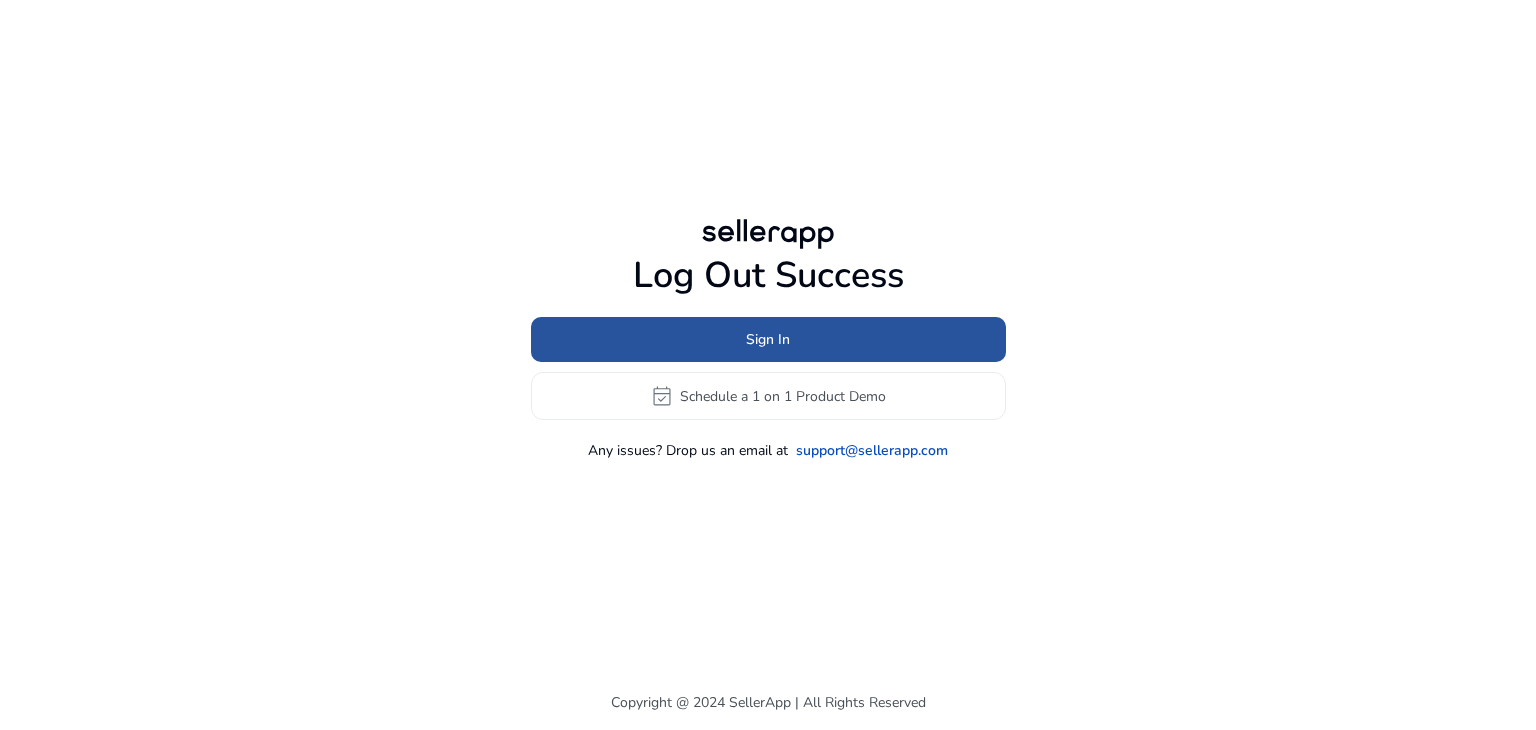 click on "Sign In" 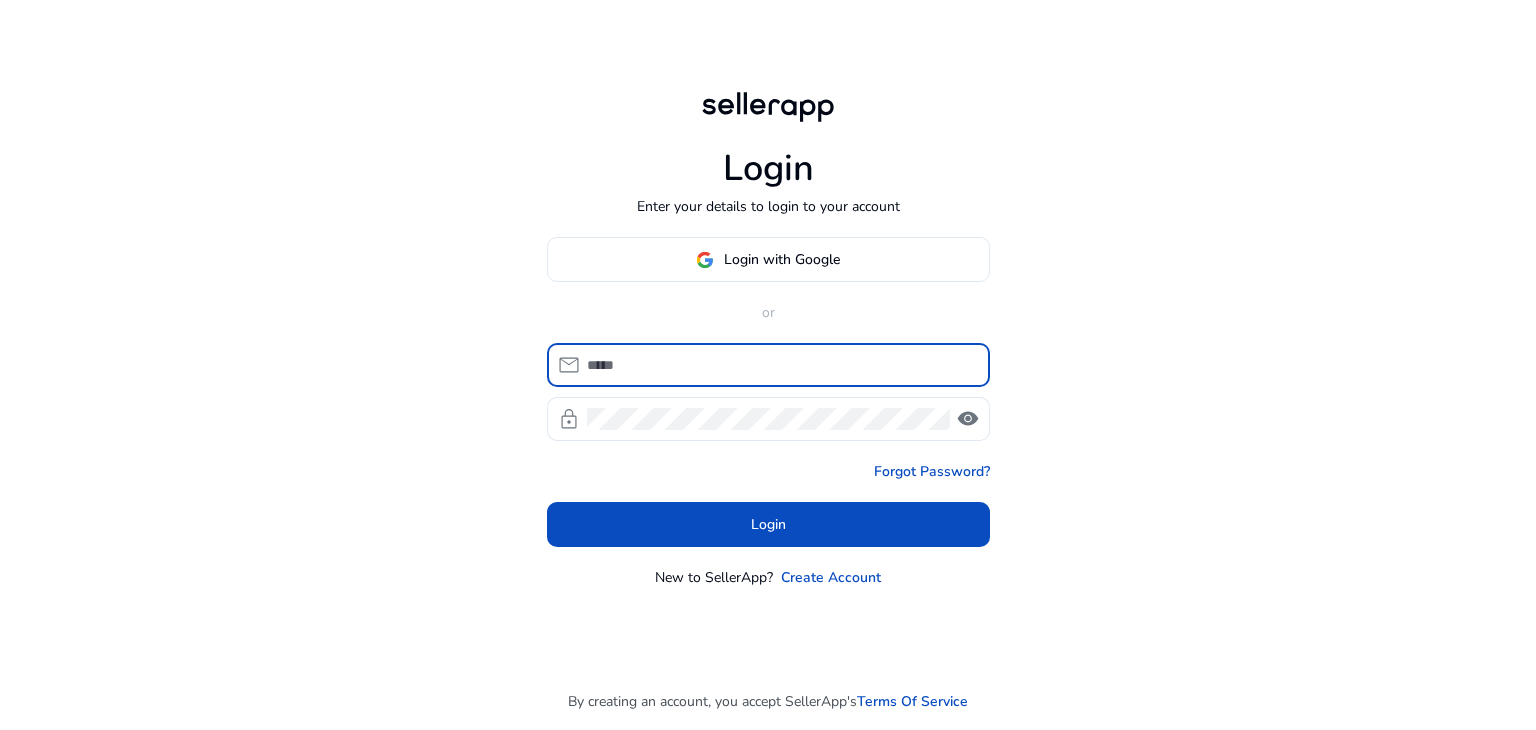 type on "**********" 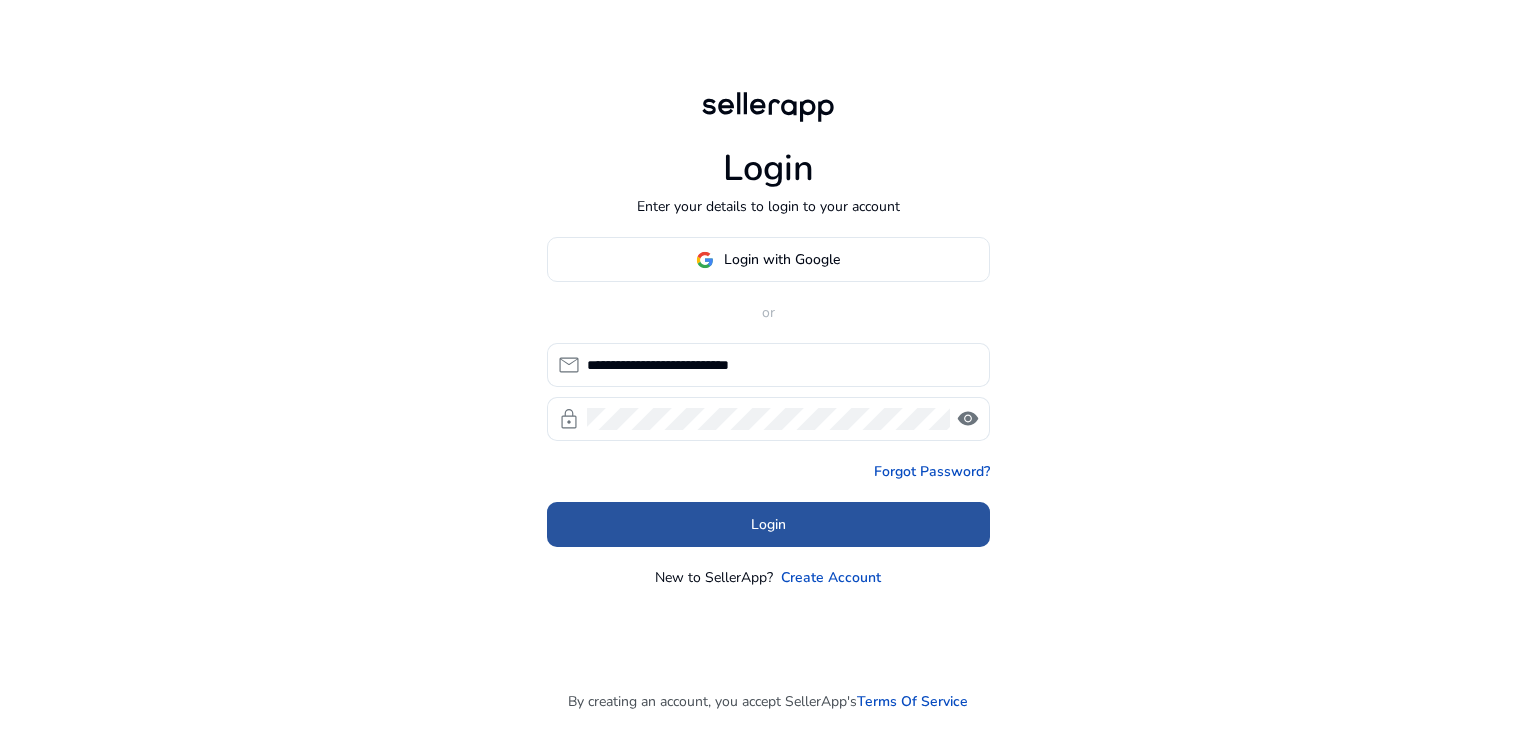 click at bounding box center (768, 525) 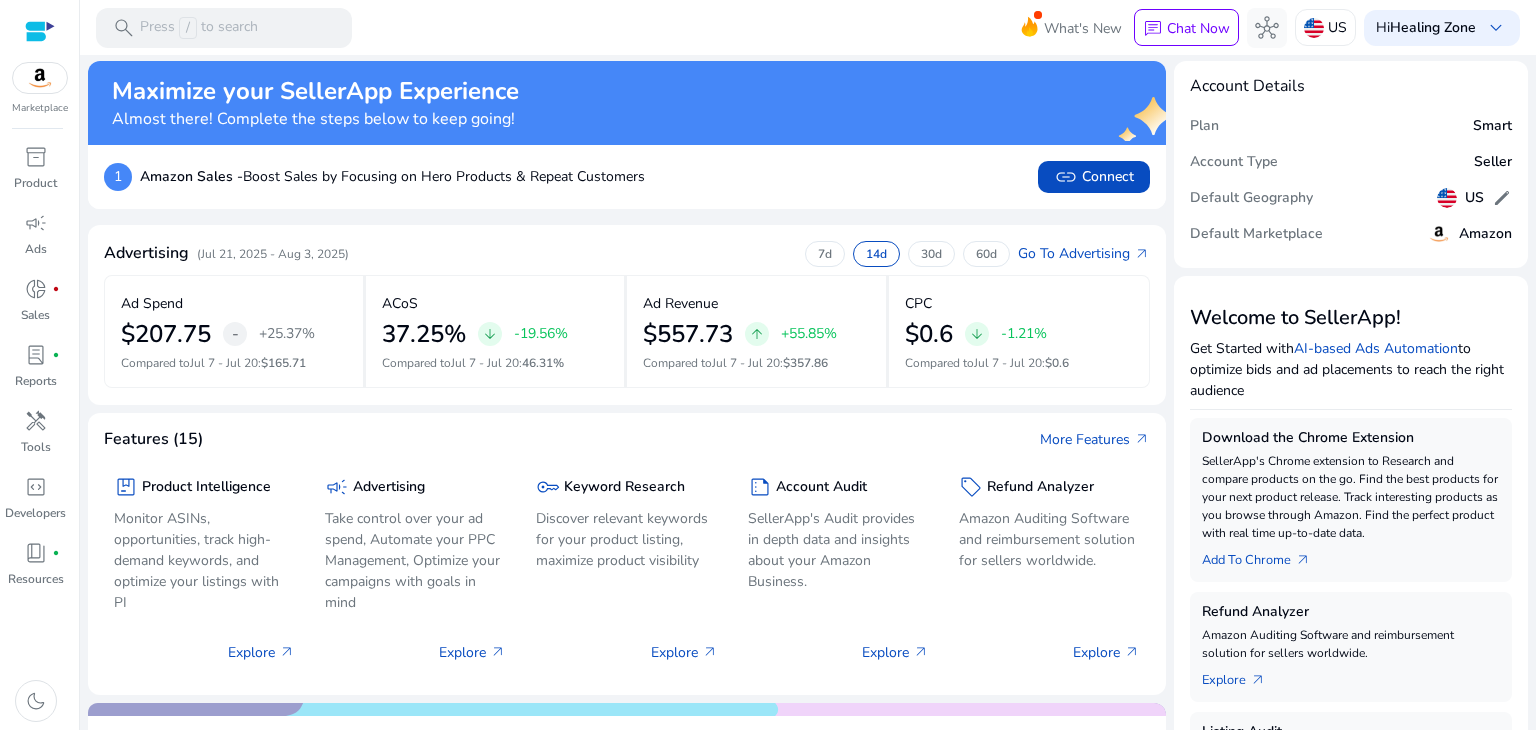 scroll, scrollTop: 0, scrollLeft: 0, axis: both 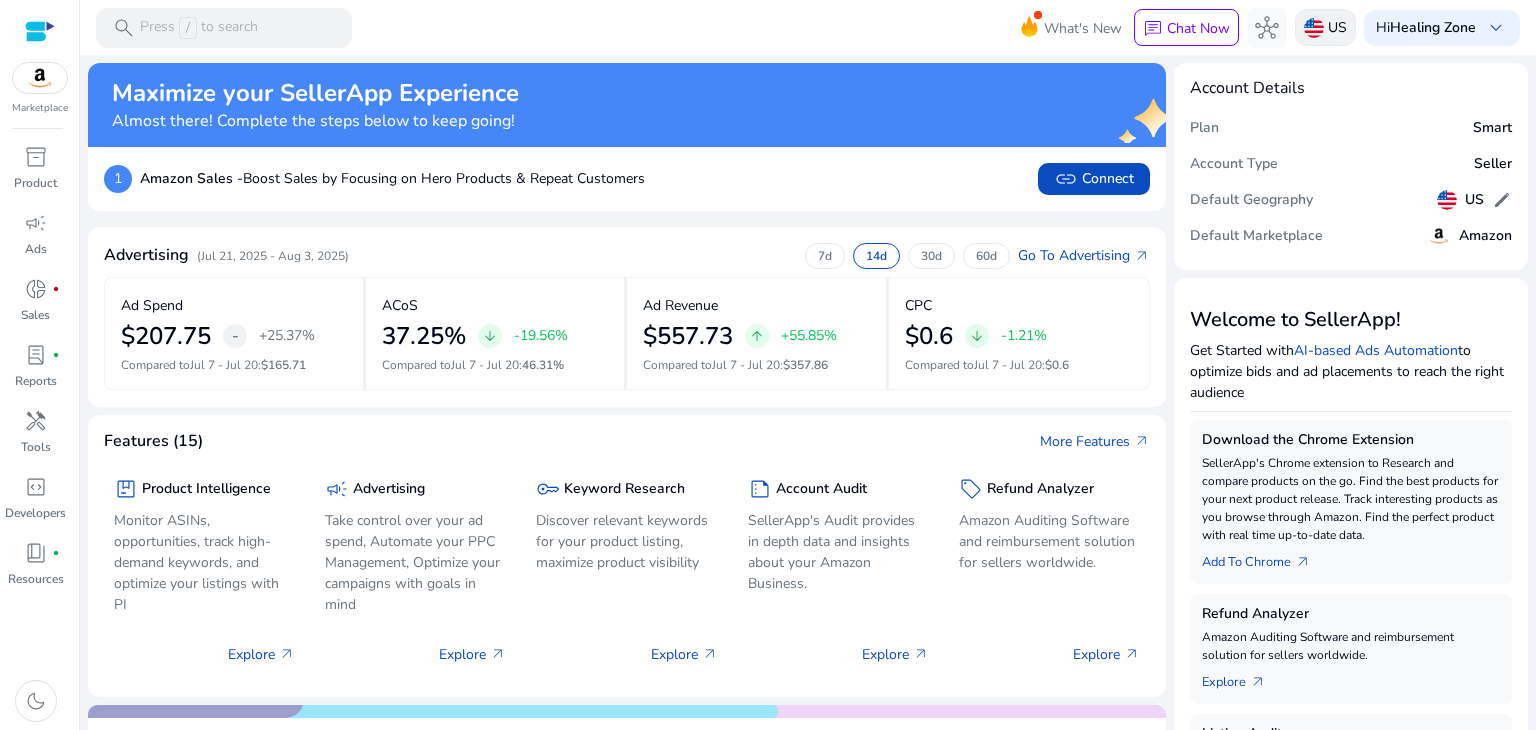 click at bounding box center (1314, 28) 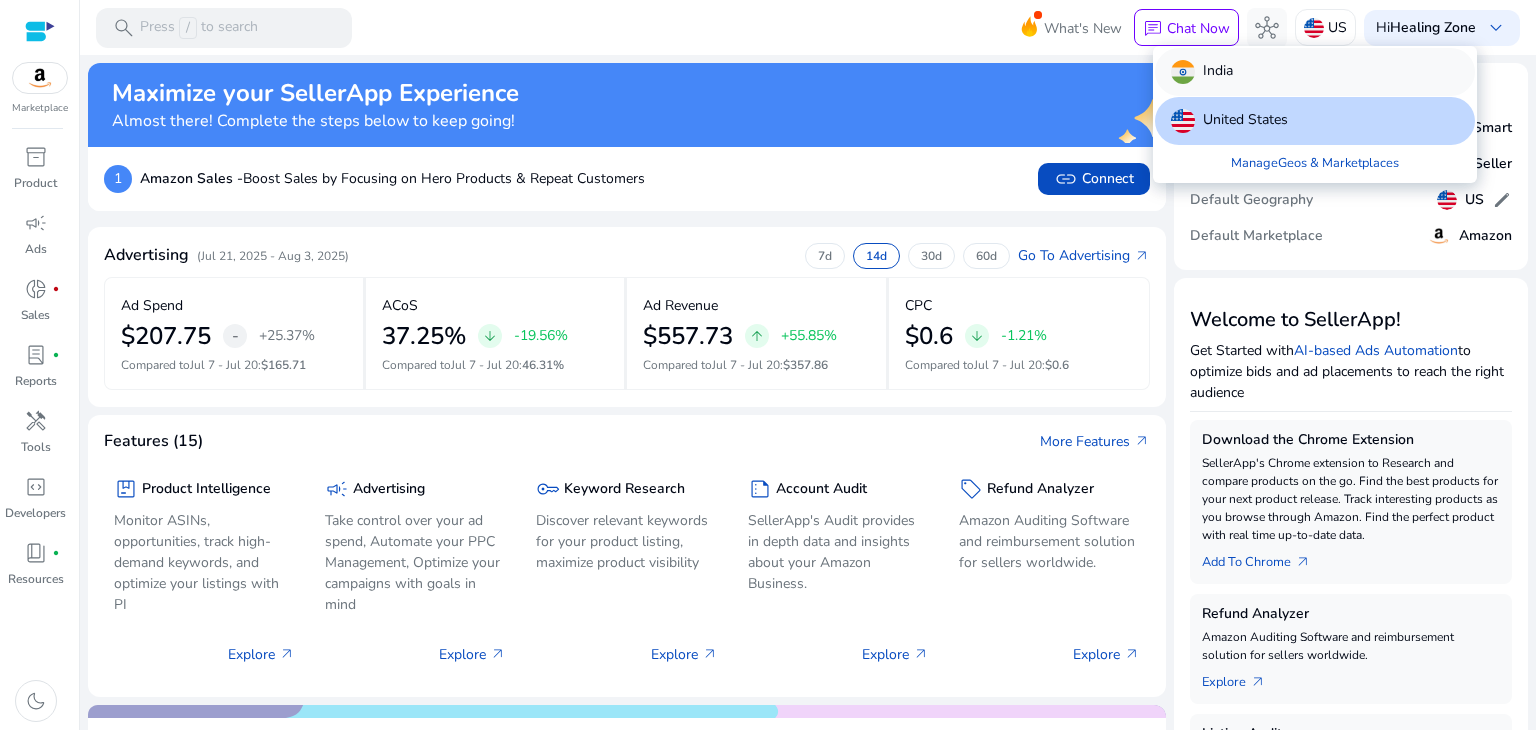 click on "India" at bounding box center (1315, 72) 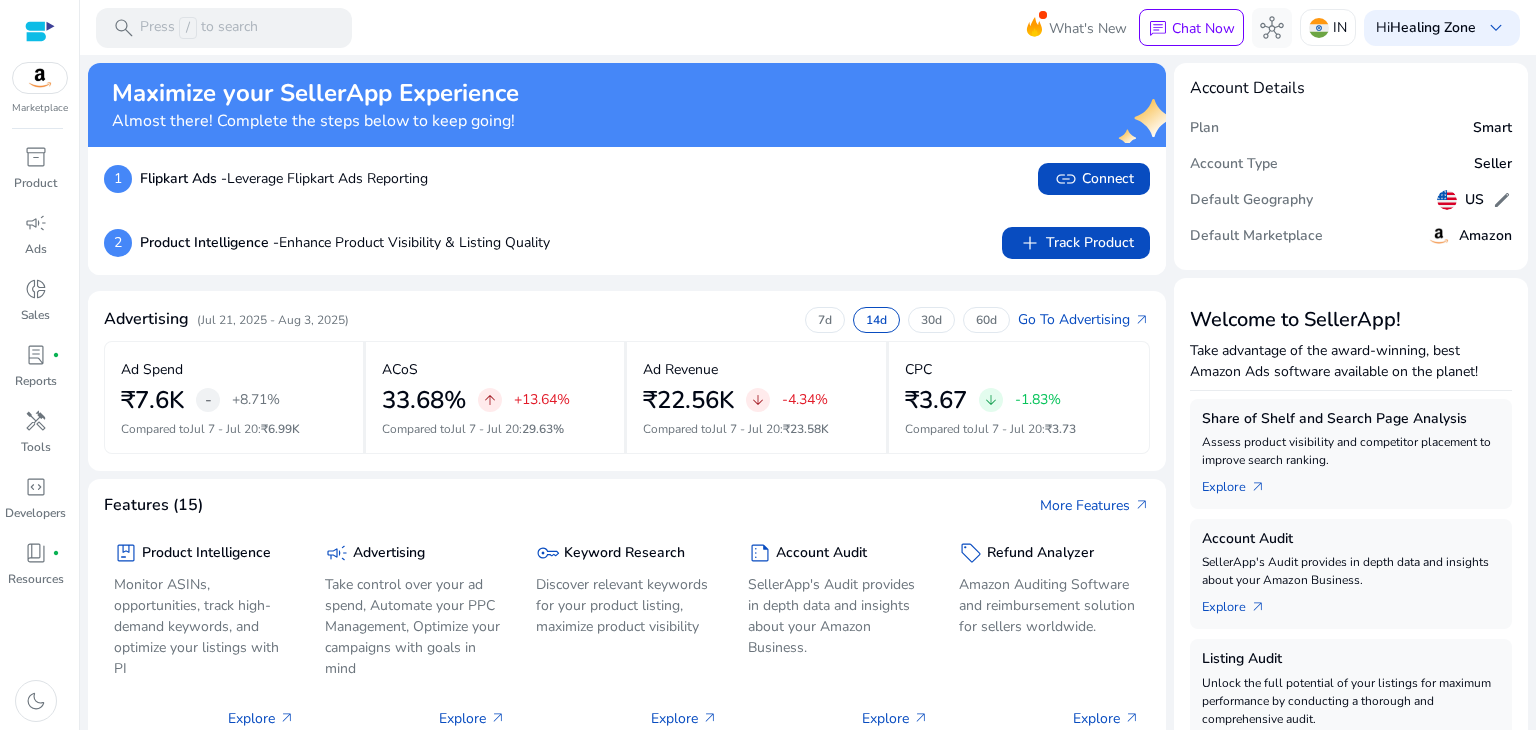 scroll, scrollTop: 0, scrollLeft: 0, axis: both 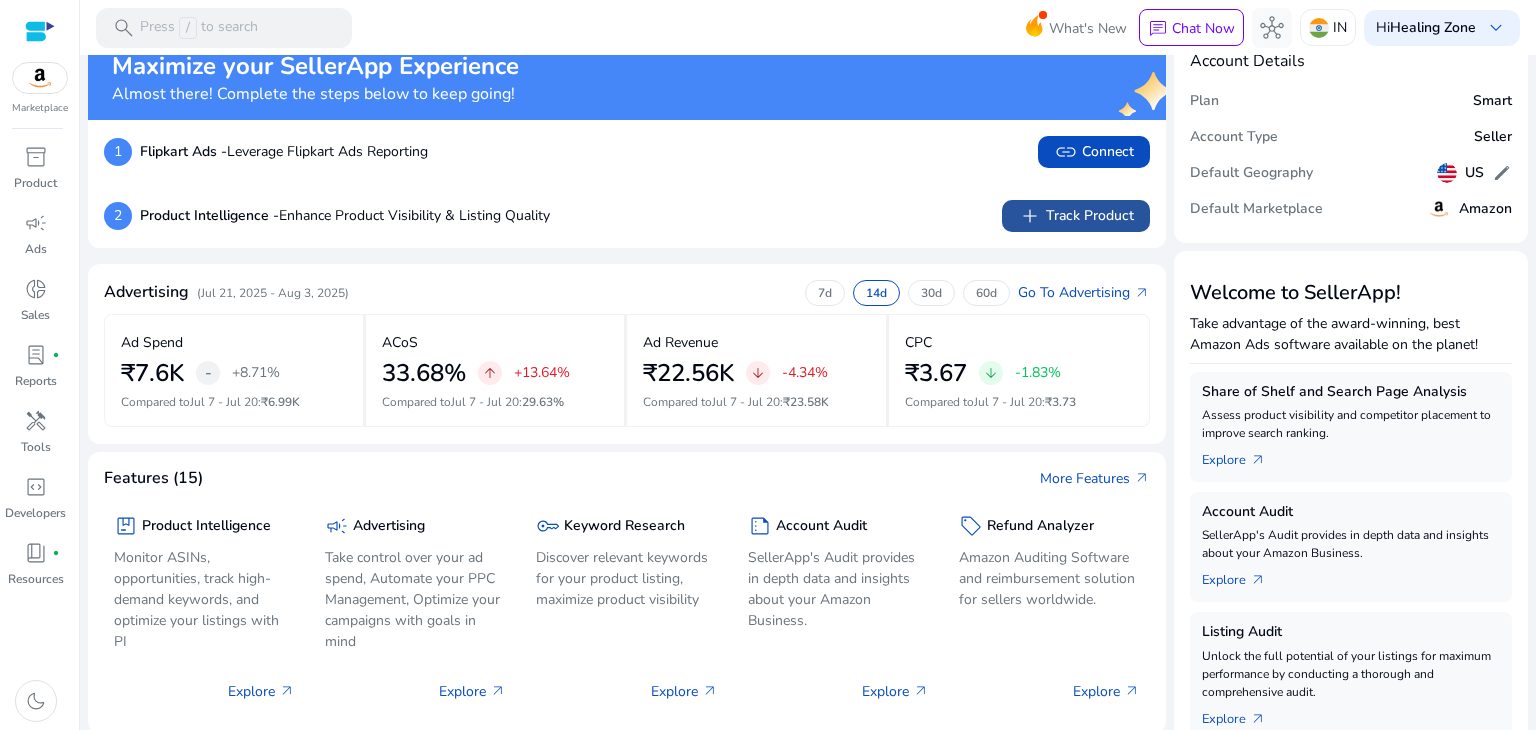 click 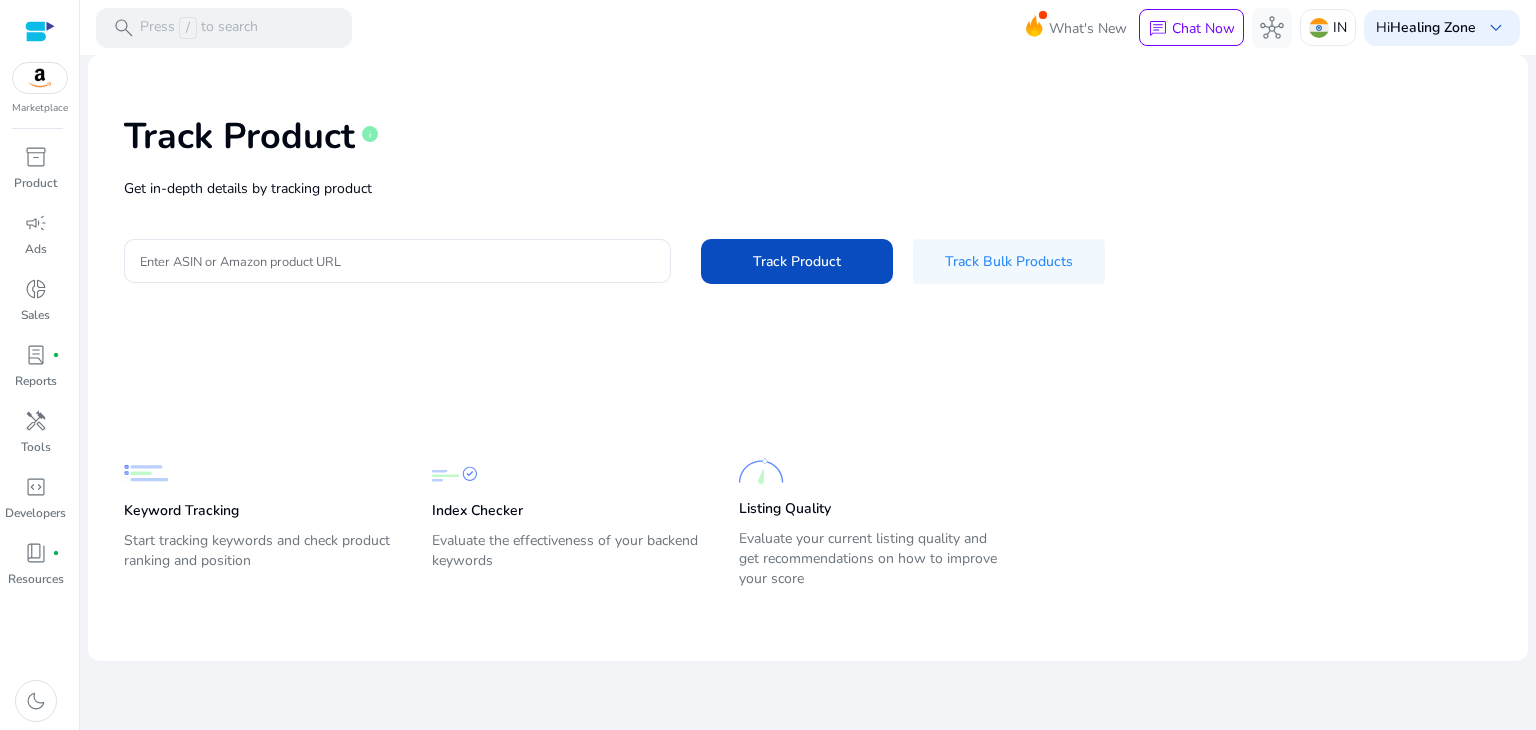 scroll, scrollTop: 0, scrollLeft: 0, axis: both 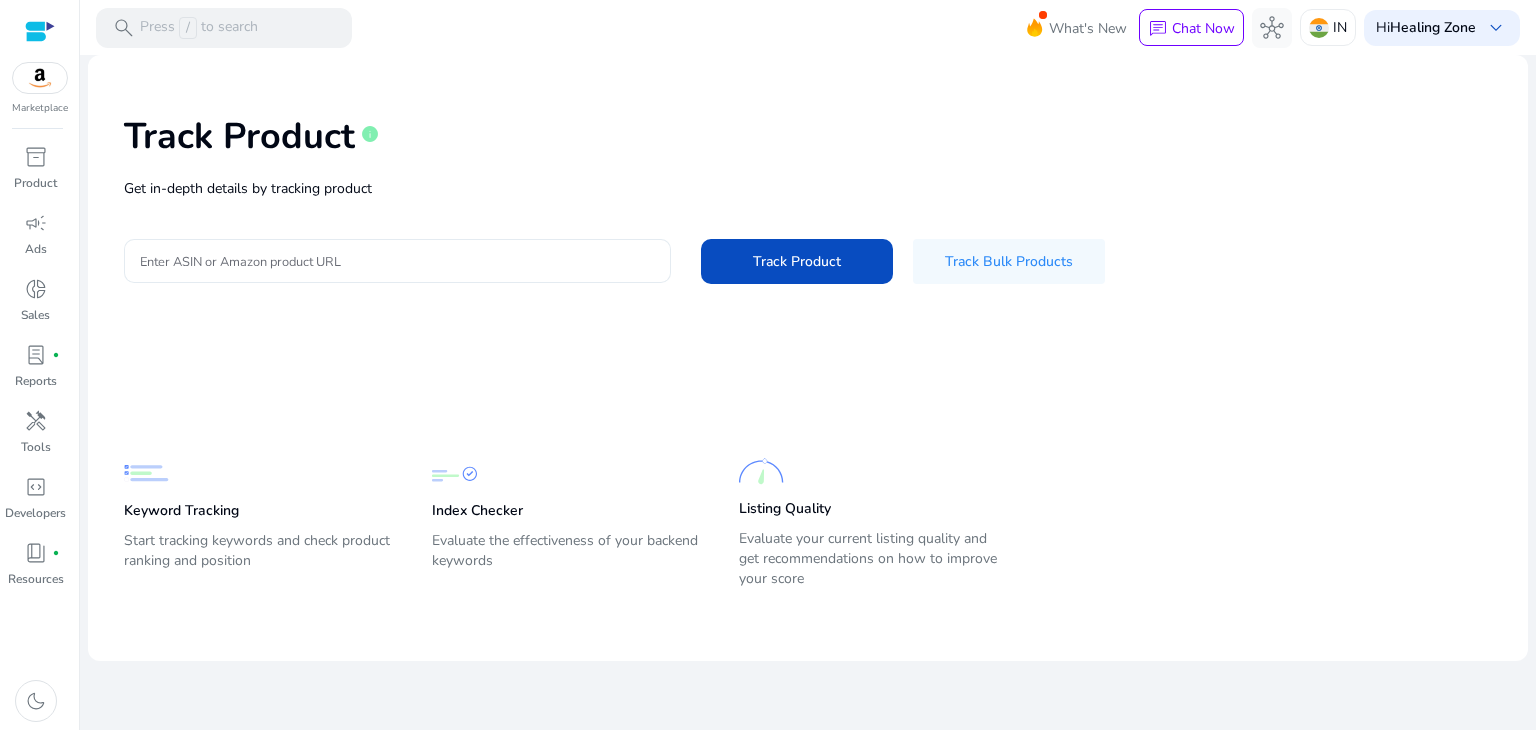 click 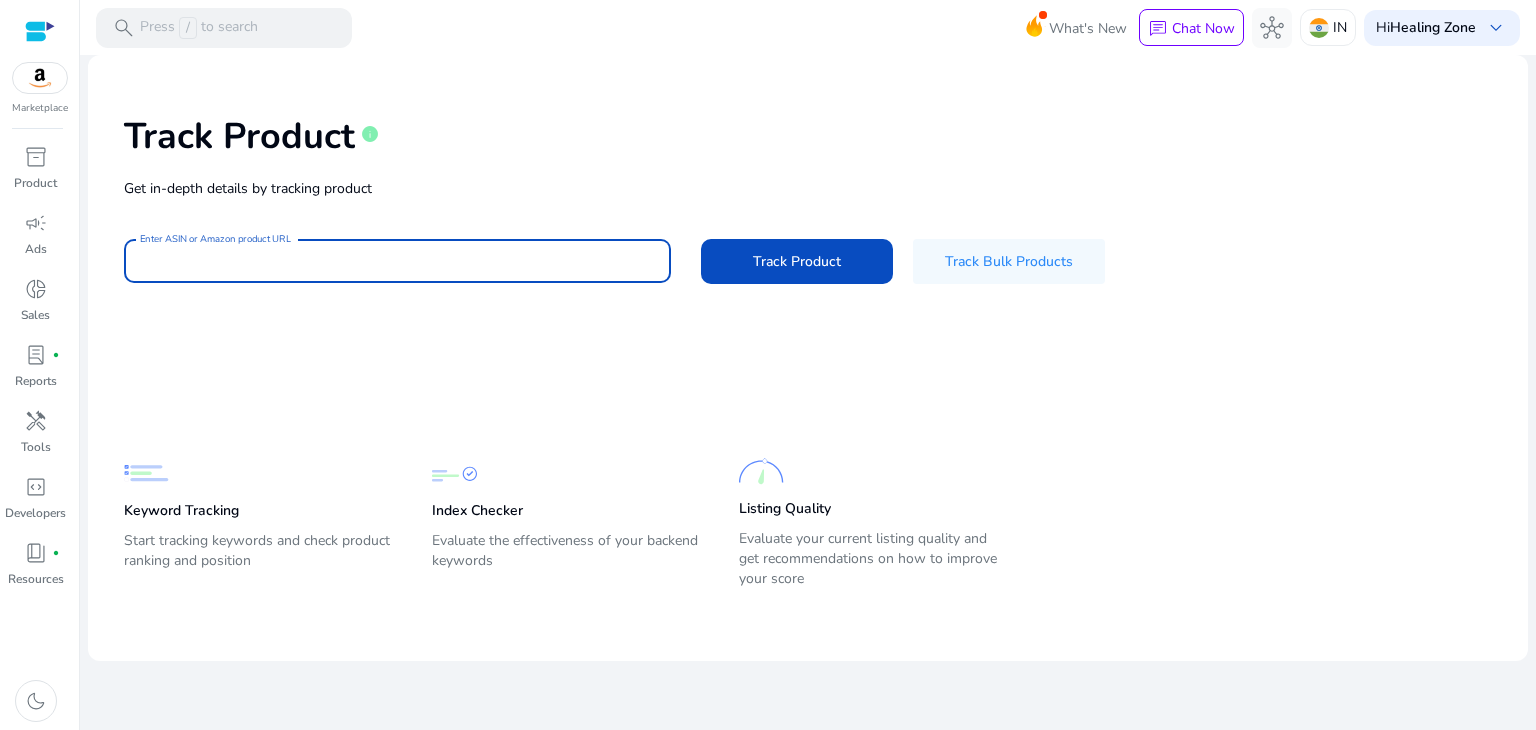 paste on "**********" 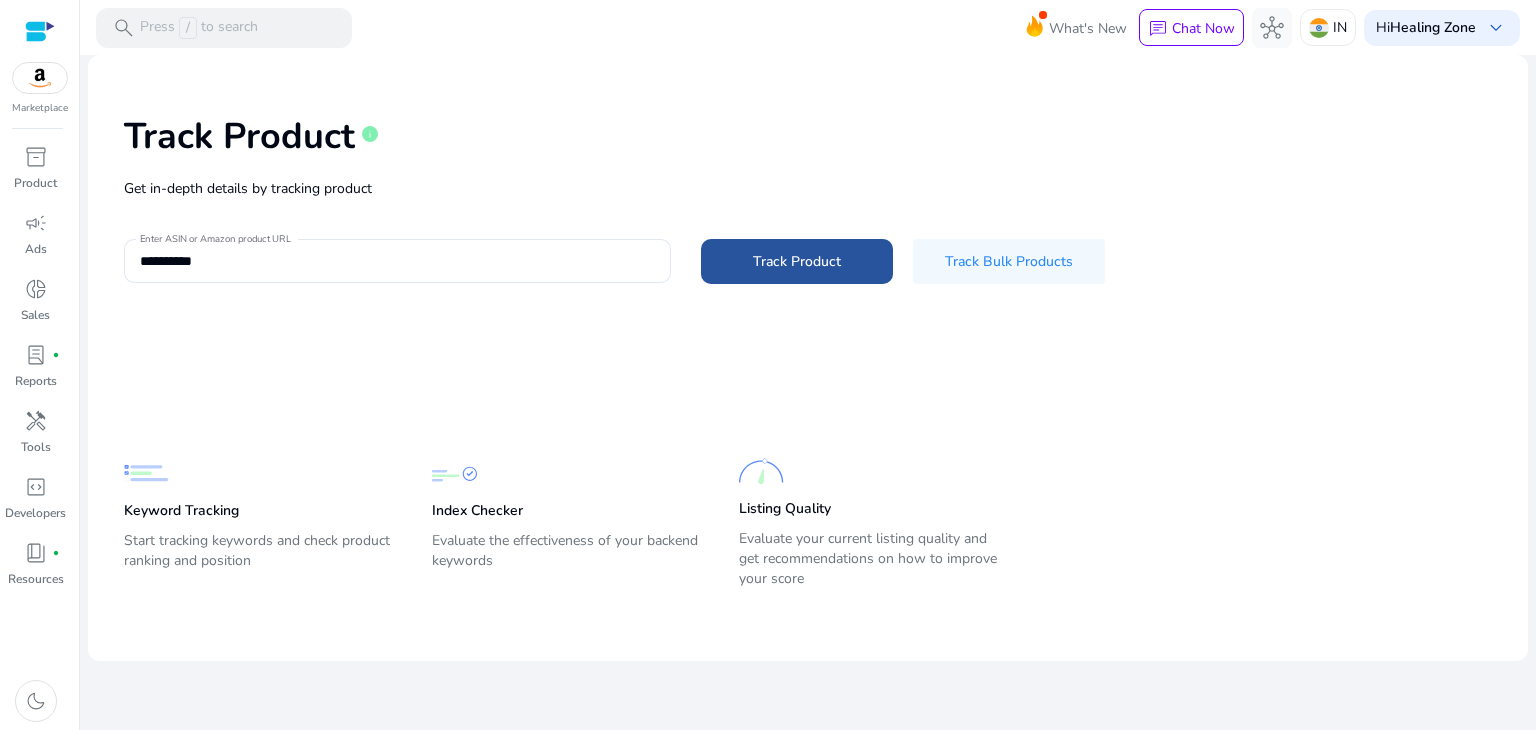 click on "Track Product" 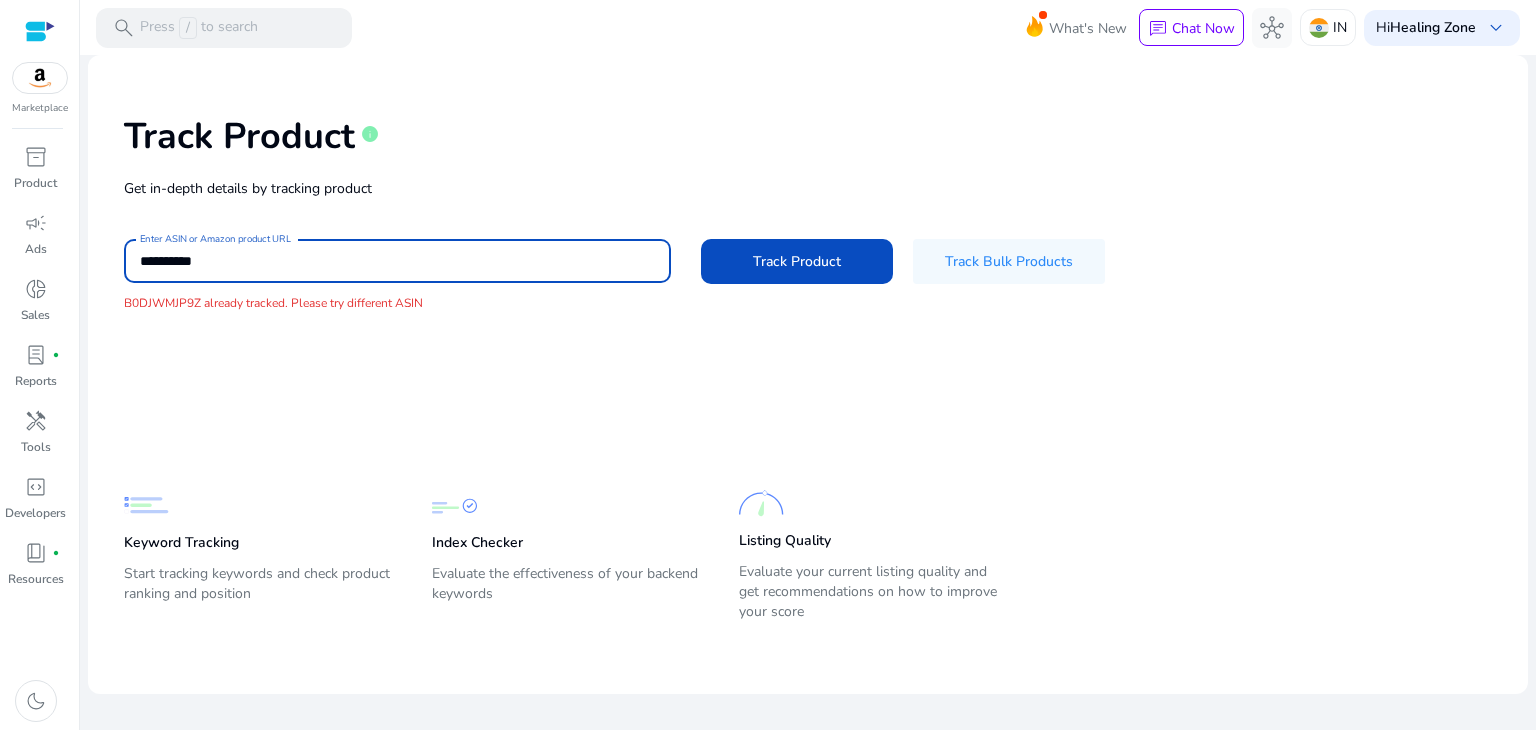 click on "**********" at bounding box center [397, 261] 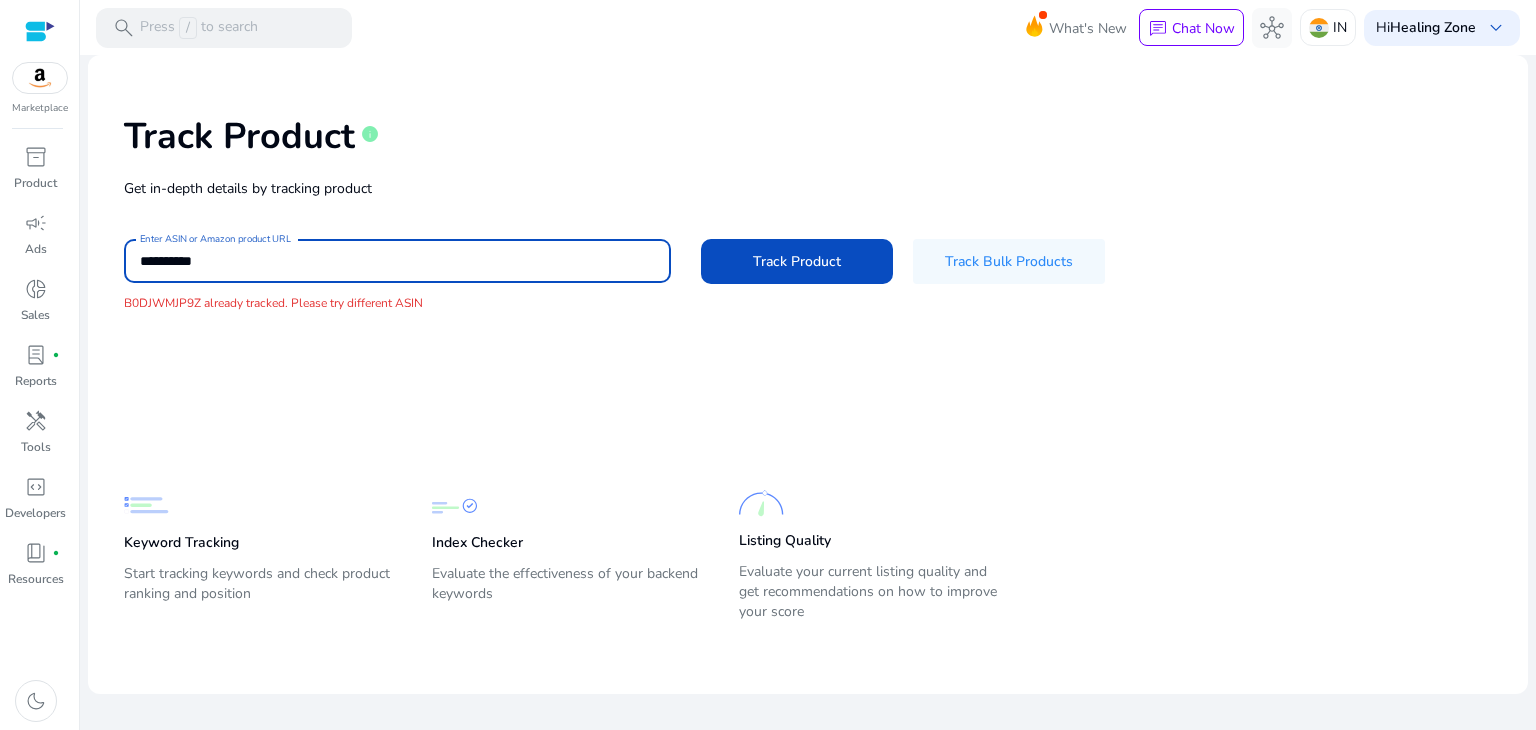 click on "**********" at bounding box center (397, 261) 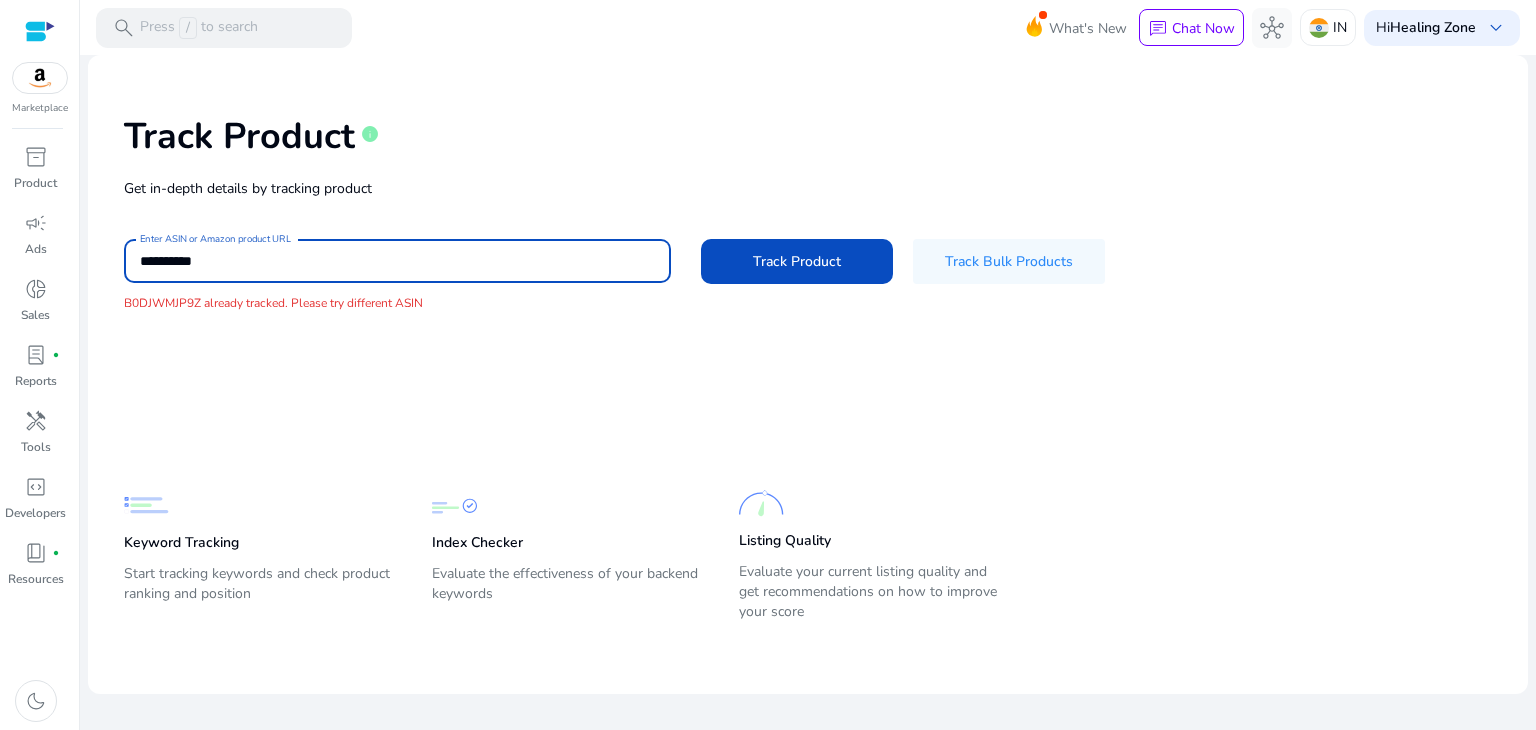 paste 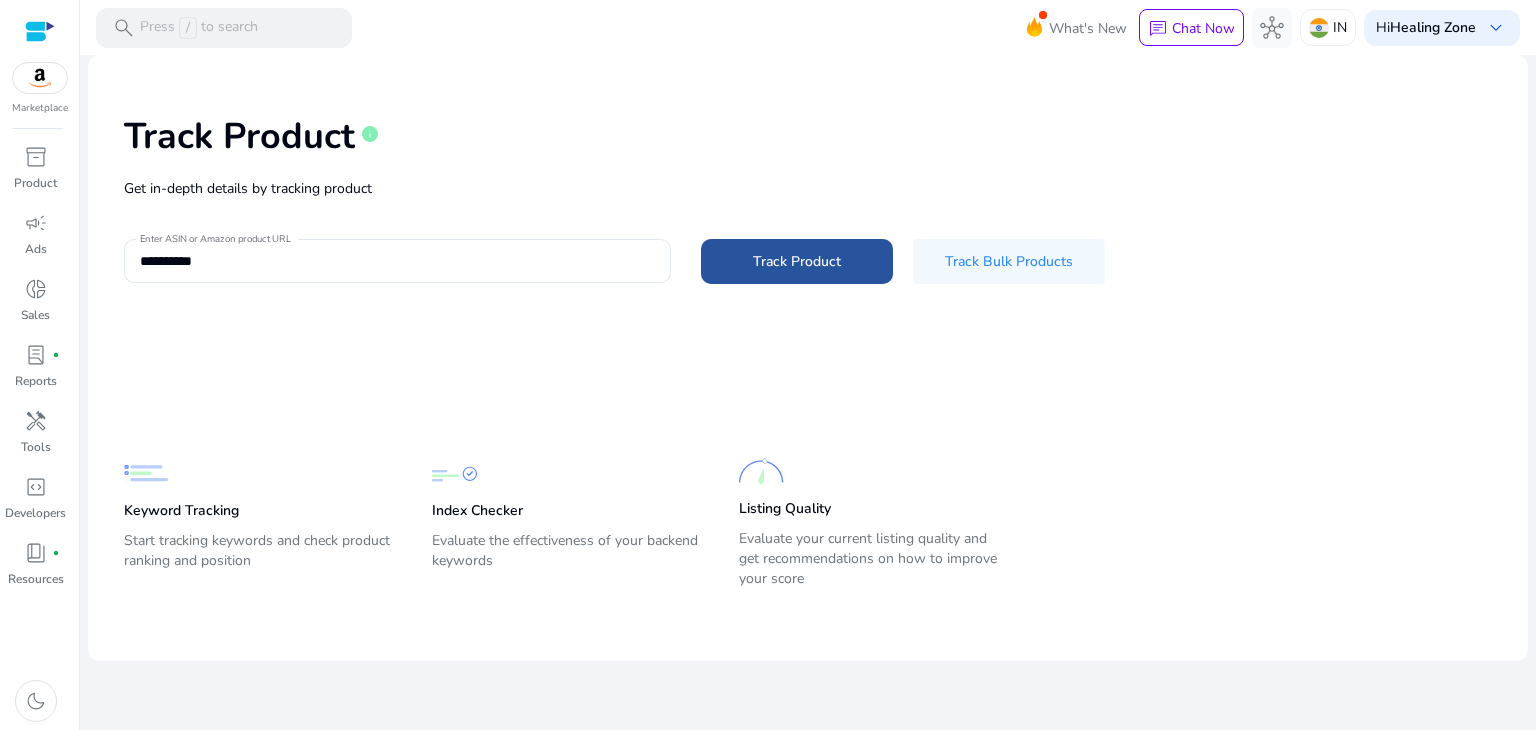 click 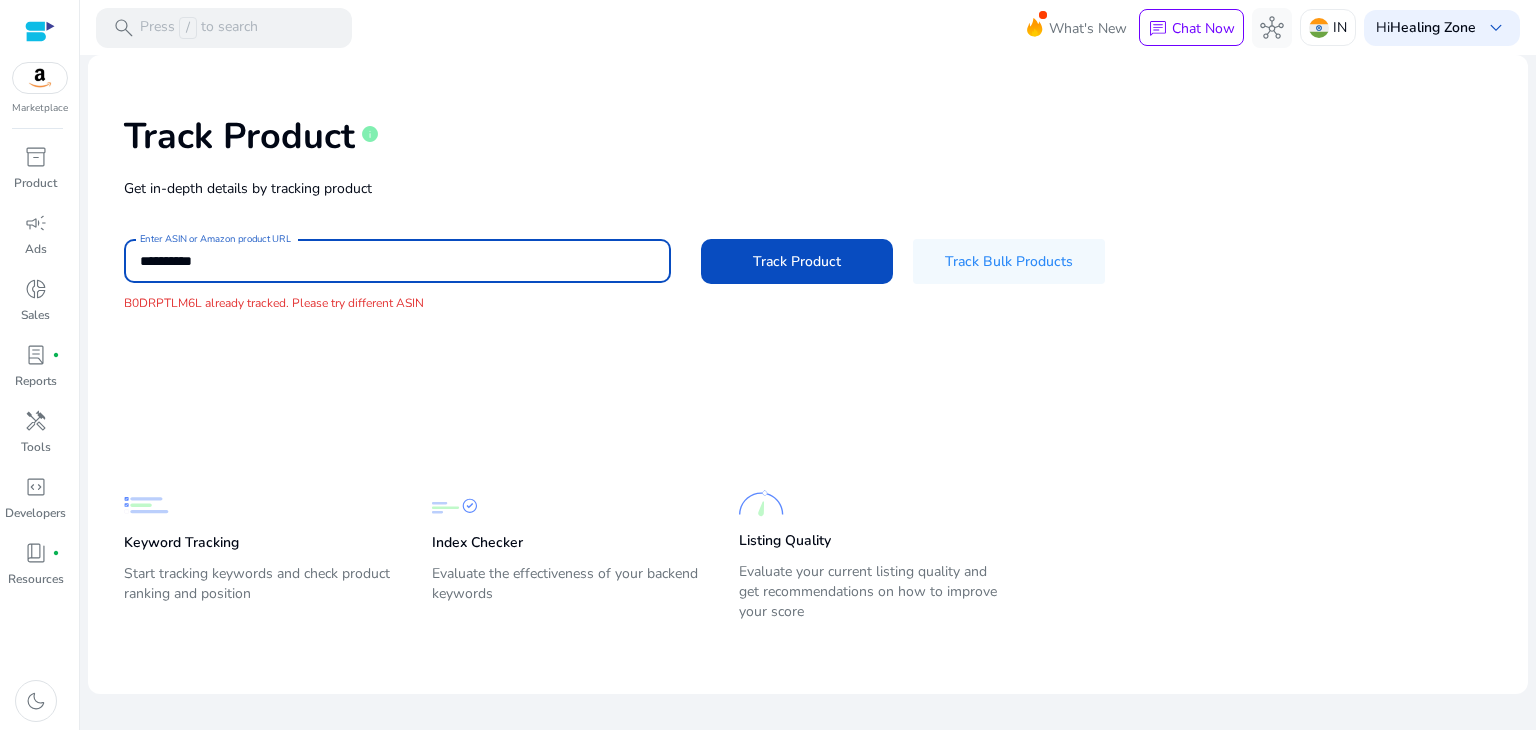 click on "**********" at bounding box center (397, 261) 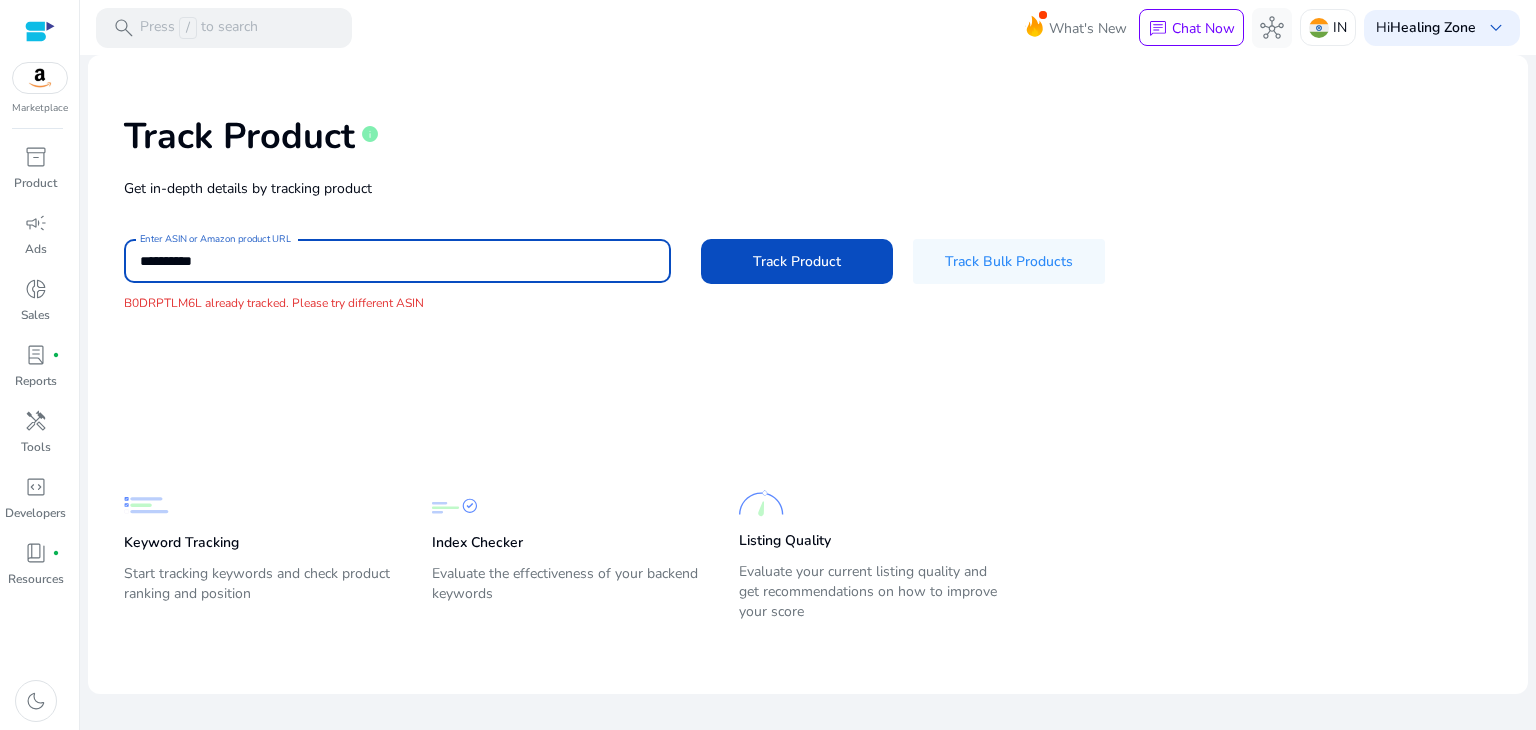 click on "**********" at bounding box center [397, 261] 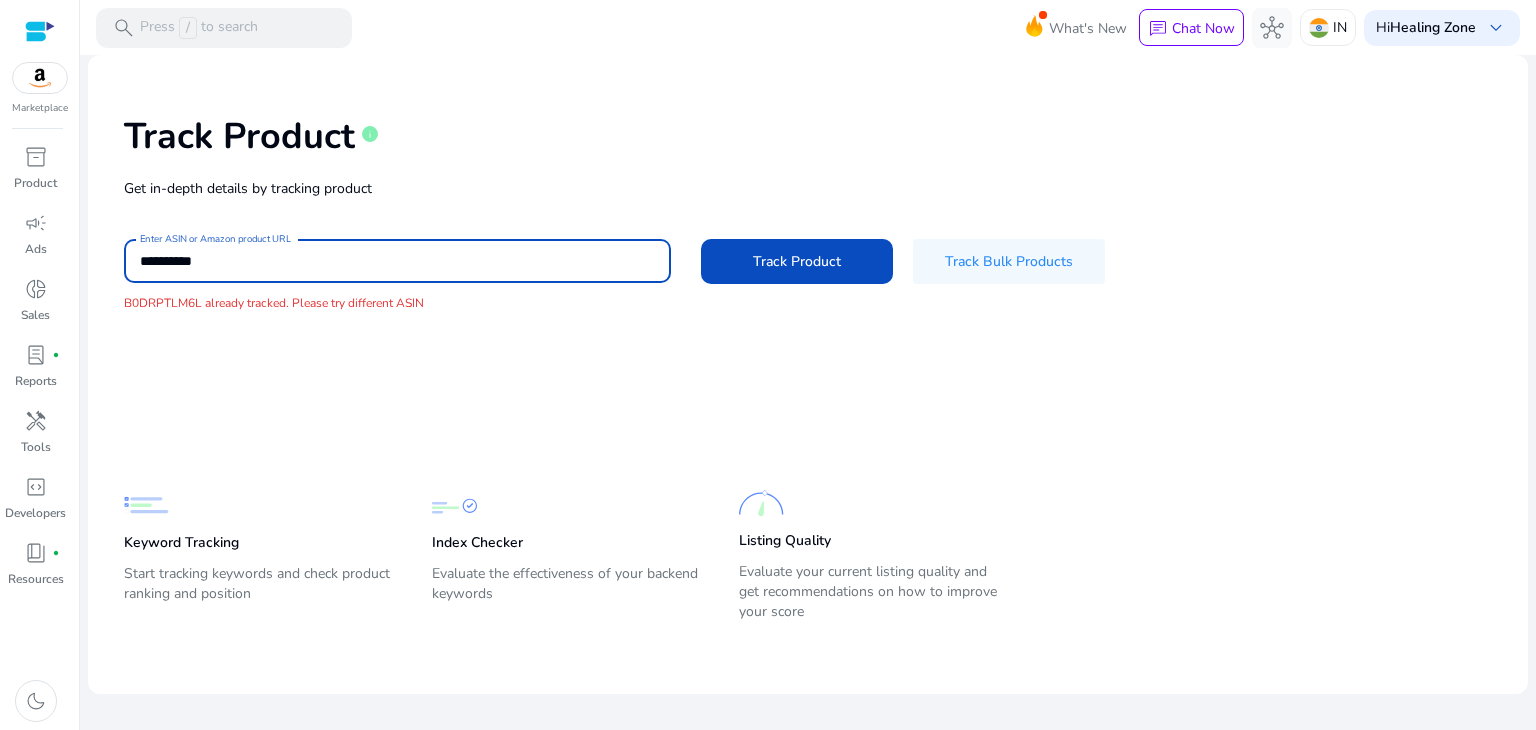 paste 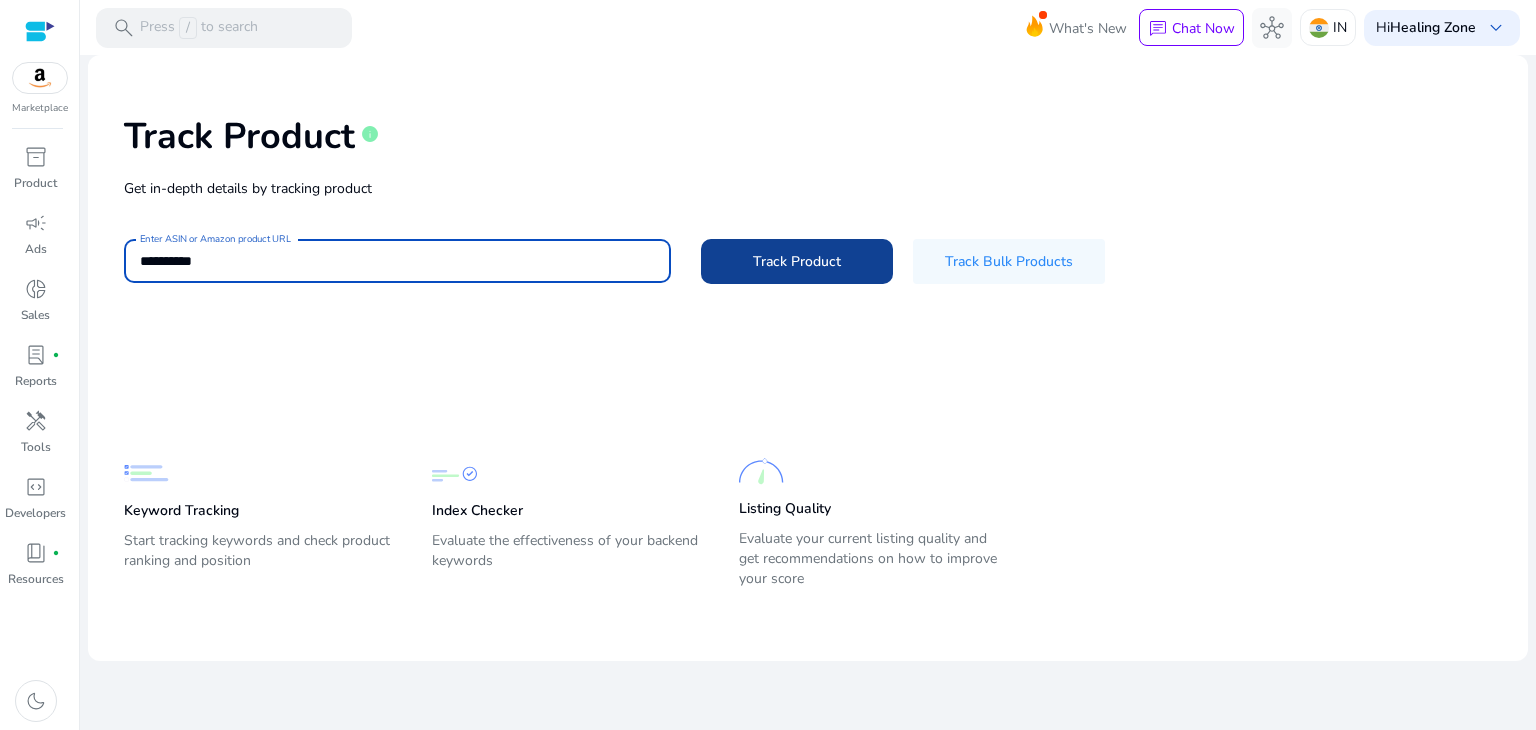 type on "**********" 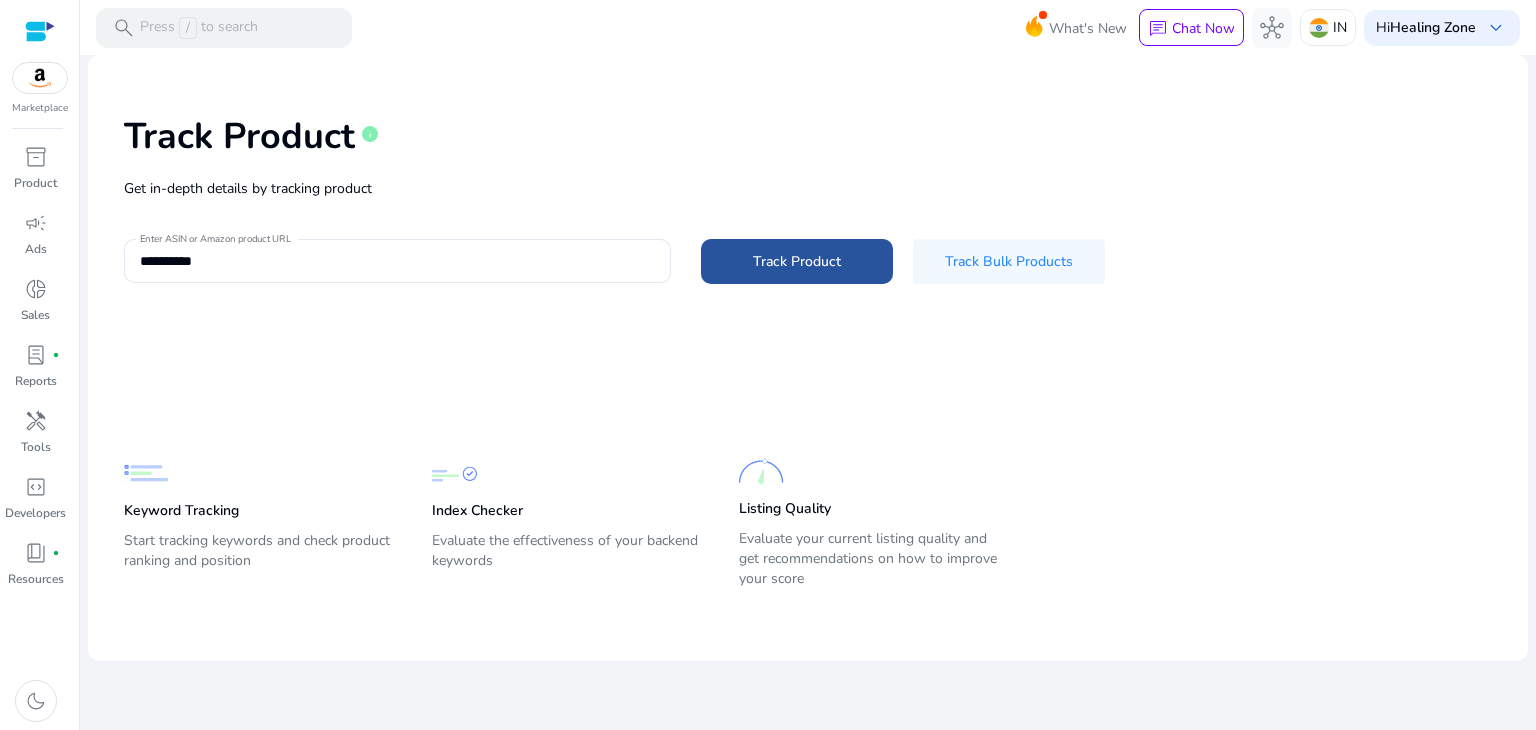 click 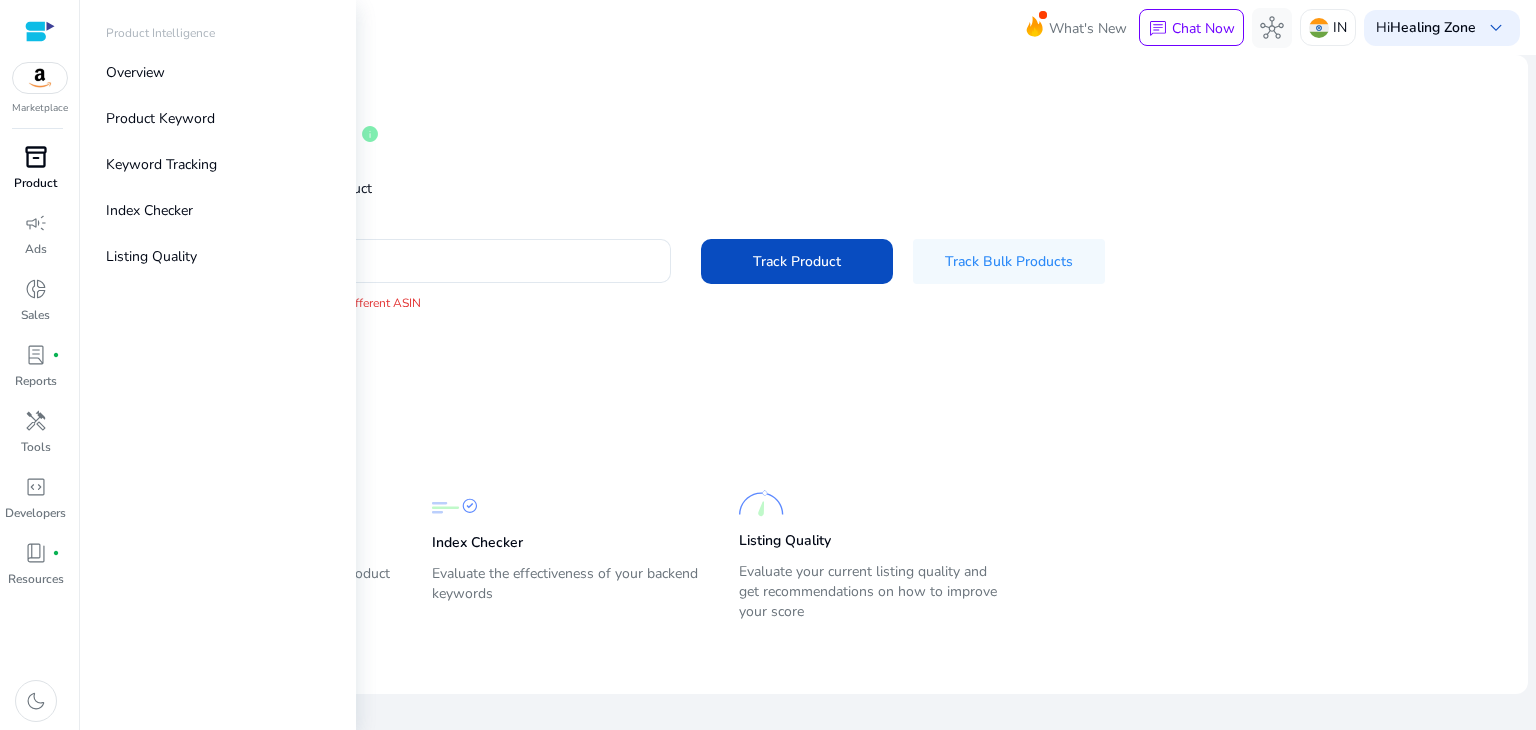 click on "inventory_2   Product" at bounding box center (35, 174) 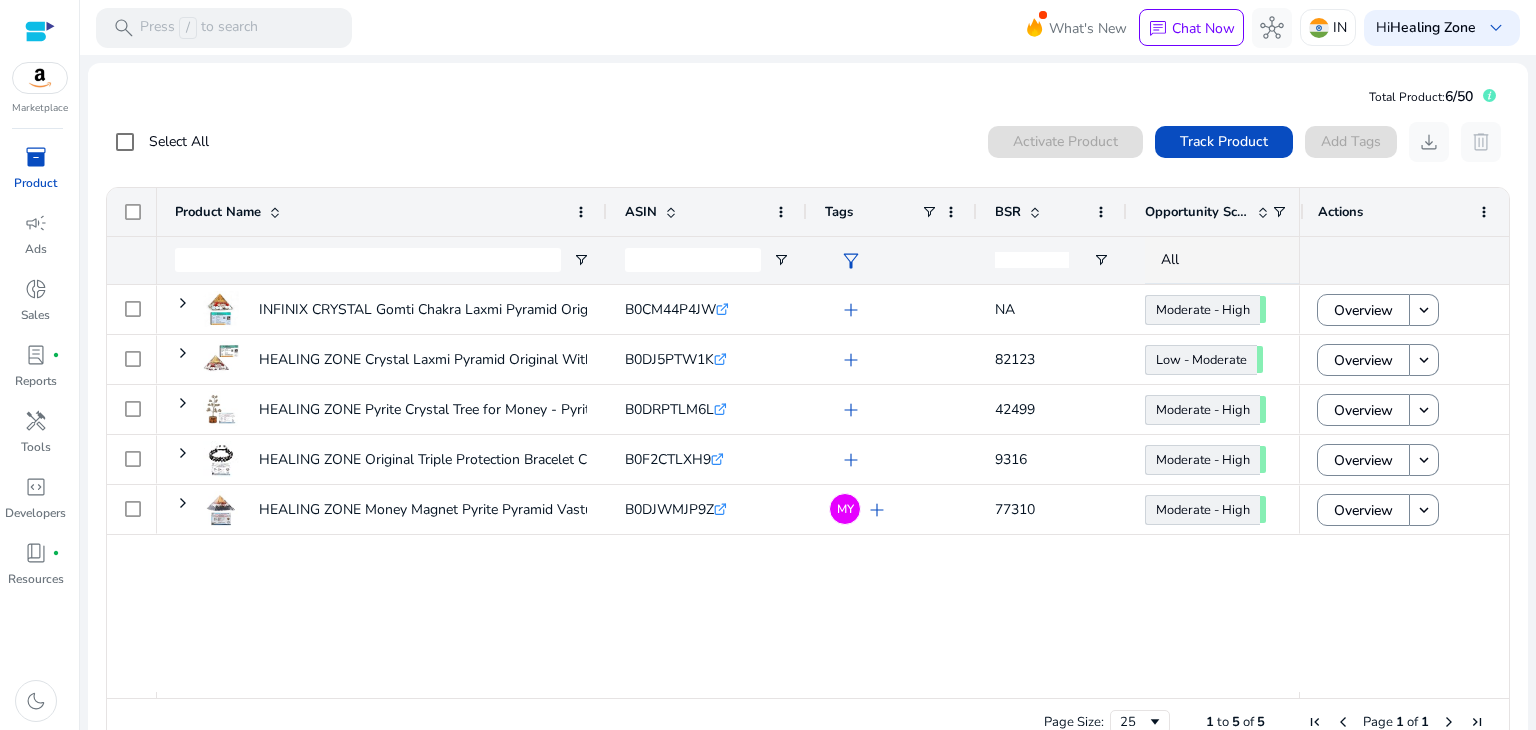 scroll, scrollTop: 0, scrollLeft: 147, axis: horizontal 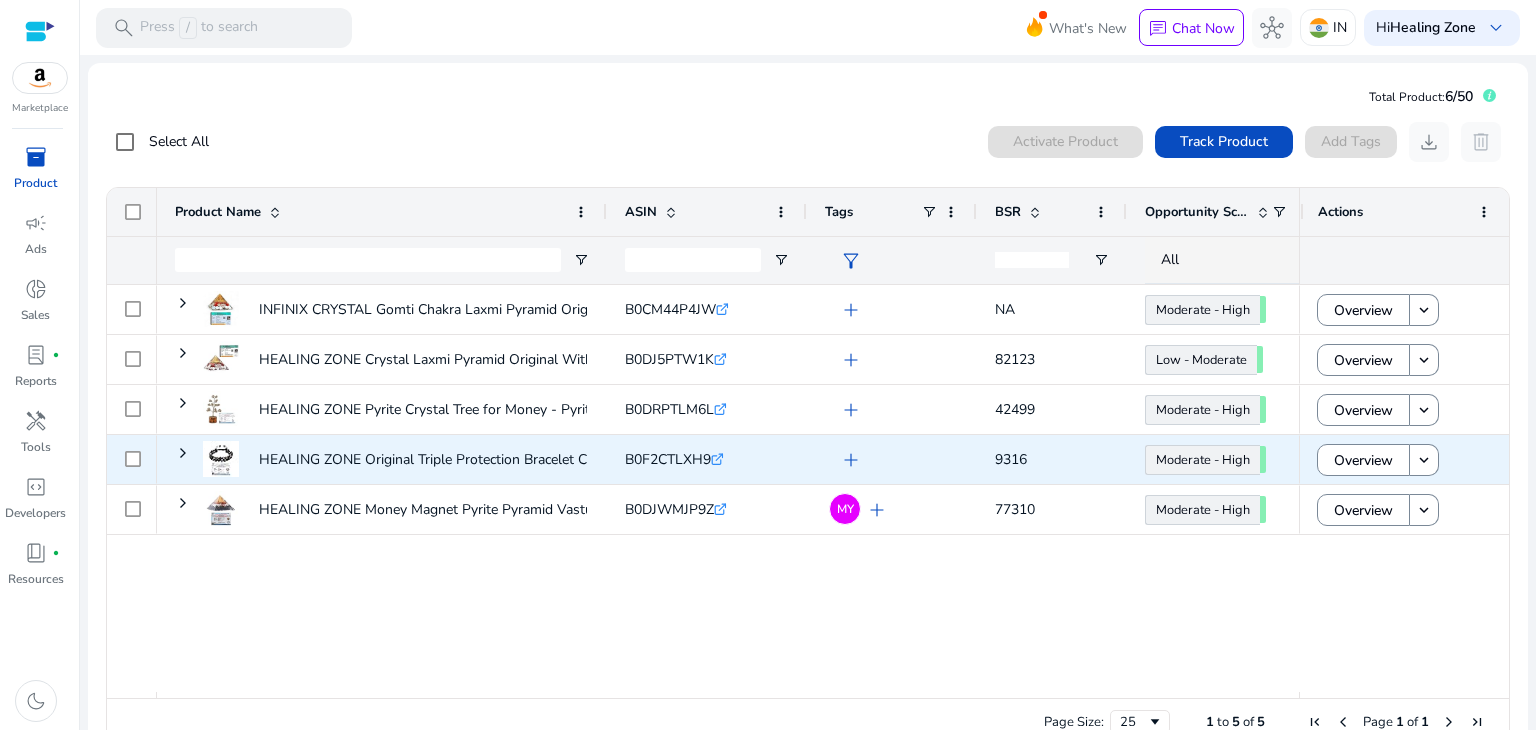click on "add" 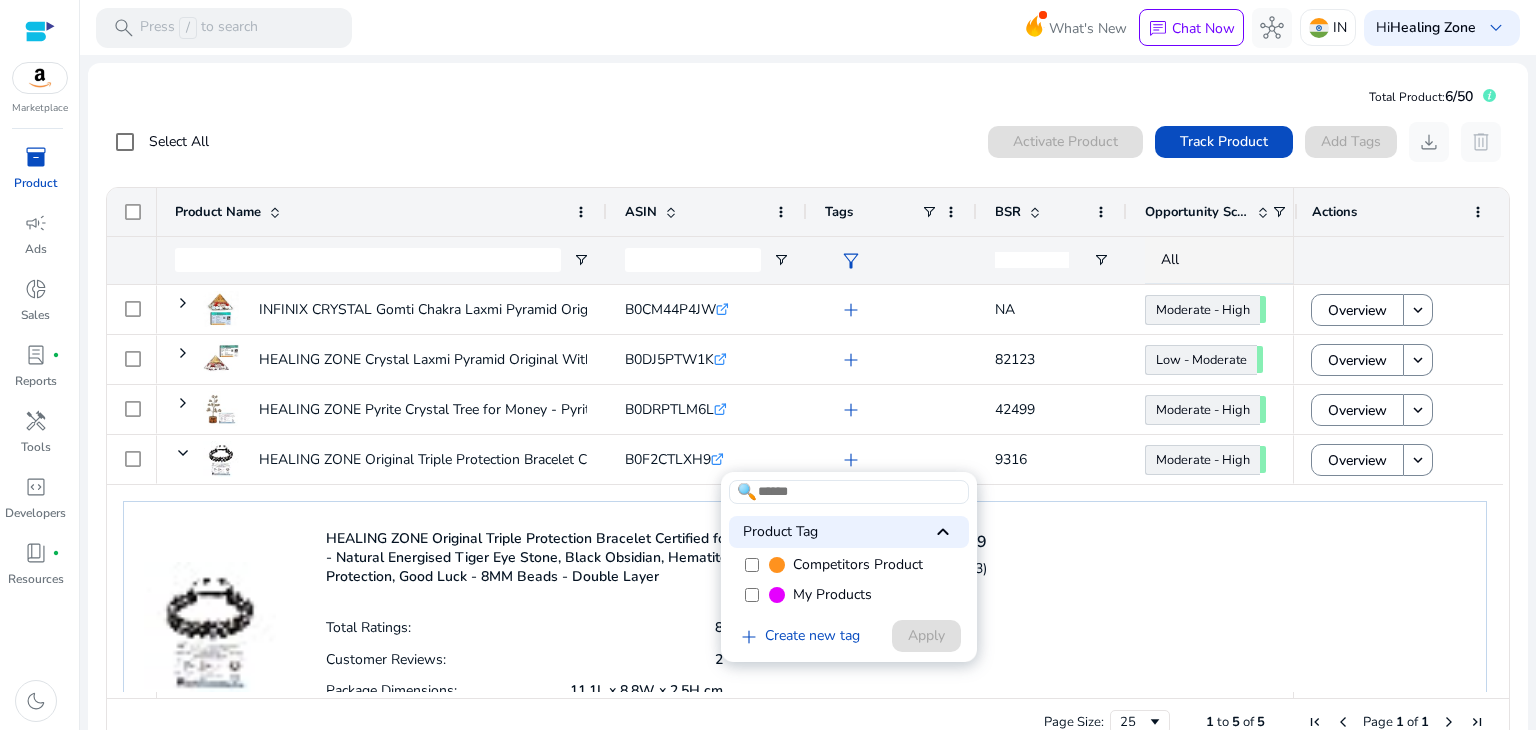 click on "My Products" at bounding box center [832, 595] 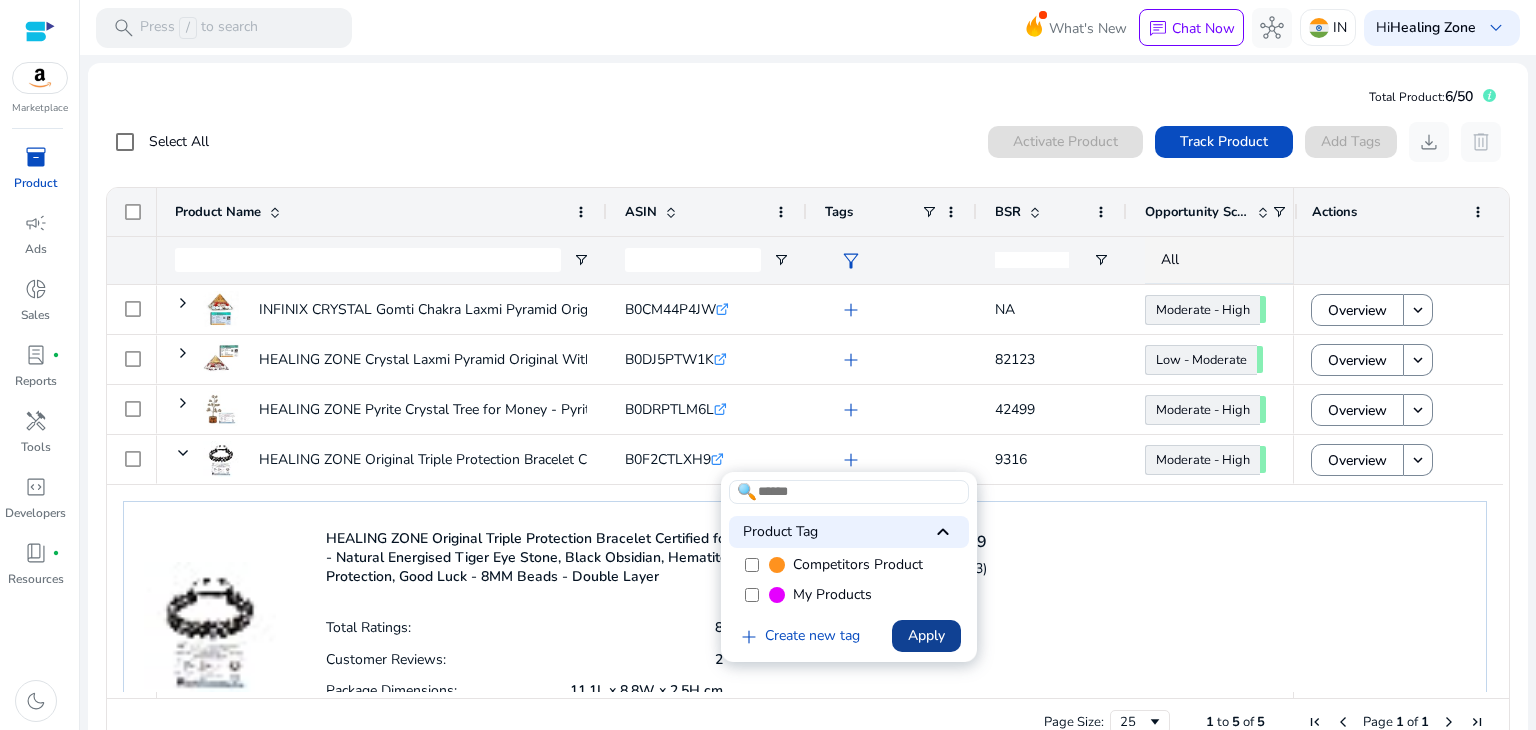 click on "Apply" at bounding box center [926, 635] 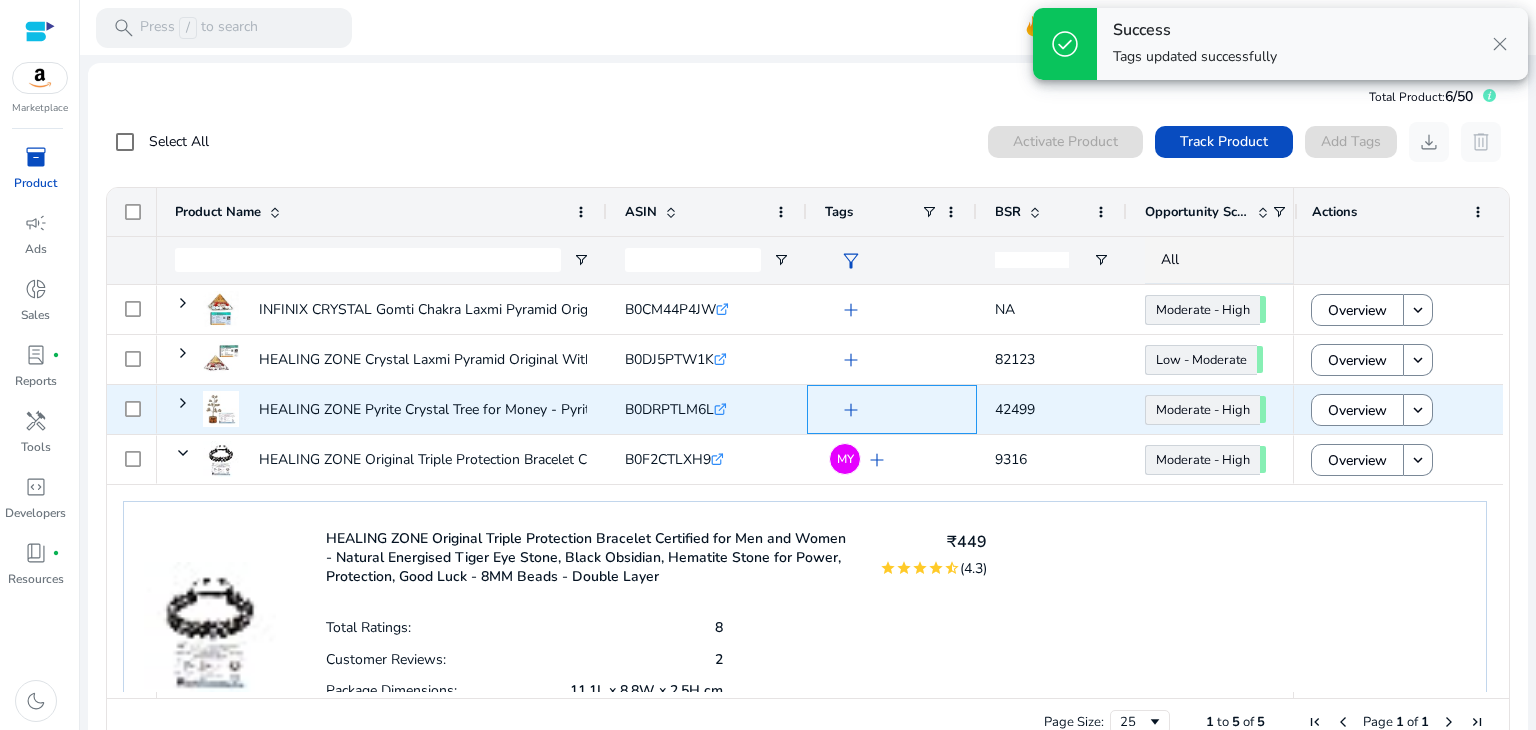 click on "add" 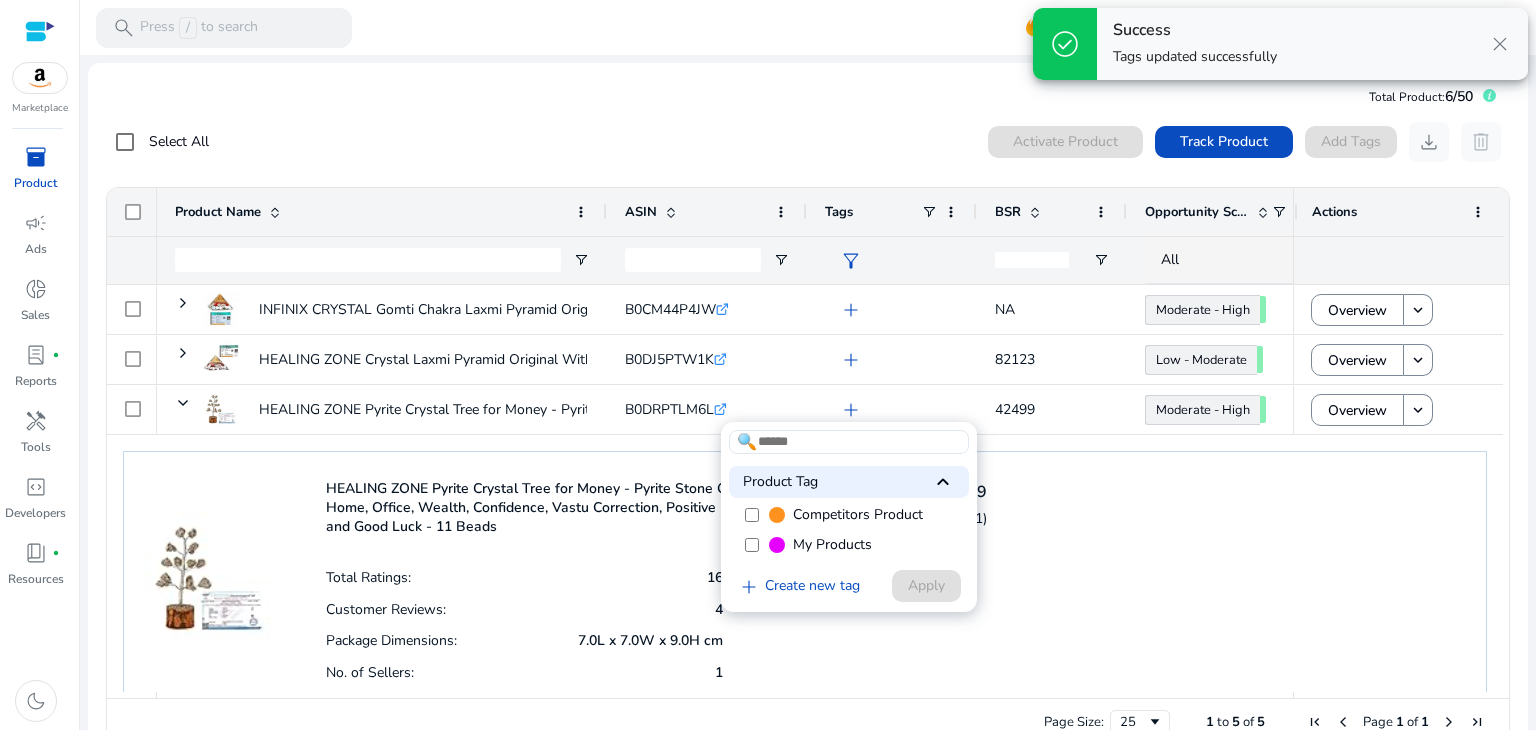 click on "My Products" at bounding box center (832, 545) 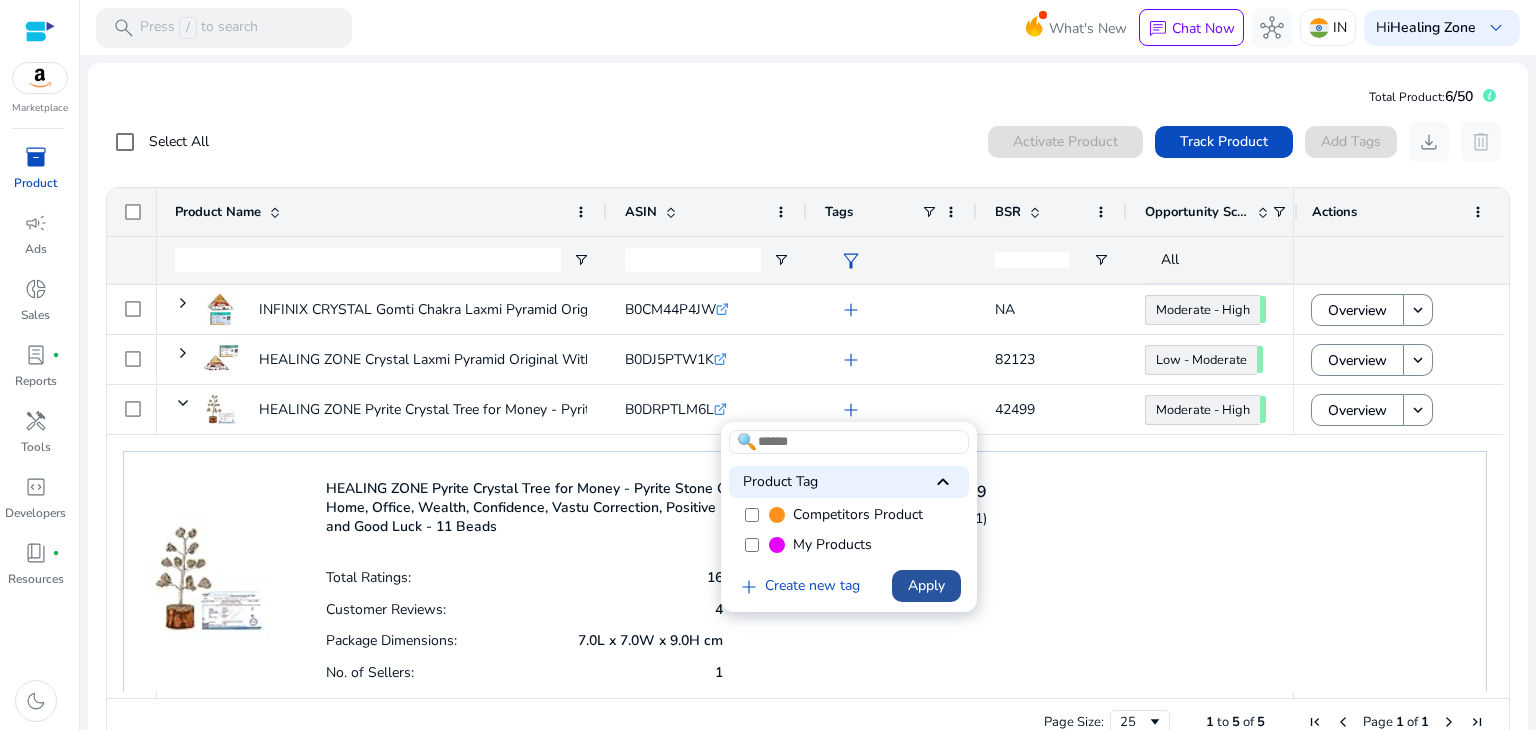 click on "Apply" at bounding box center [926, 585] 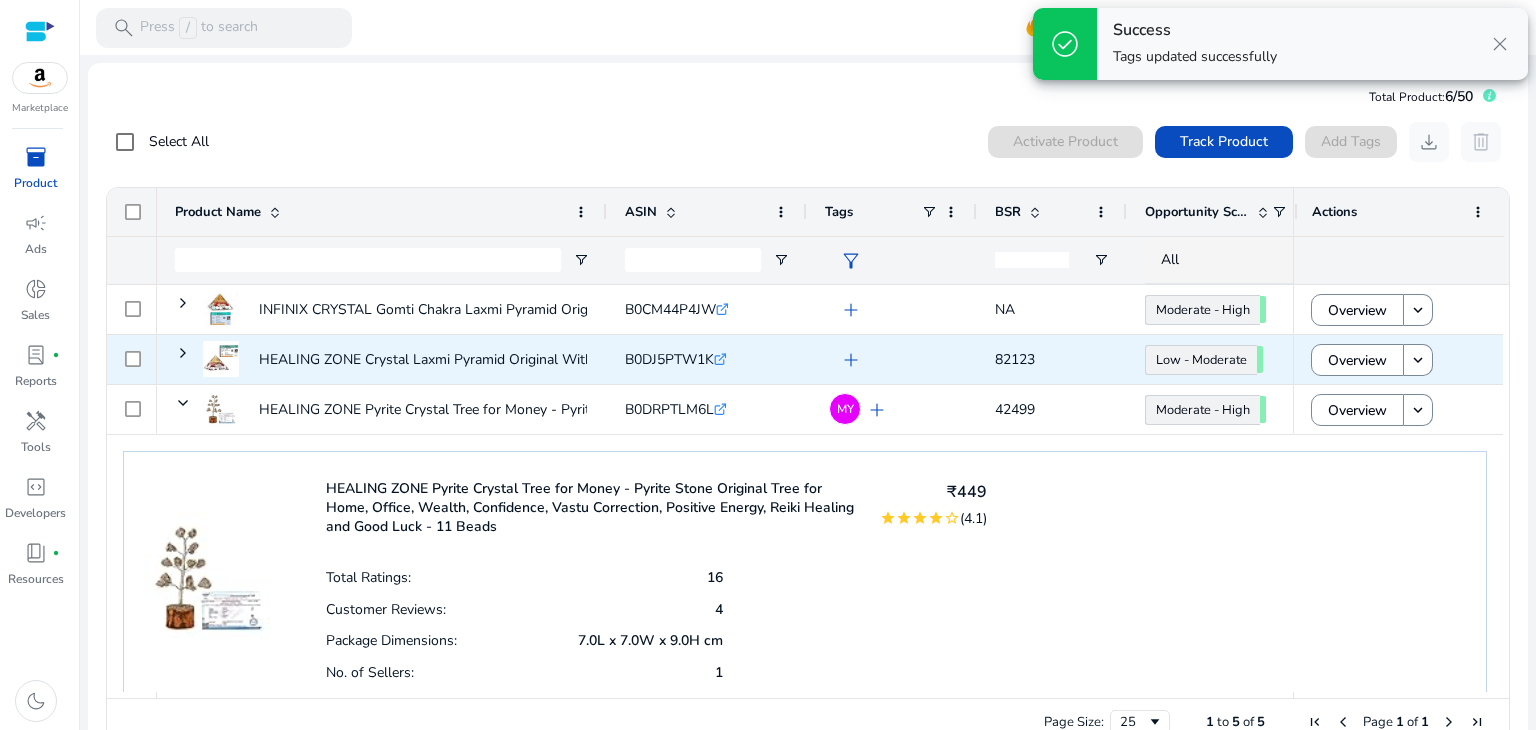 click on "add" 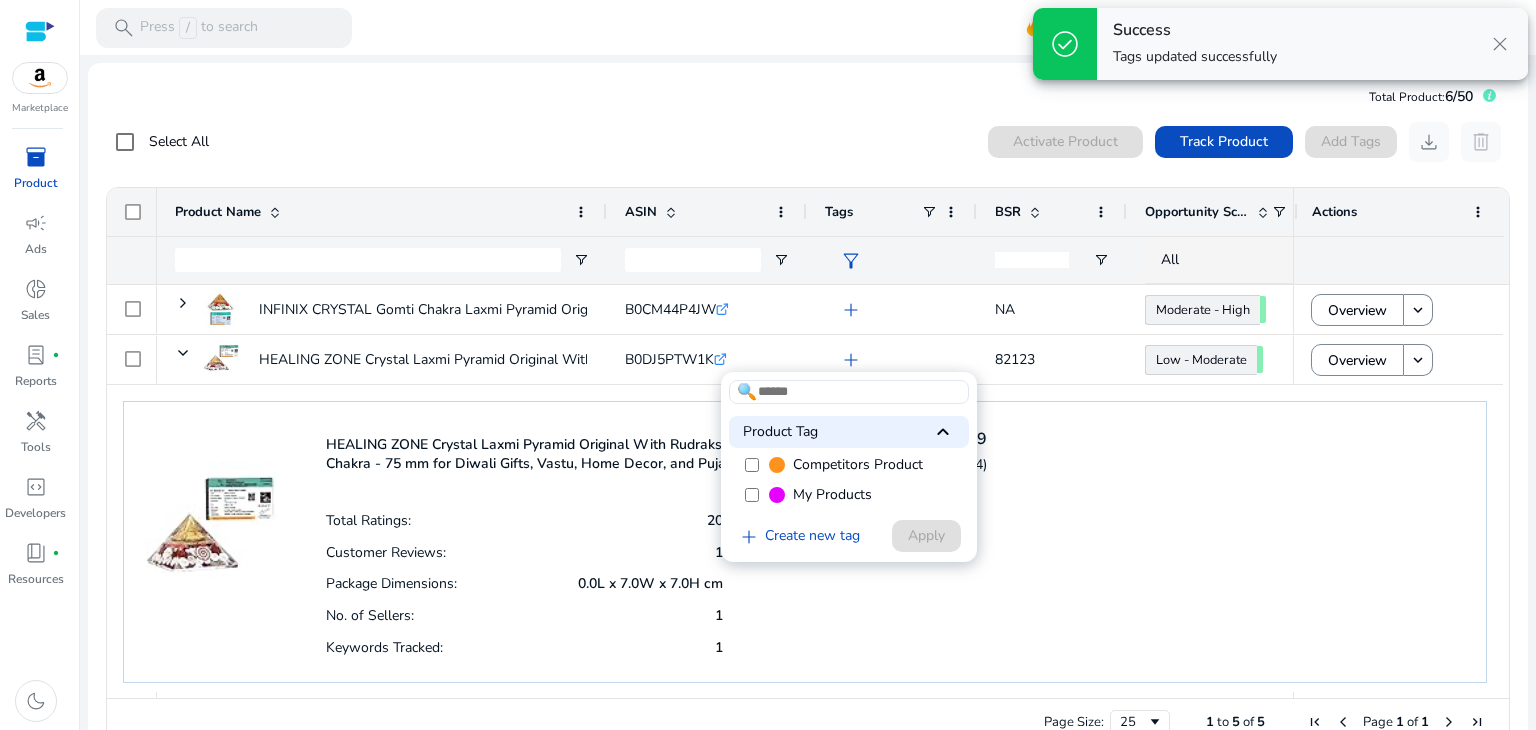 click on "My Products" at bounding box center (832, 495) 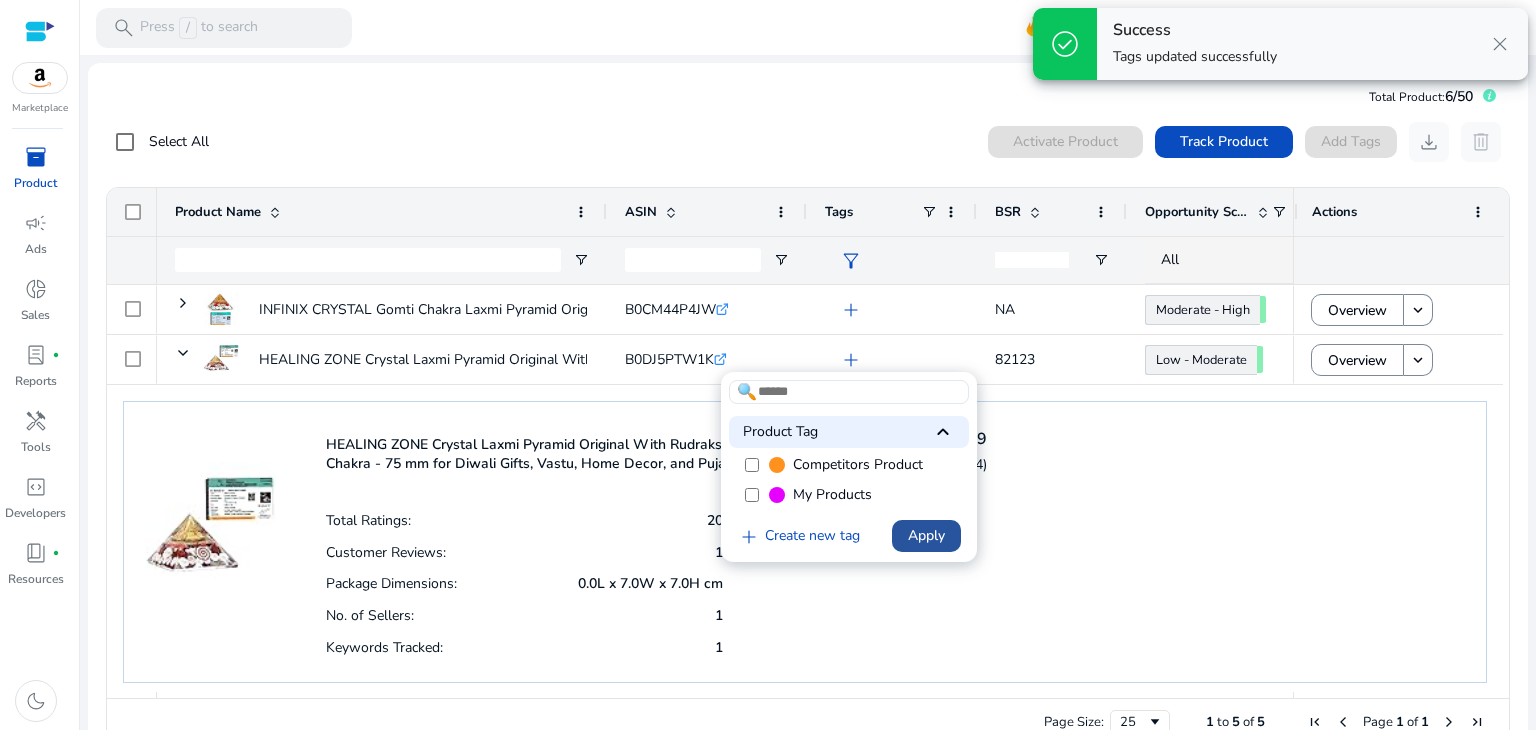 click on "Apply" at bounding box center [926, 535] 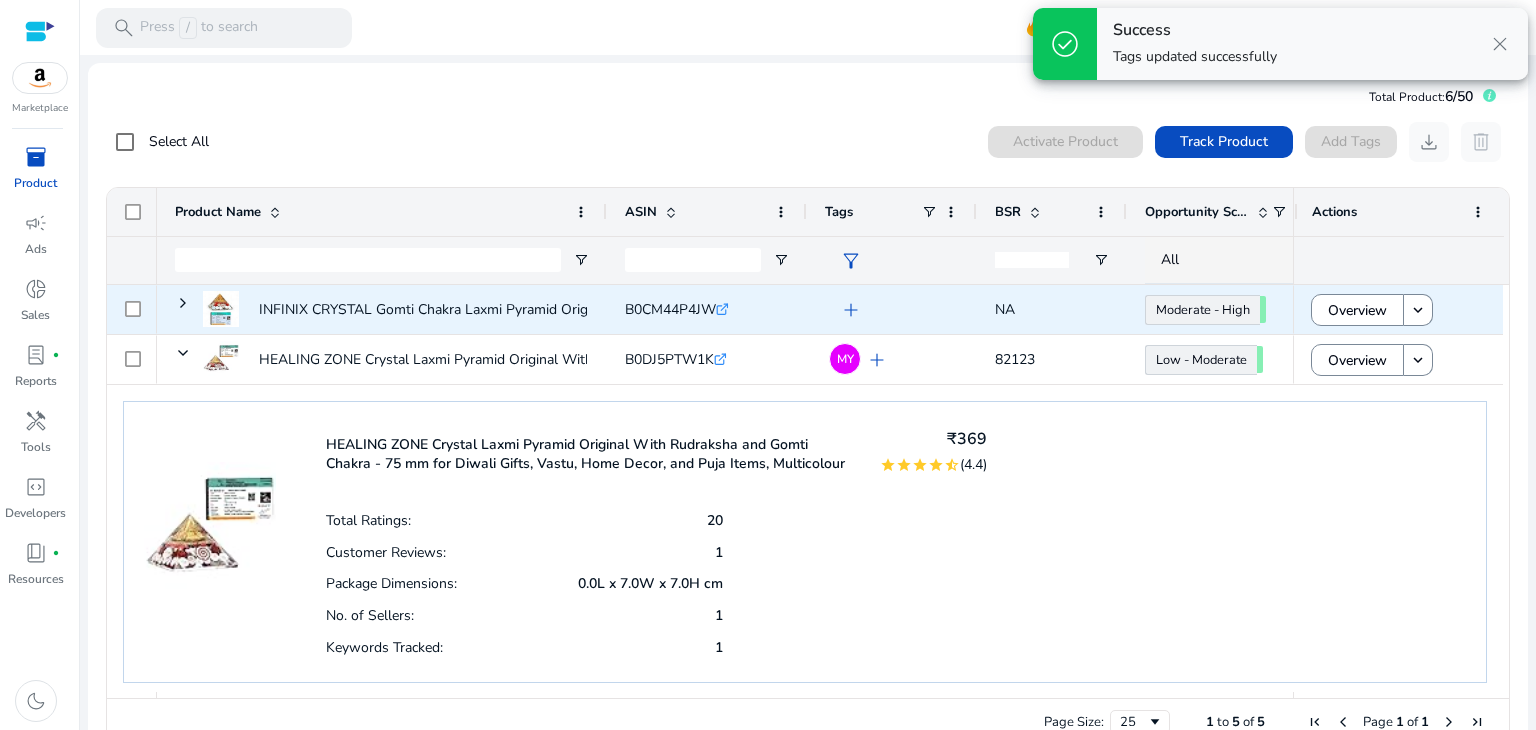 click on "add" 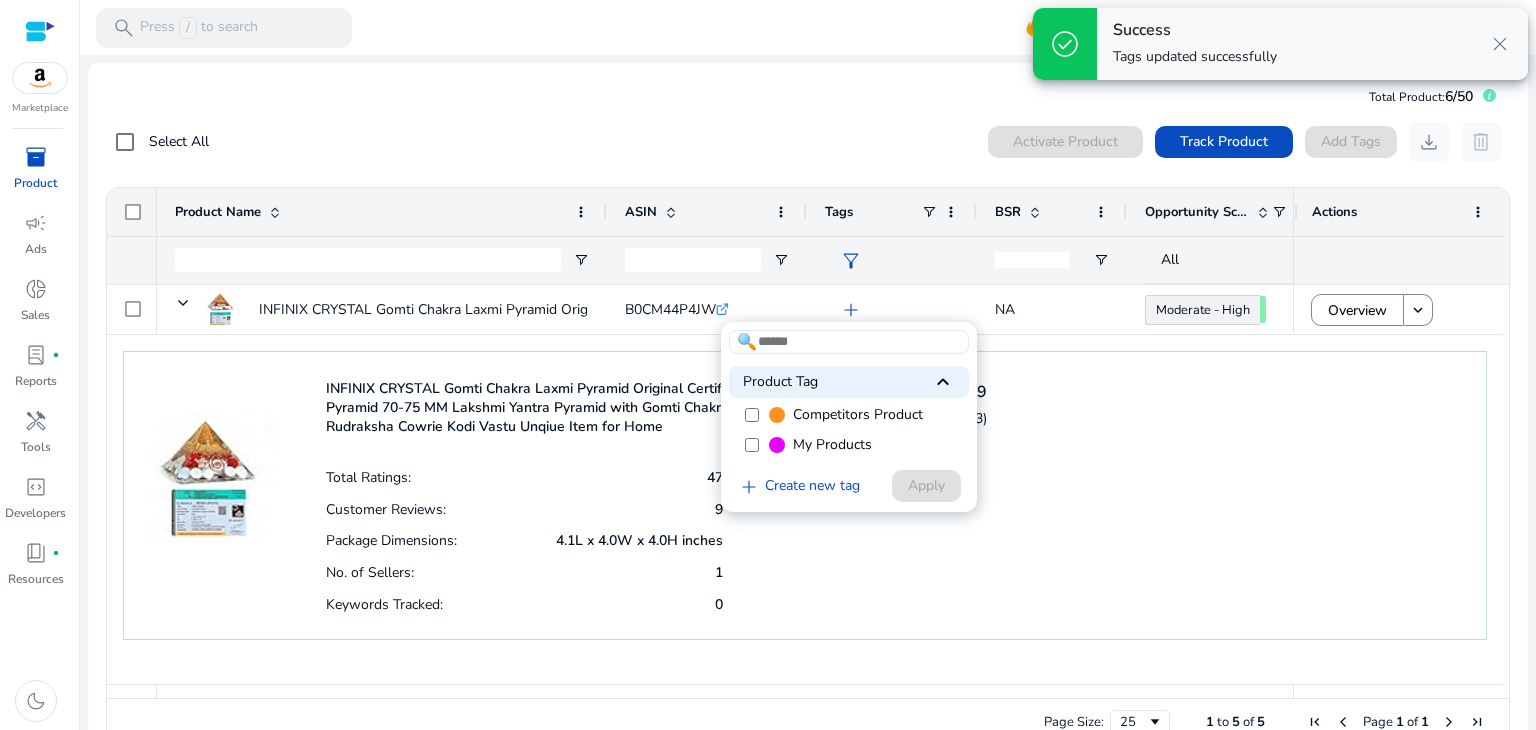 click on "My Products" at bounding box center [832, 445] 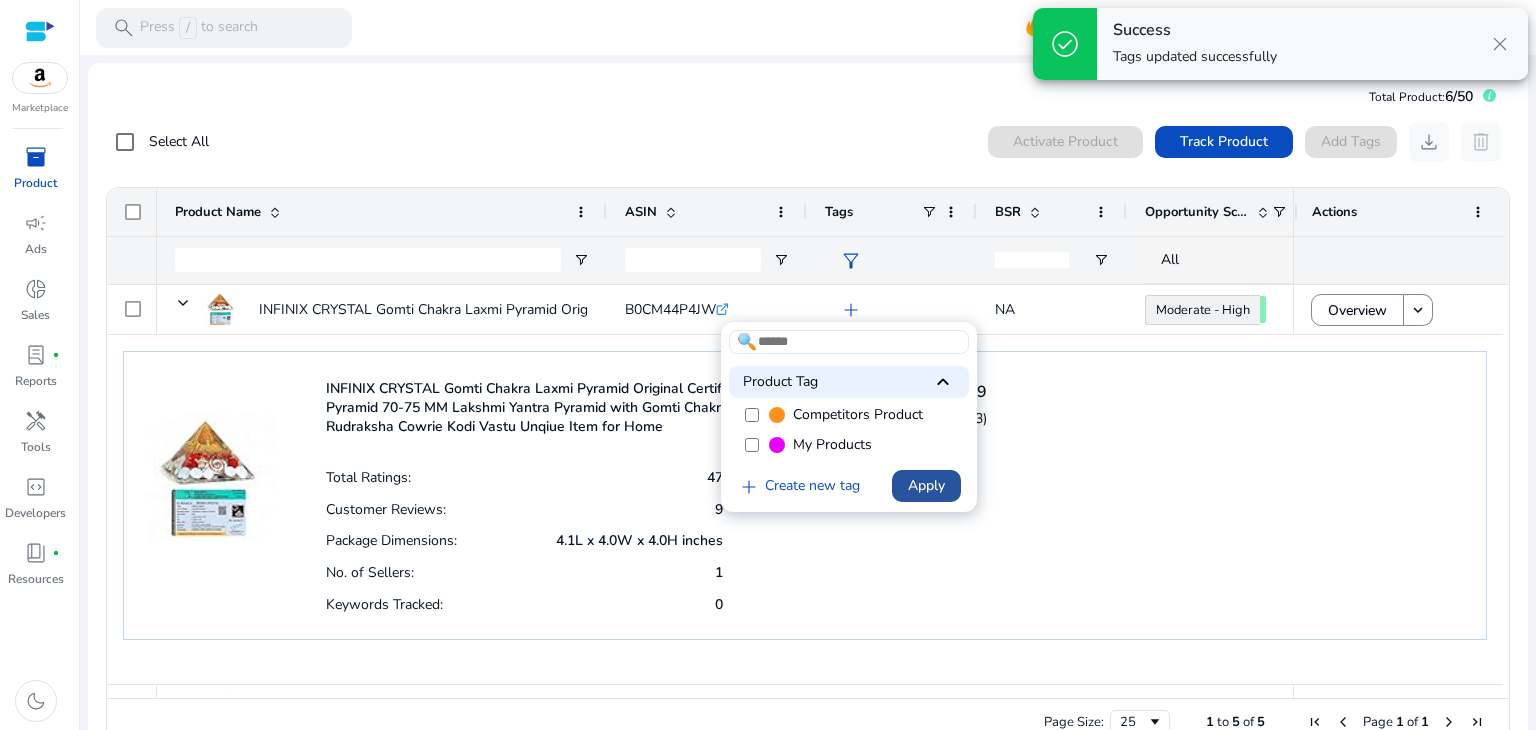 click on "Apply" at bounding box center [926, 485] 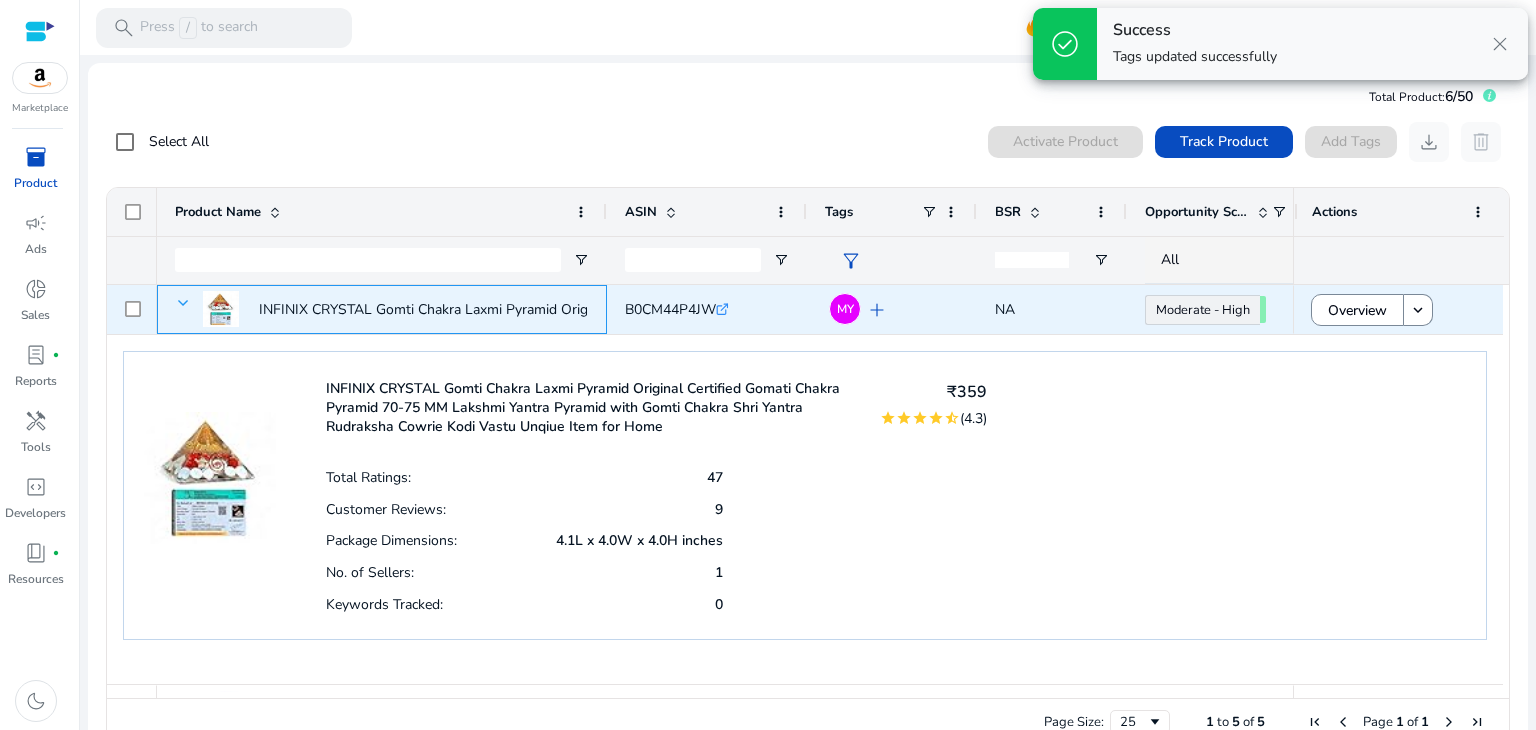 click 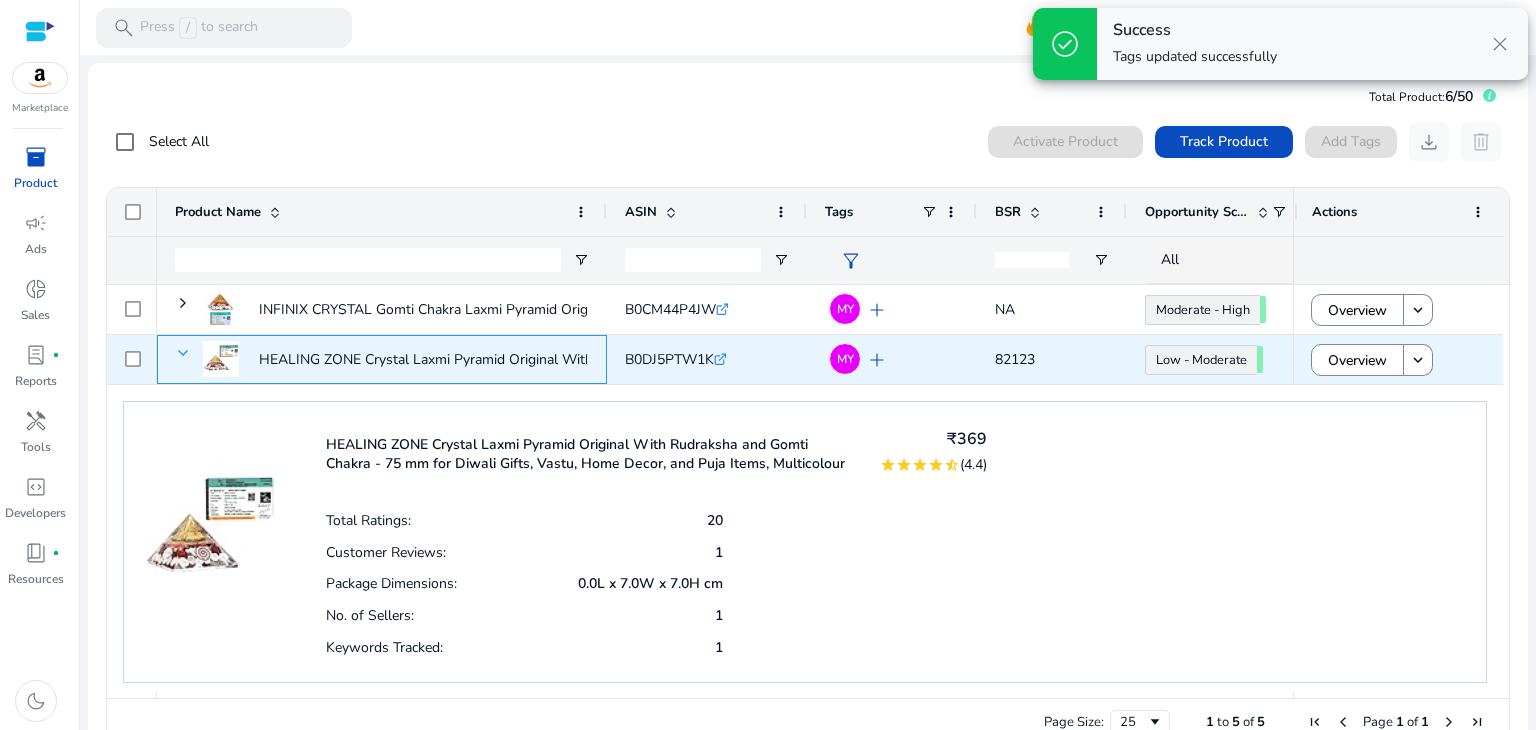 click 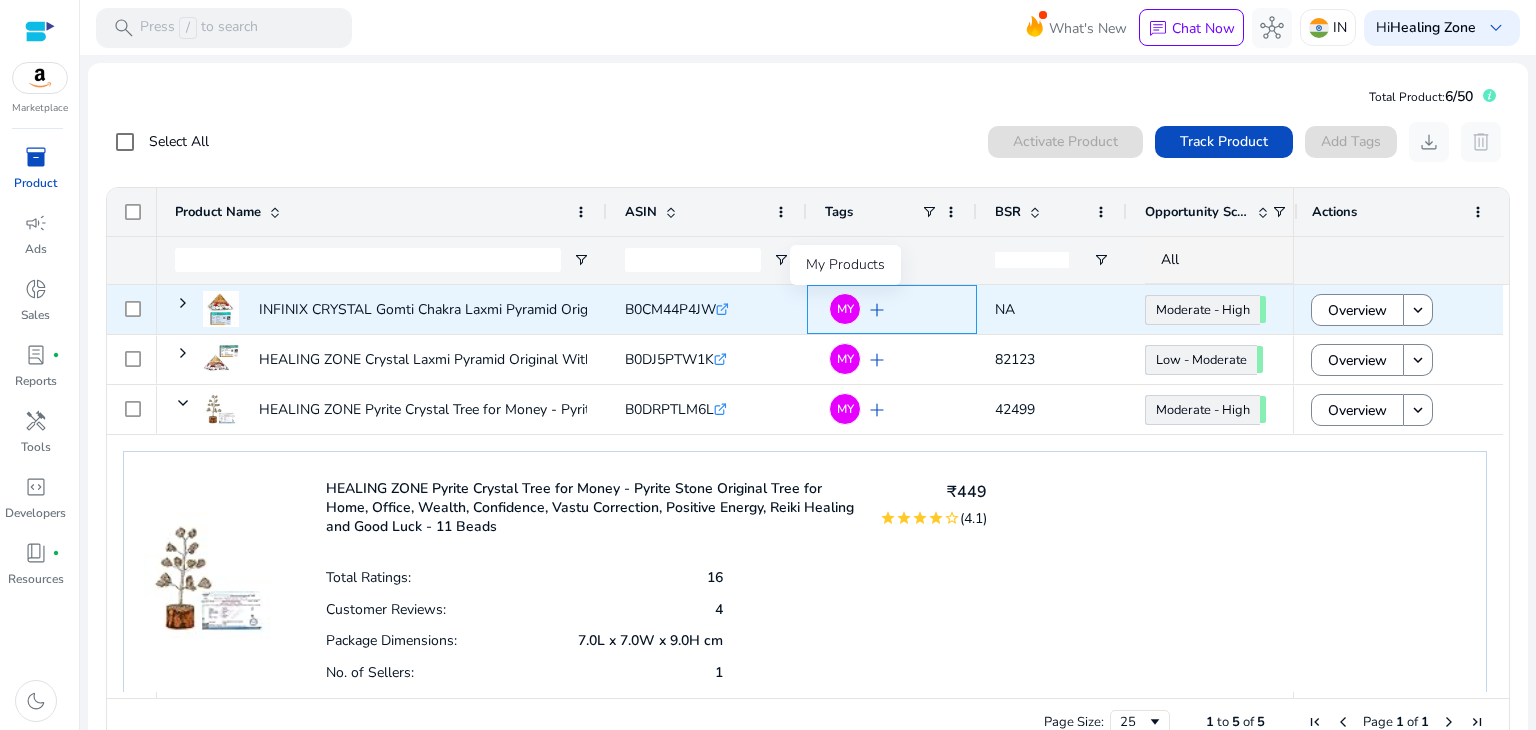 click on "MY" 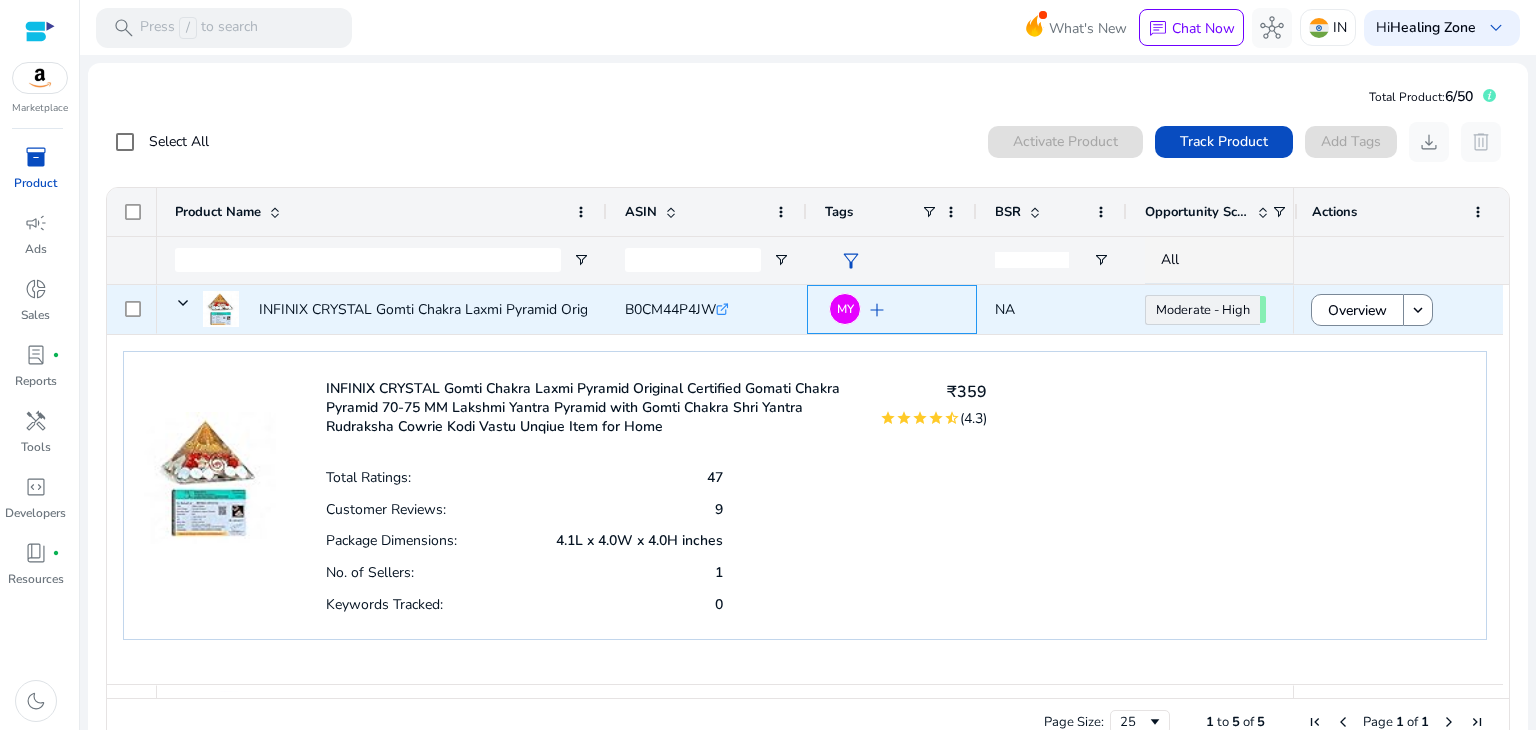 click on "add" 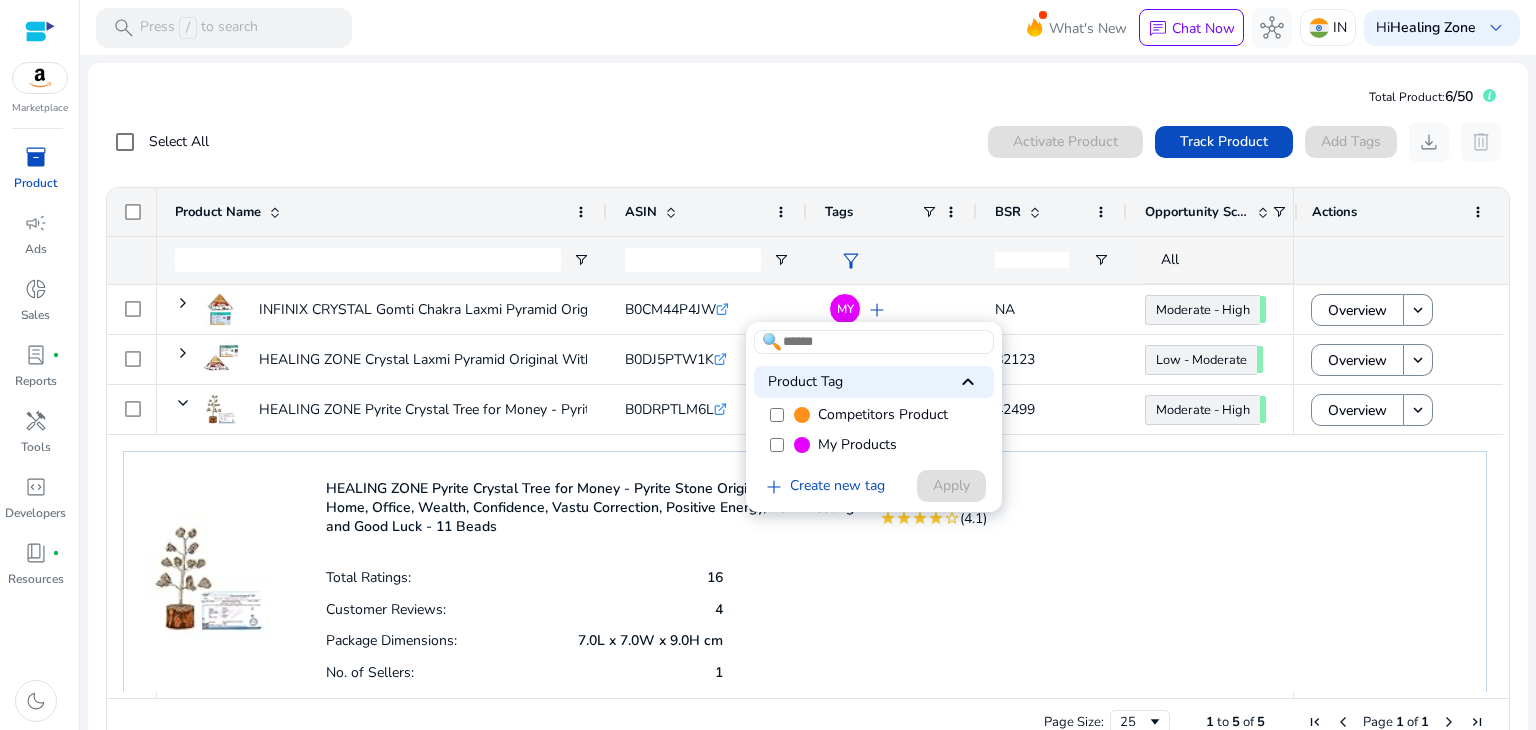 click on "Competitors Product" at bounding box center (874, 415) 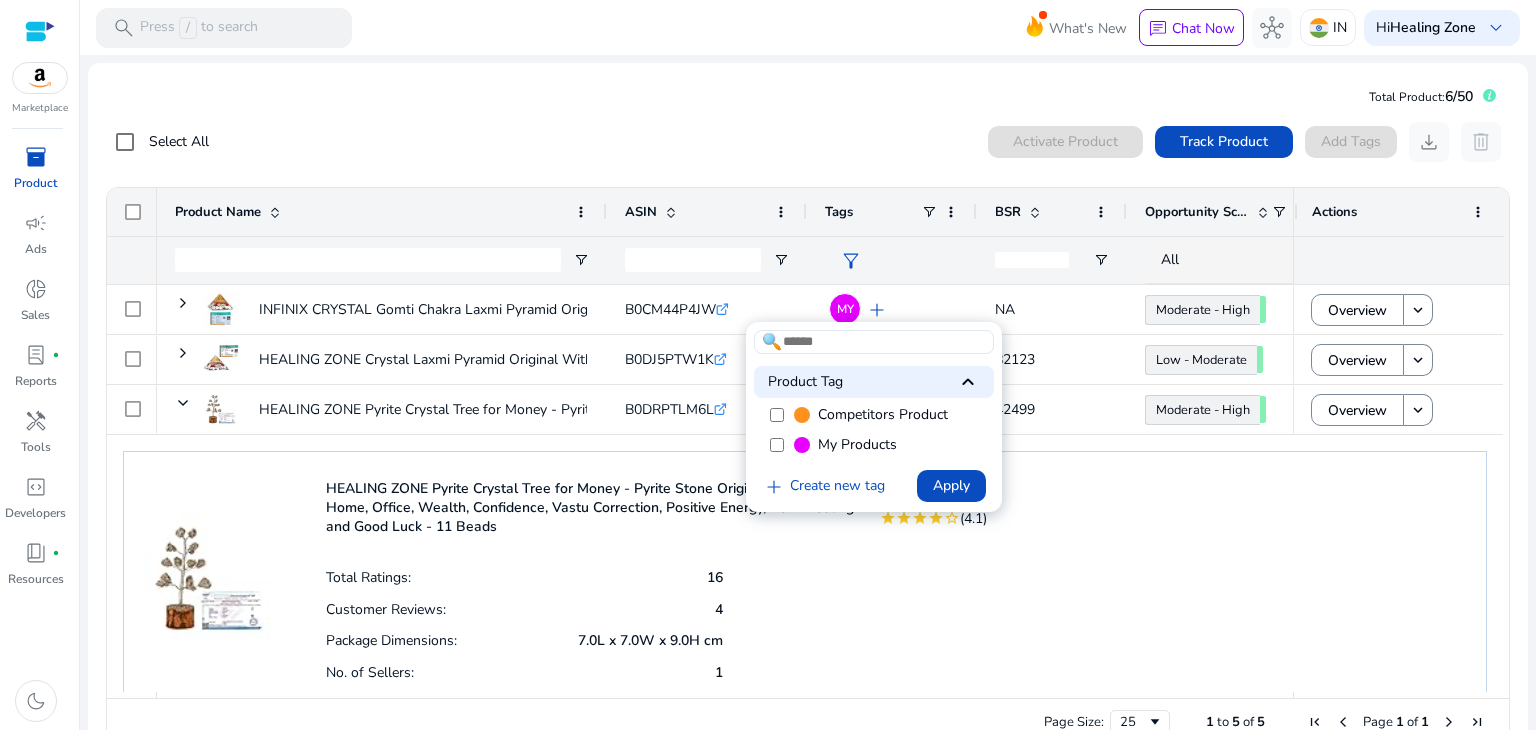 click on "My Products" at bounding box center [857, 445] 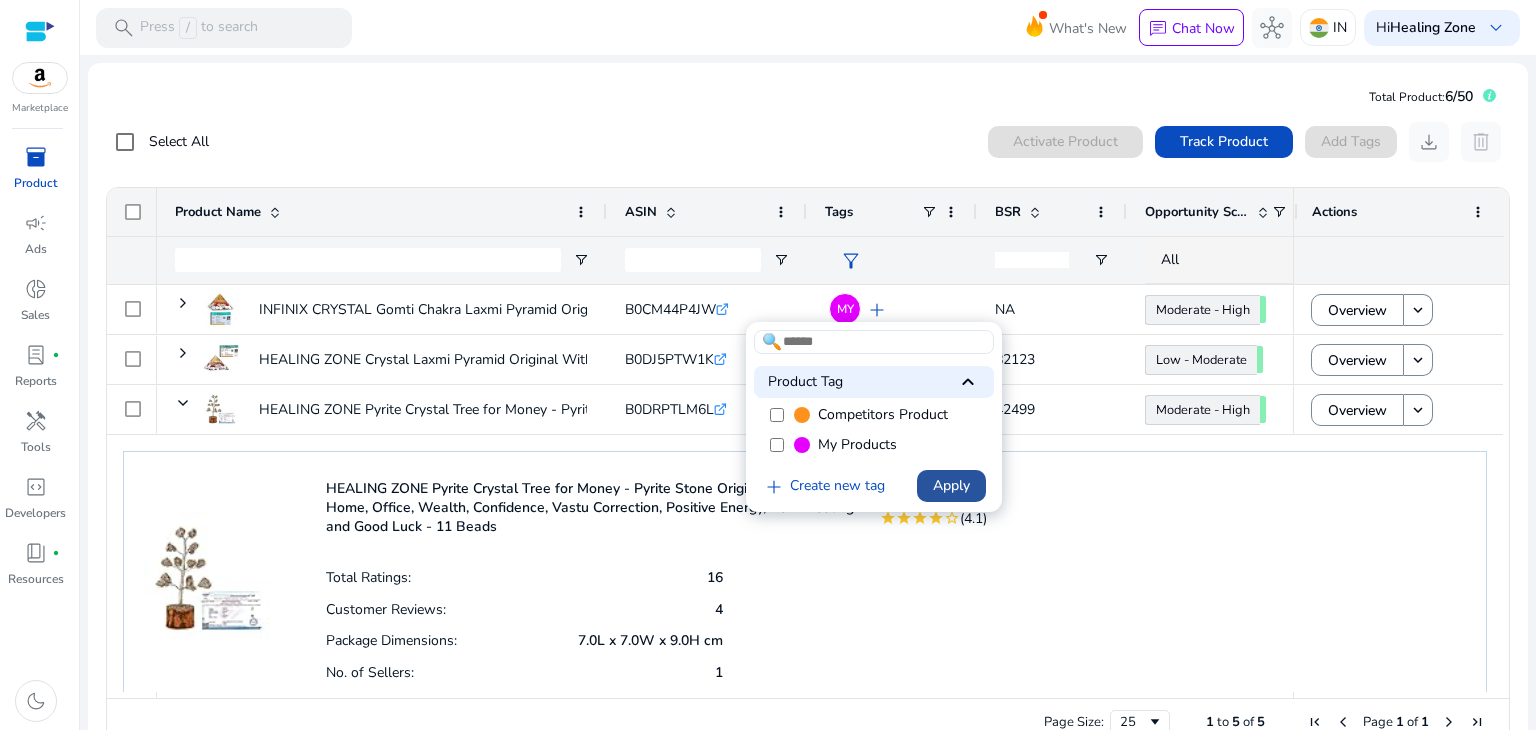 click on "Apply" at bounding box center (951, 485) 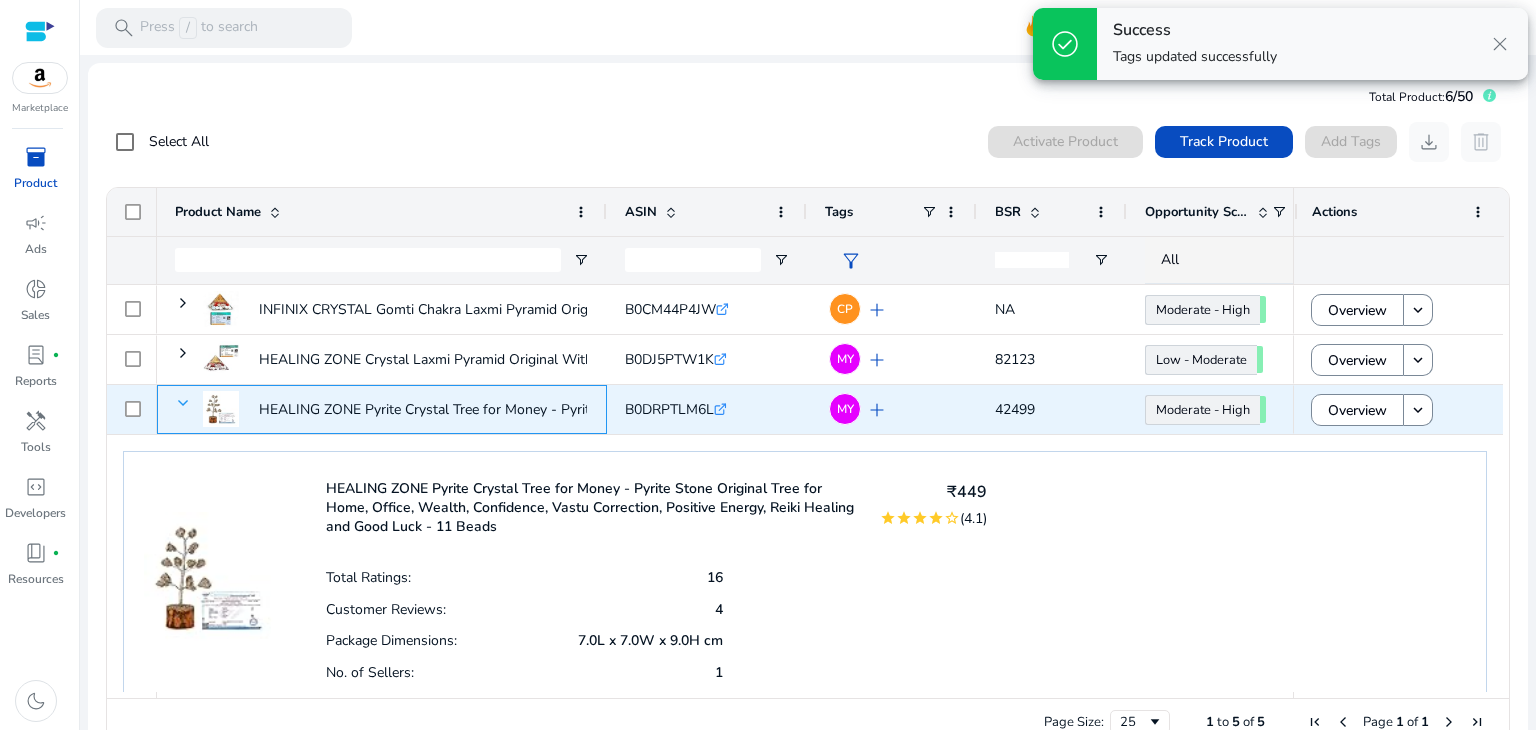 click 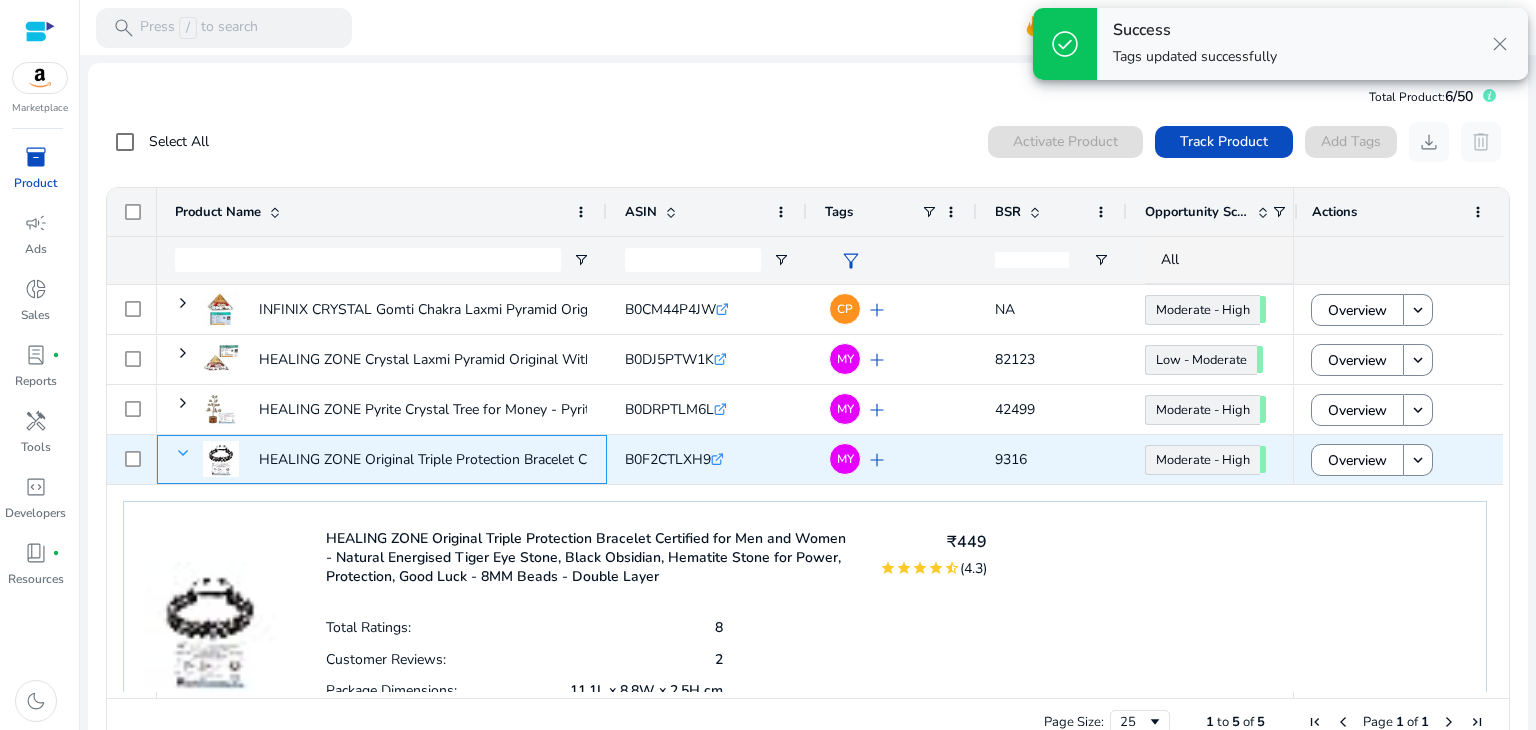 click 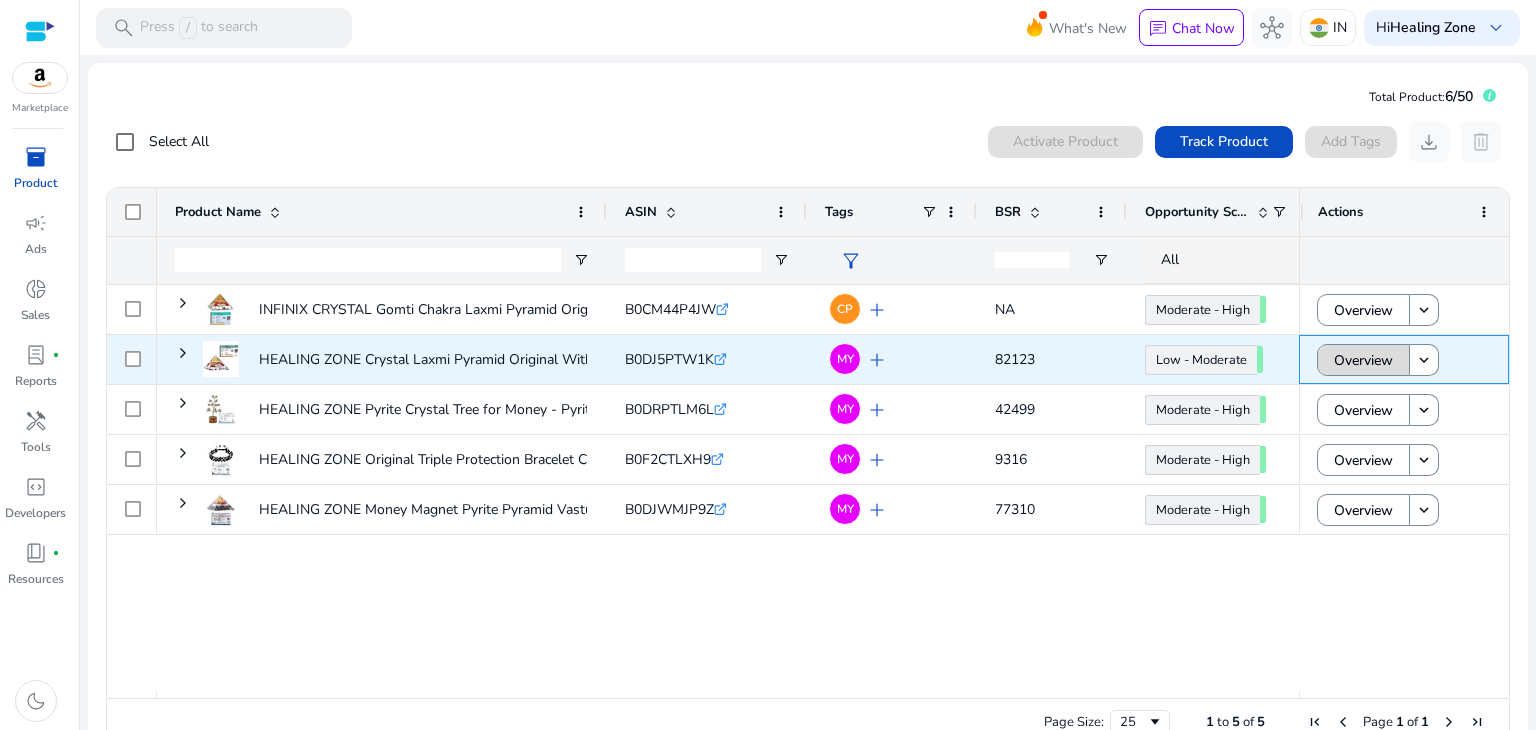 click on "Overview" 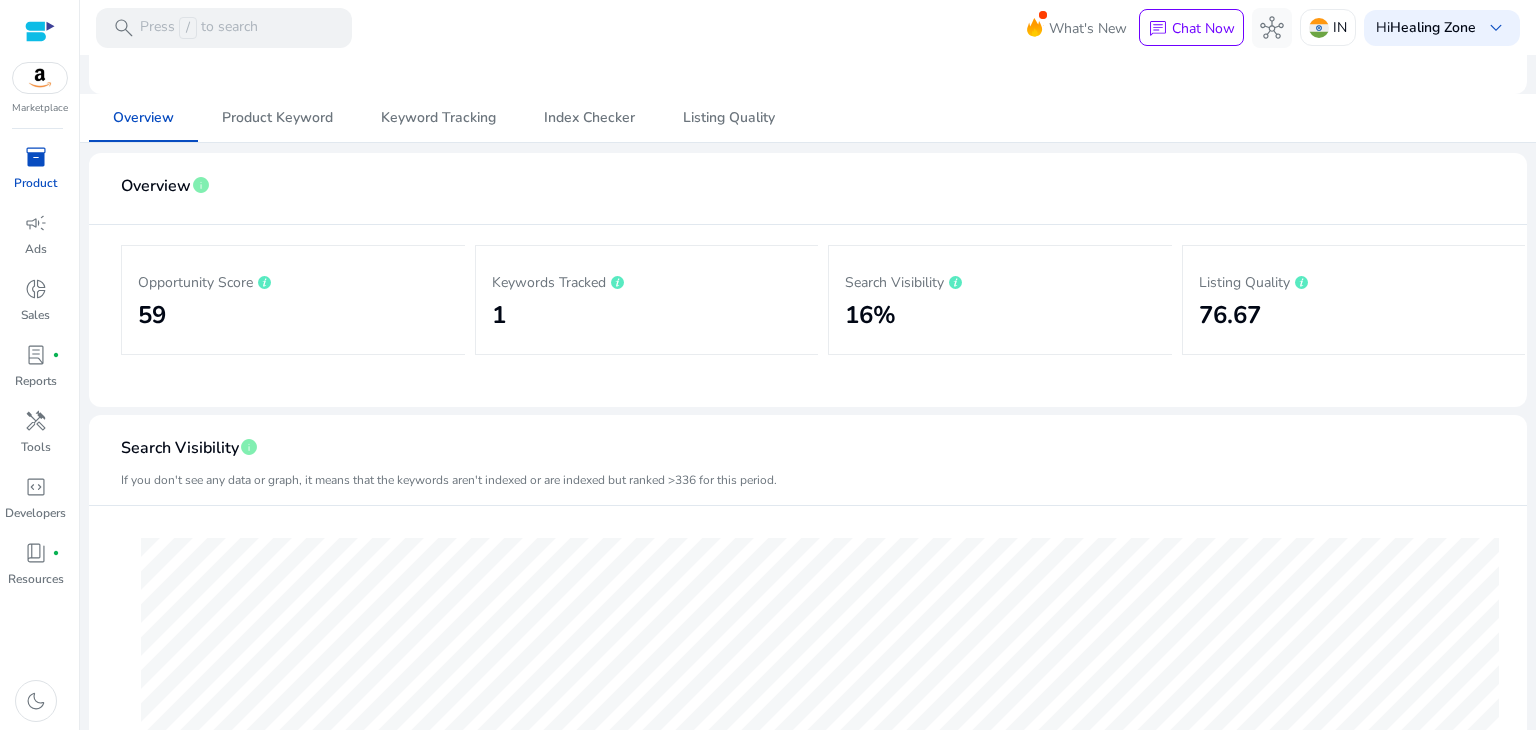 scroll, scrollTop: 0, scrollLeft: 0, axis: both 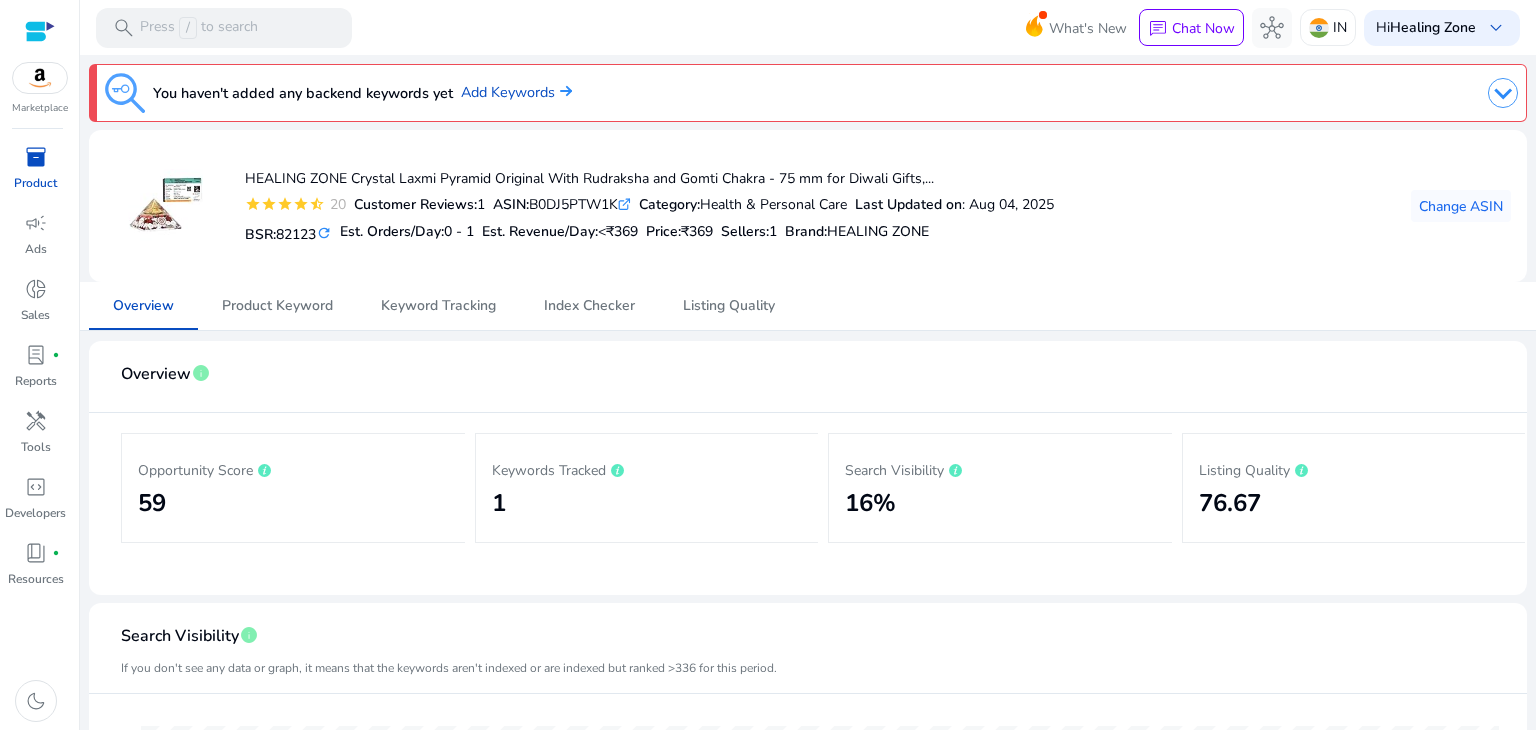 click on "HEALING ZONE Crystal Laxmi Pyramid Original With Rudraksha and Gomti Chakra - 75 mm for Diwali Gifts,...  star star star star star_half  20  Customer Reviews:  1  ASIN:  B0DJ5PTW1K  .st0{fill:#2c8af8} Category:  Health & Personal Care  Last Updated on : Aug 04, 2025   BSR:  82123 refresh  Est. Orders/Day:  0 - 1  Est. Revenue/Day:  <₹369  Price:  ₹369  Sellers:  1 Brand :  HEALING ZONE  Change ASIN" 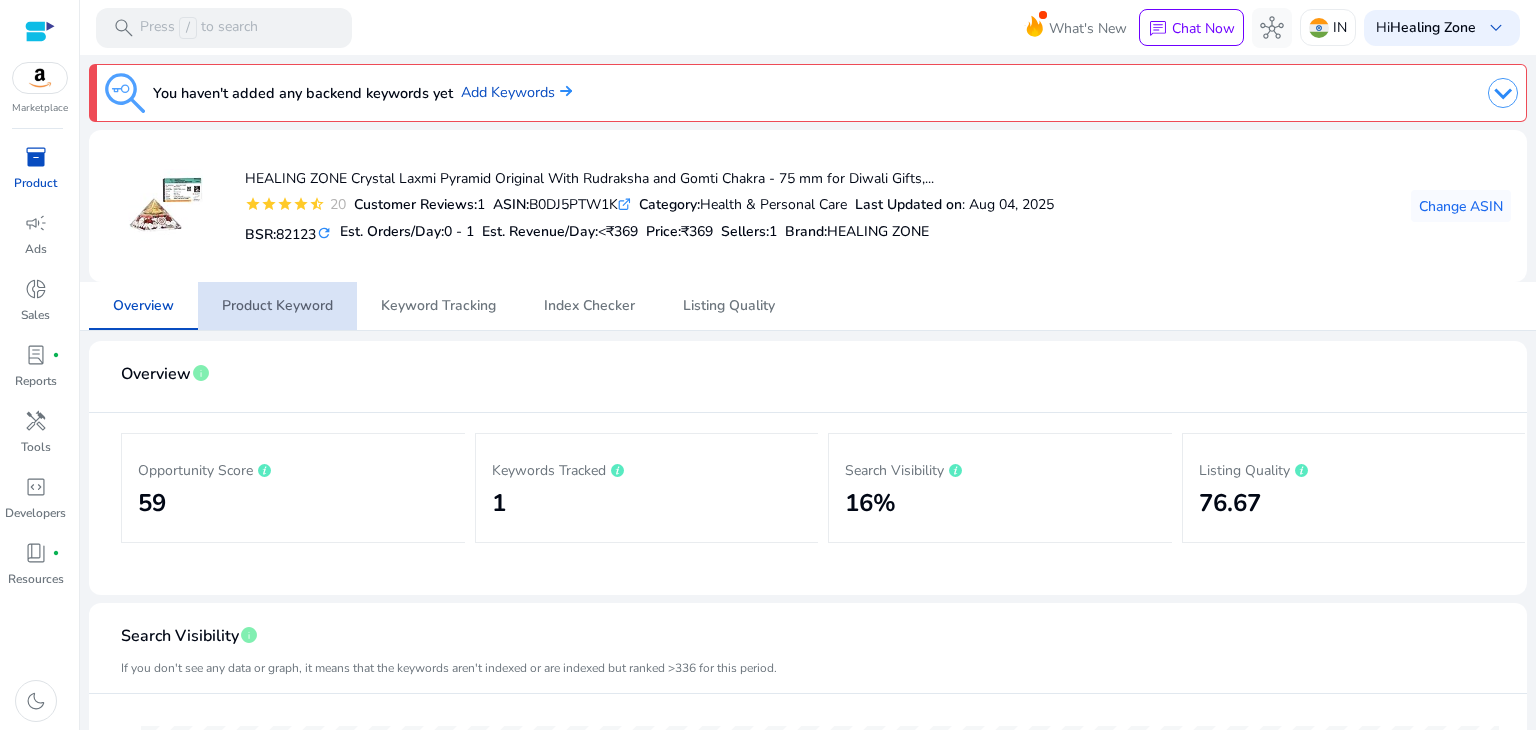click on "Product Keyword" at bounding box center (277, 306) 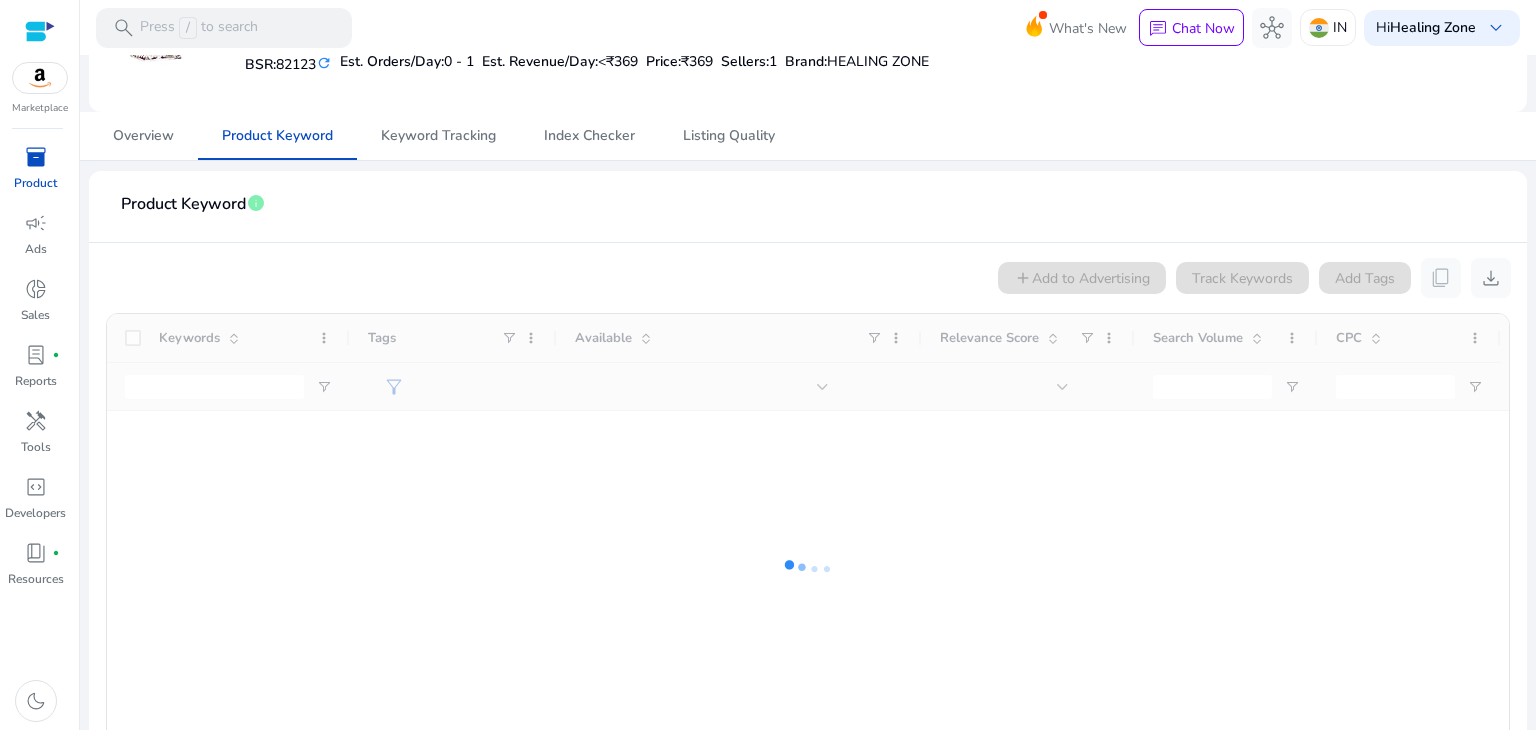 scroll, scrollTop: 171, scrollLeft: 0, axis: vertical 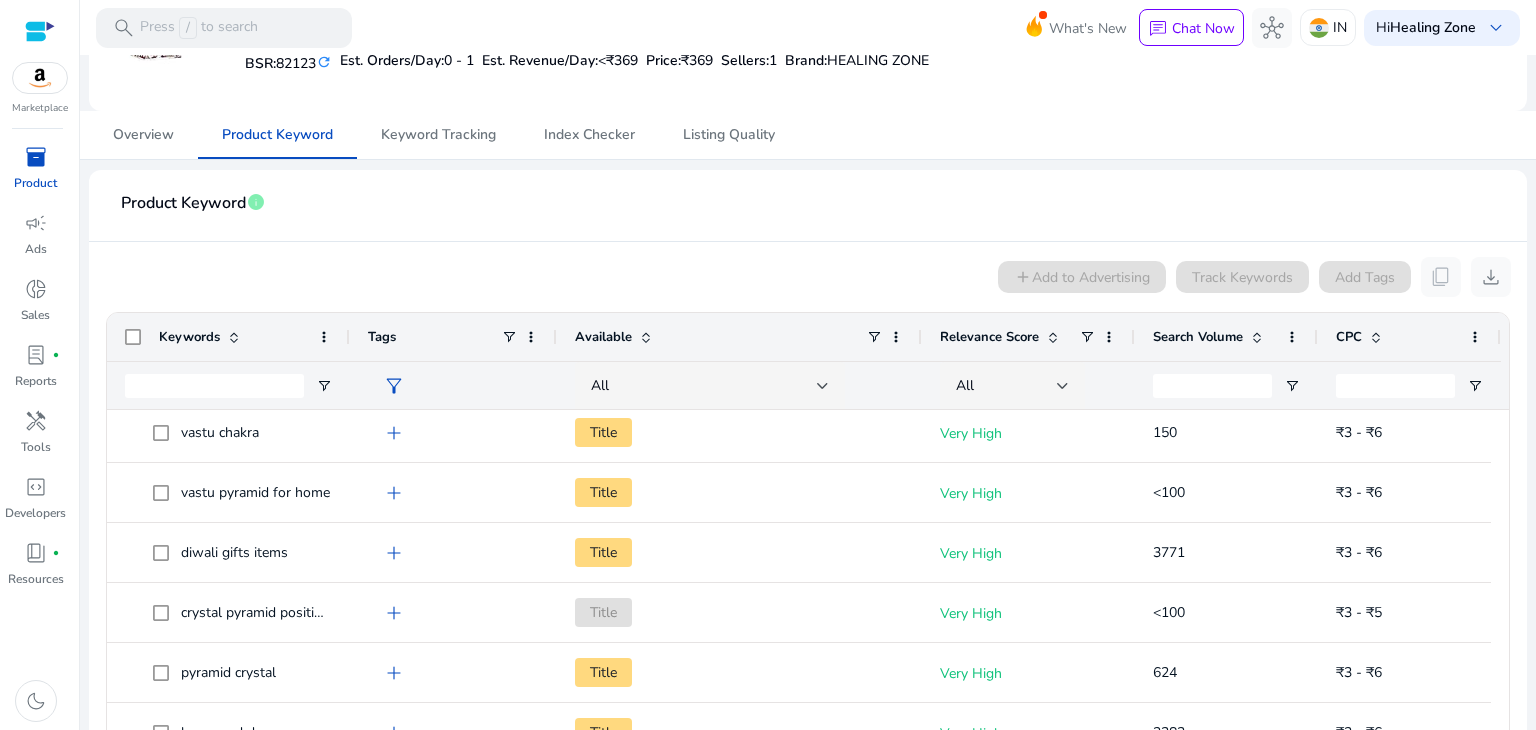 click on "Search Volume" 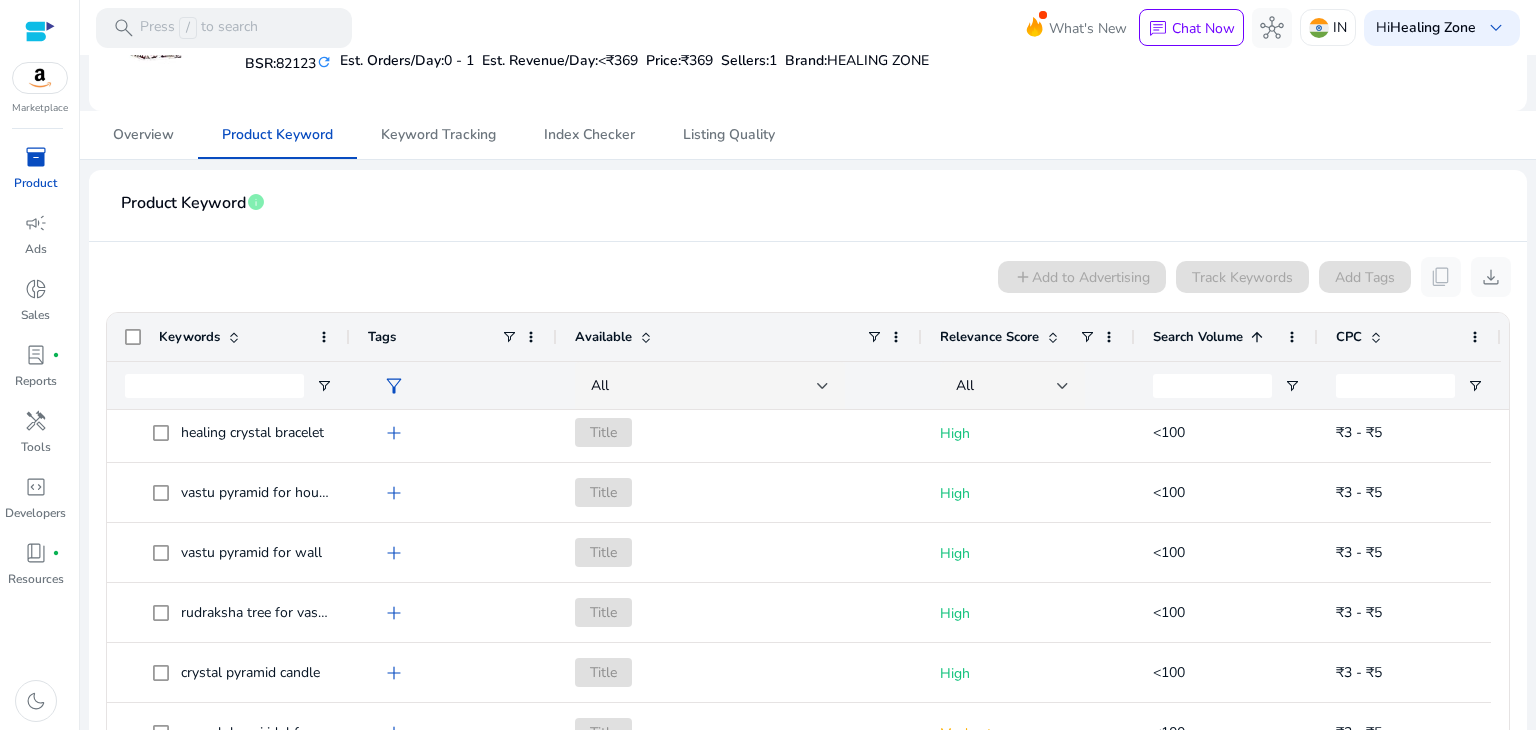 click on "Search Volume" 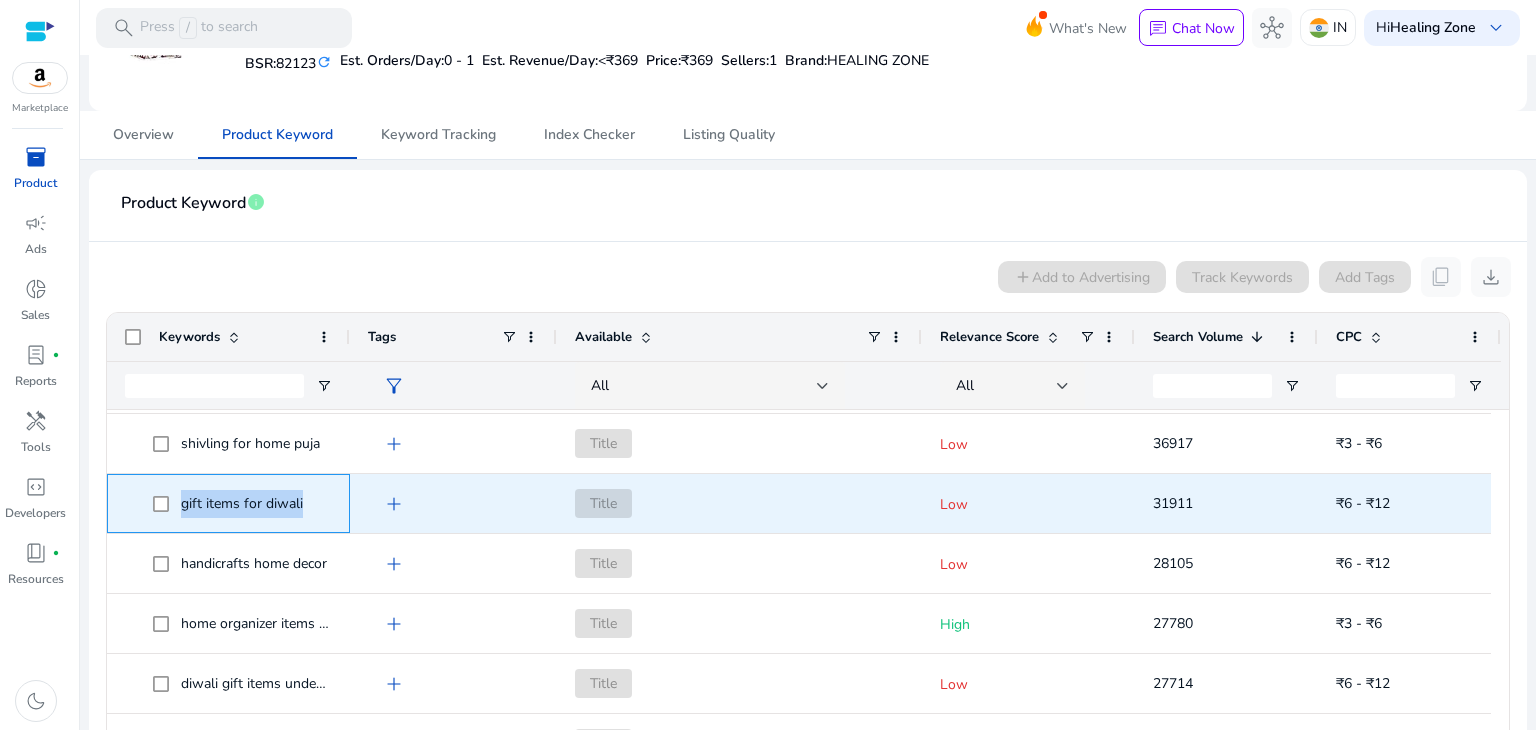 drag, startPoint x: 307, startPoint y: 499, endPoint x: 173, endPoint y: 505, distance: 134.13426 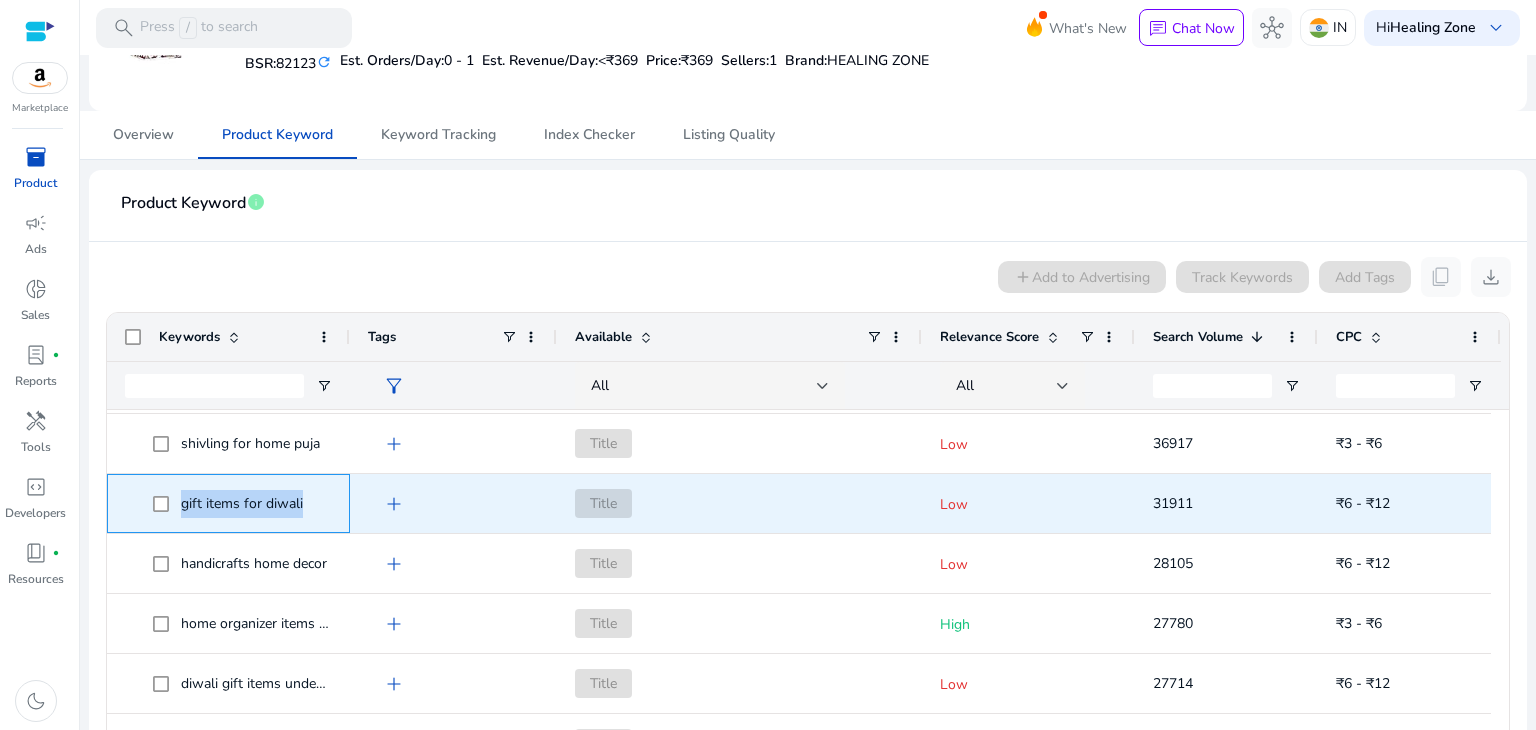 click on "gift items for diwali" 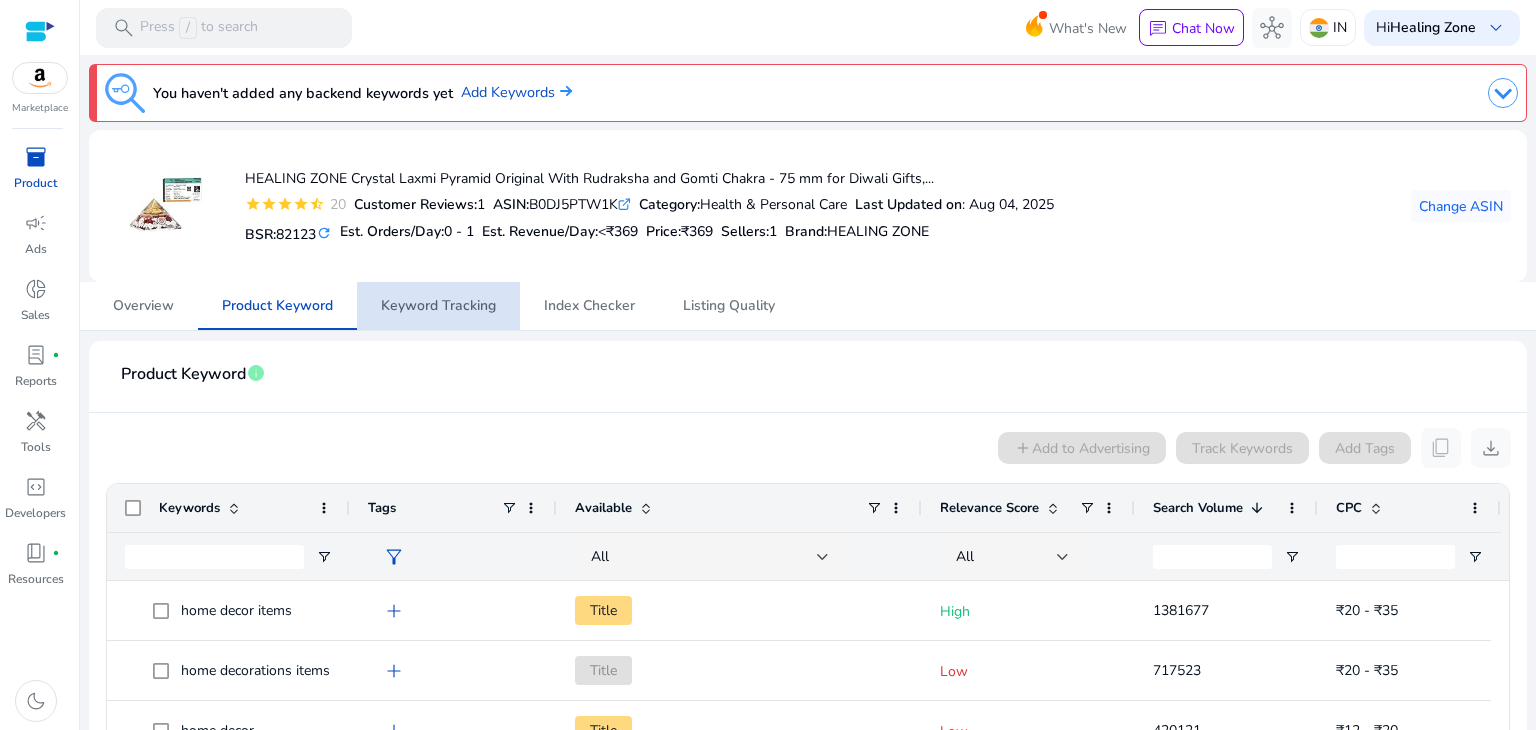 click on "Keyword Tracking" at bounding box center [438, 306] 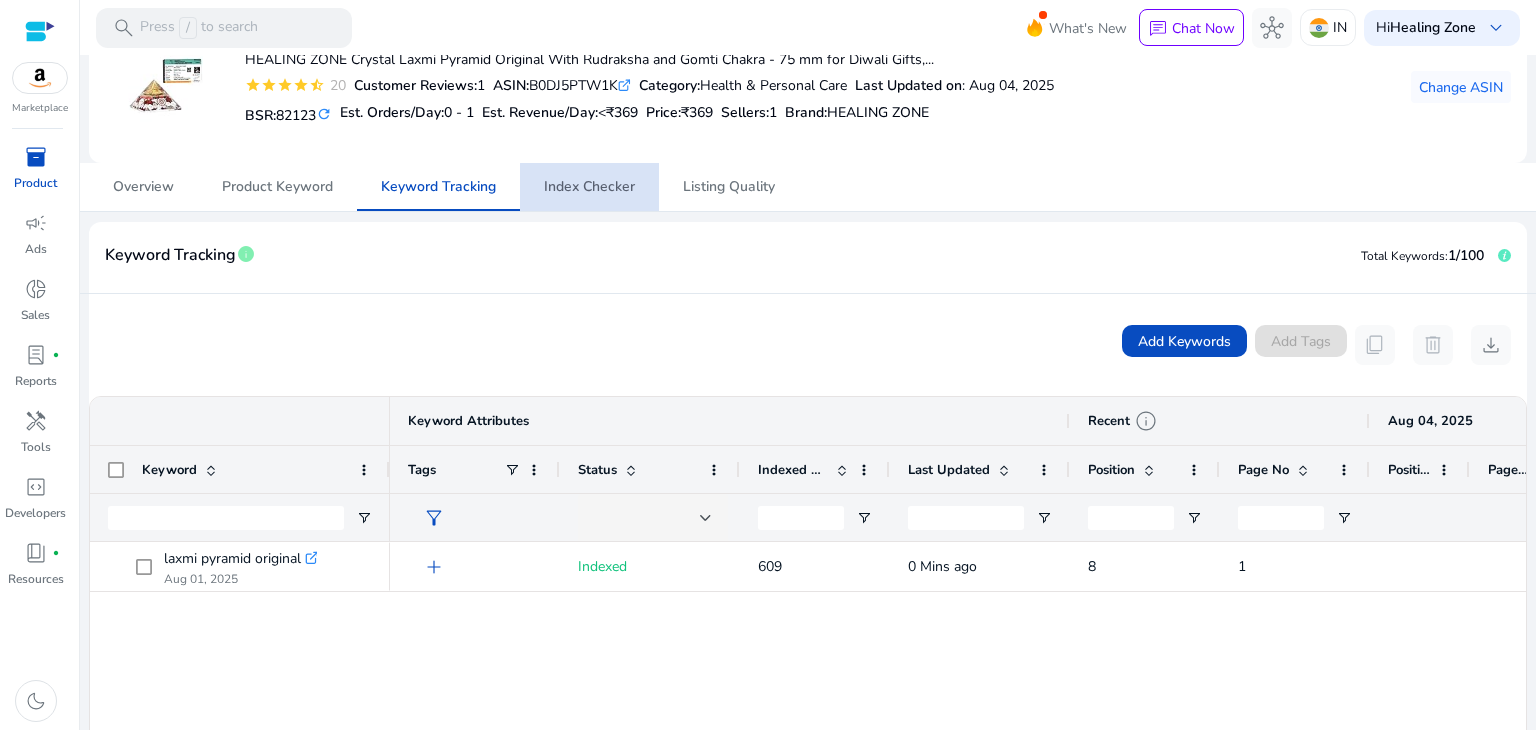 click on "Index Checker" at bounding box center [589, 187] 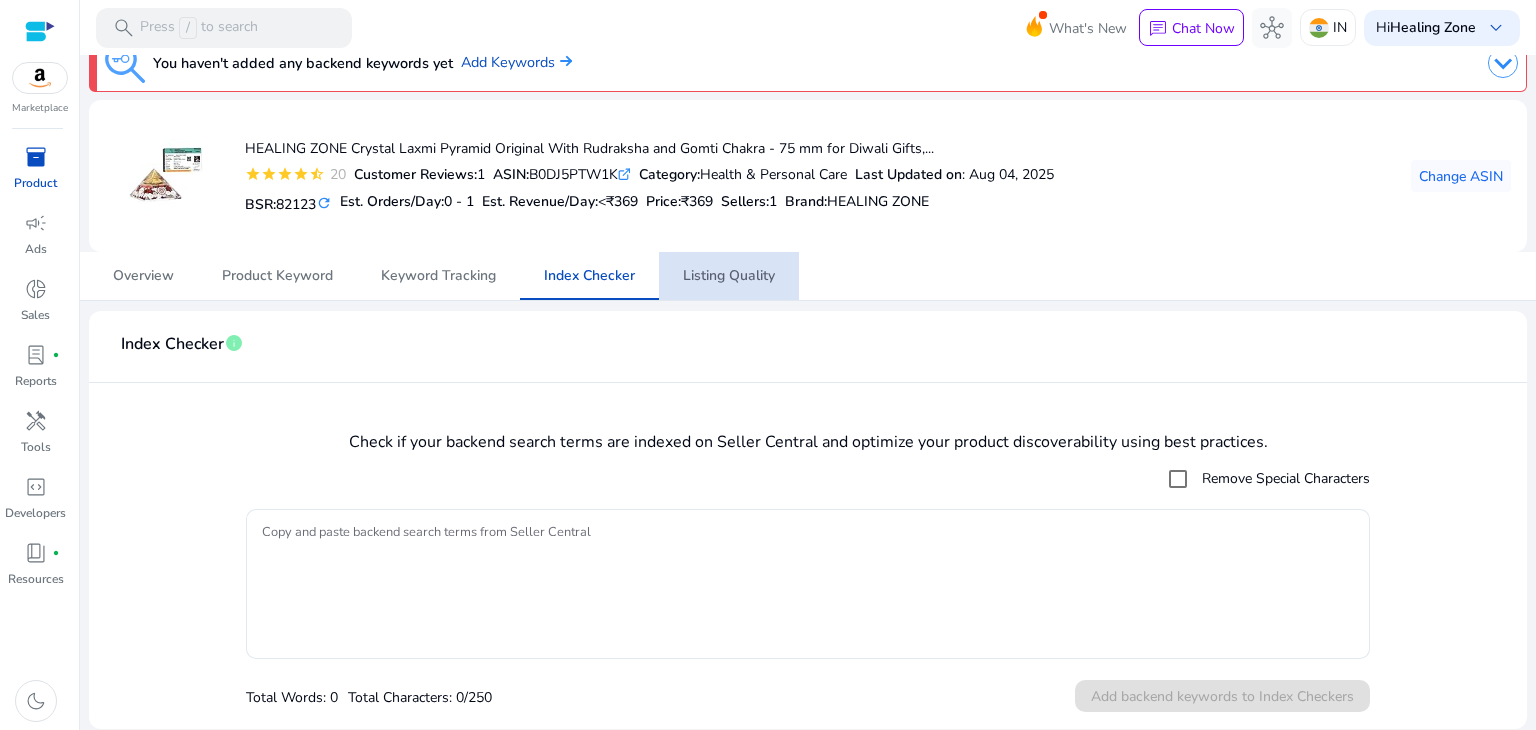 click on "Listing Quality" at bounding box center [729, 276] 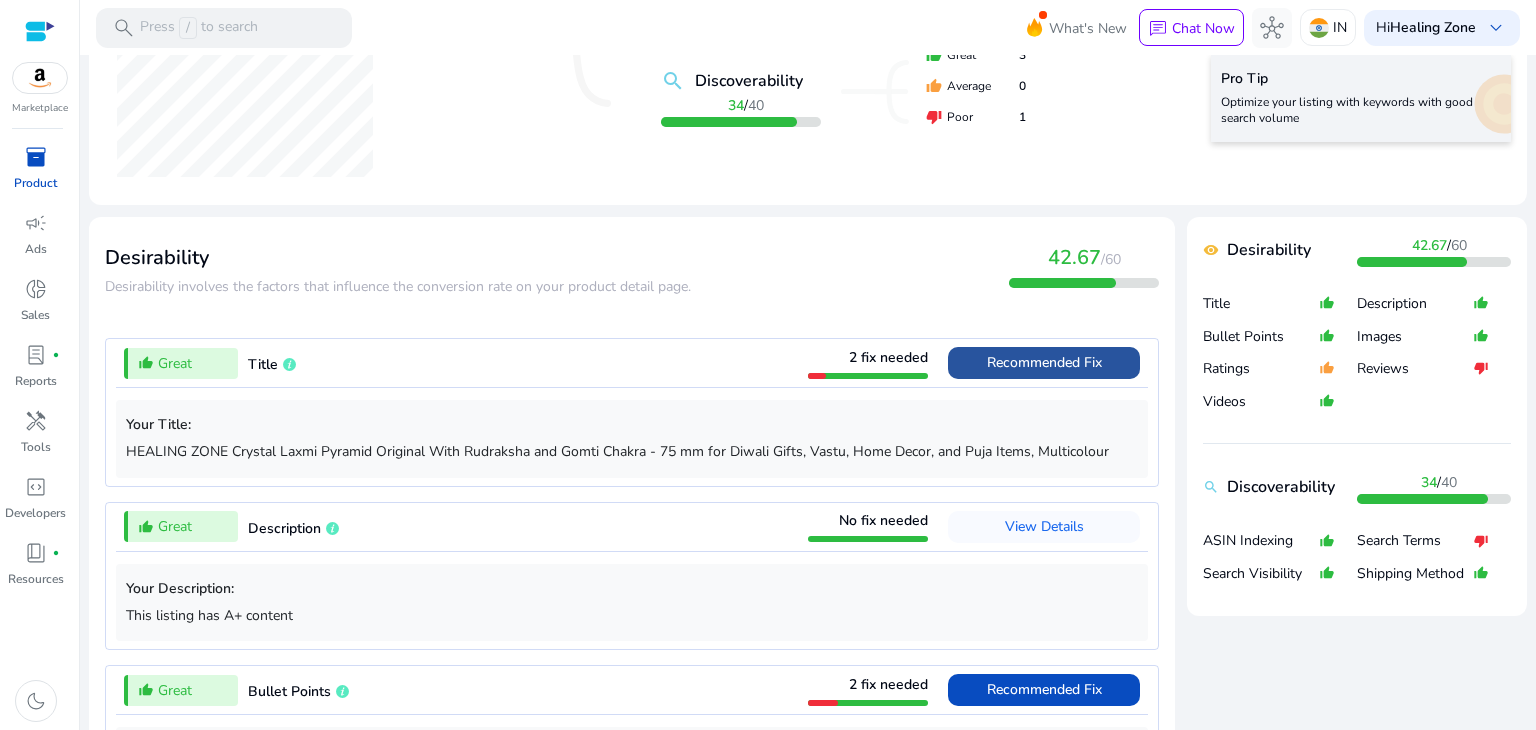 click on "Recommended Fix" at bounding box center (1044, 362) 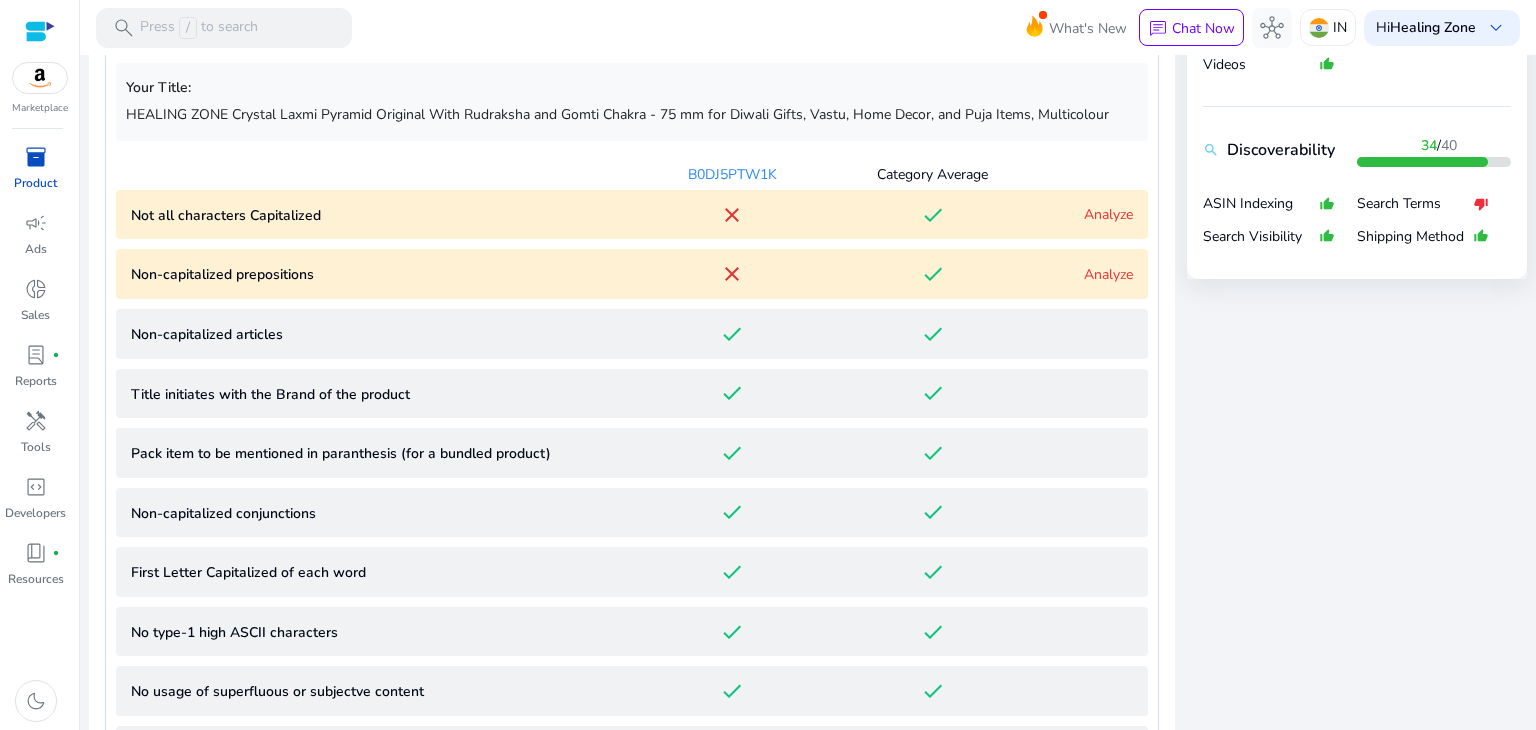 click on "Analyze" at bounding box center (1108, 214) 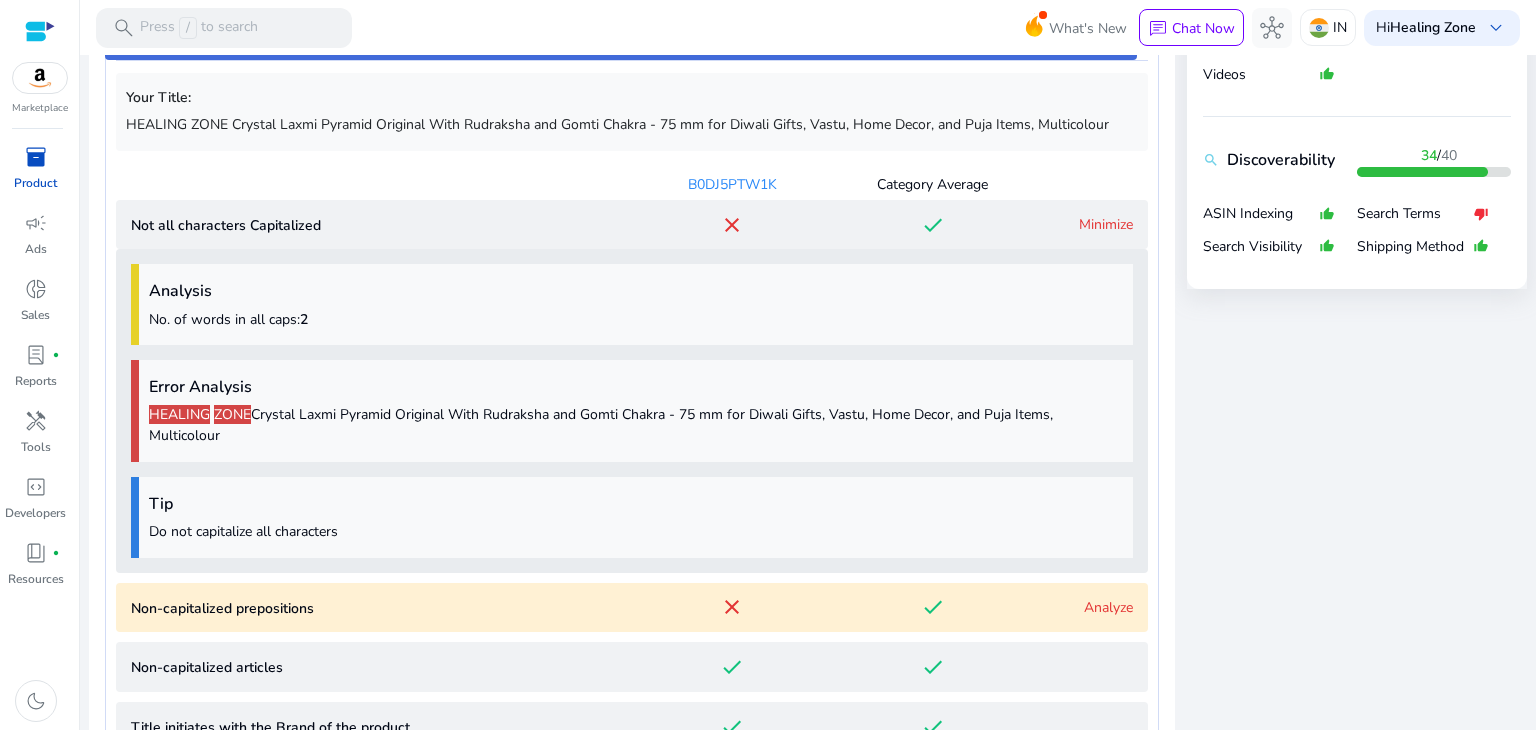click on "Minimize" at bounding box center [1106, 224] 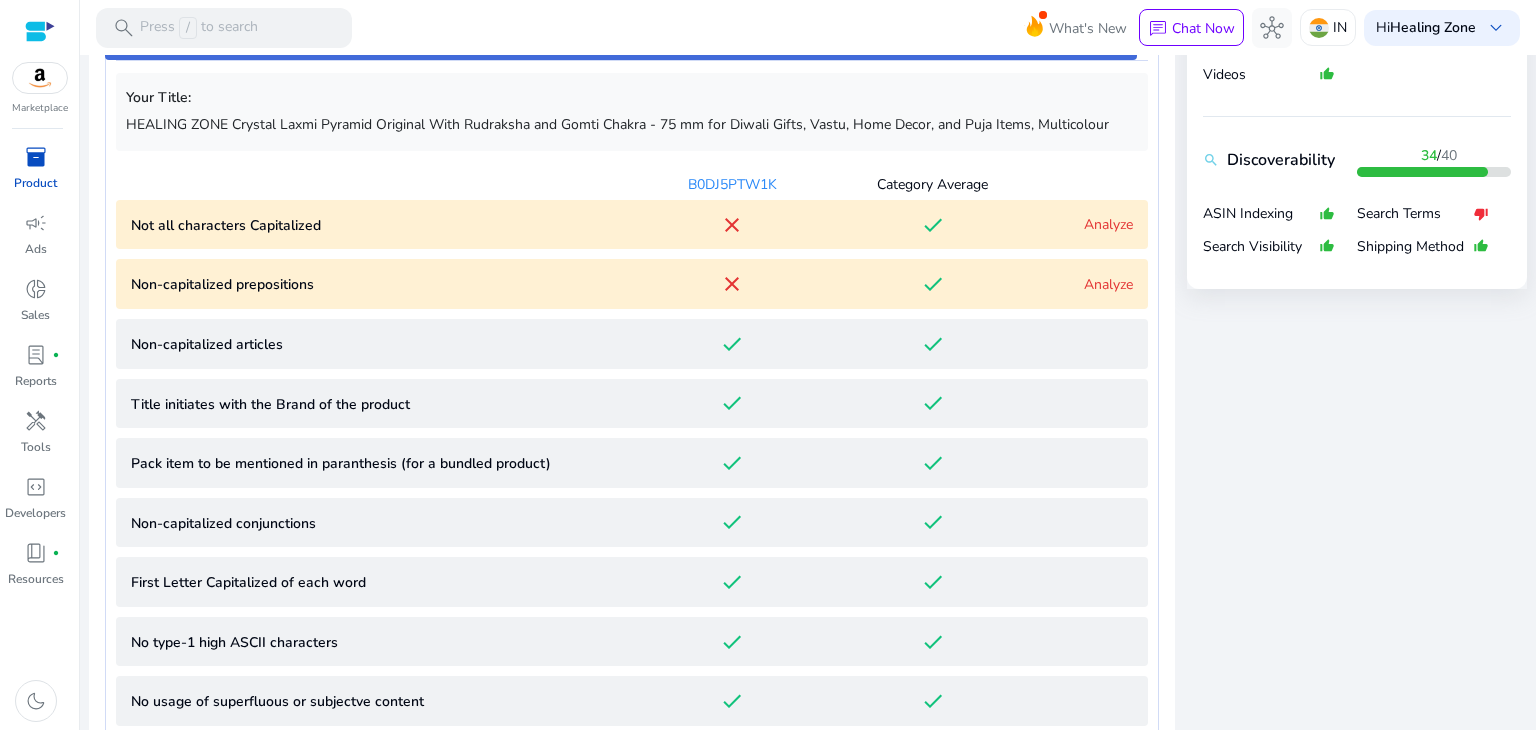 click on "Analyze" at bounding box center (1108, 284) 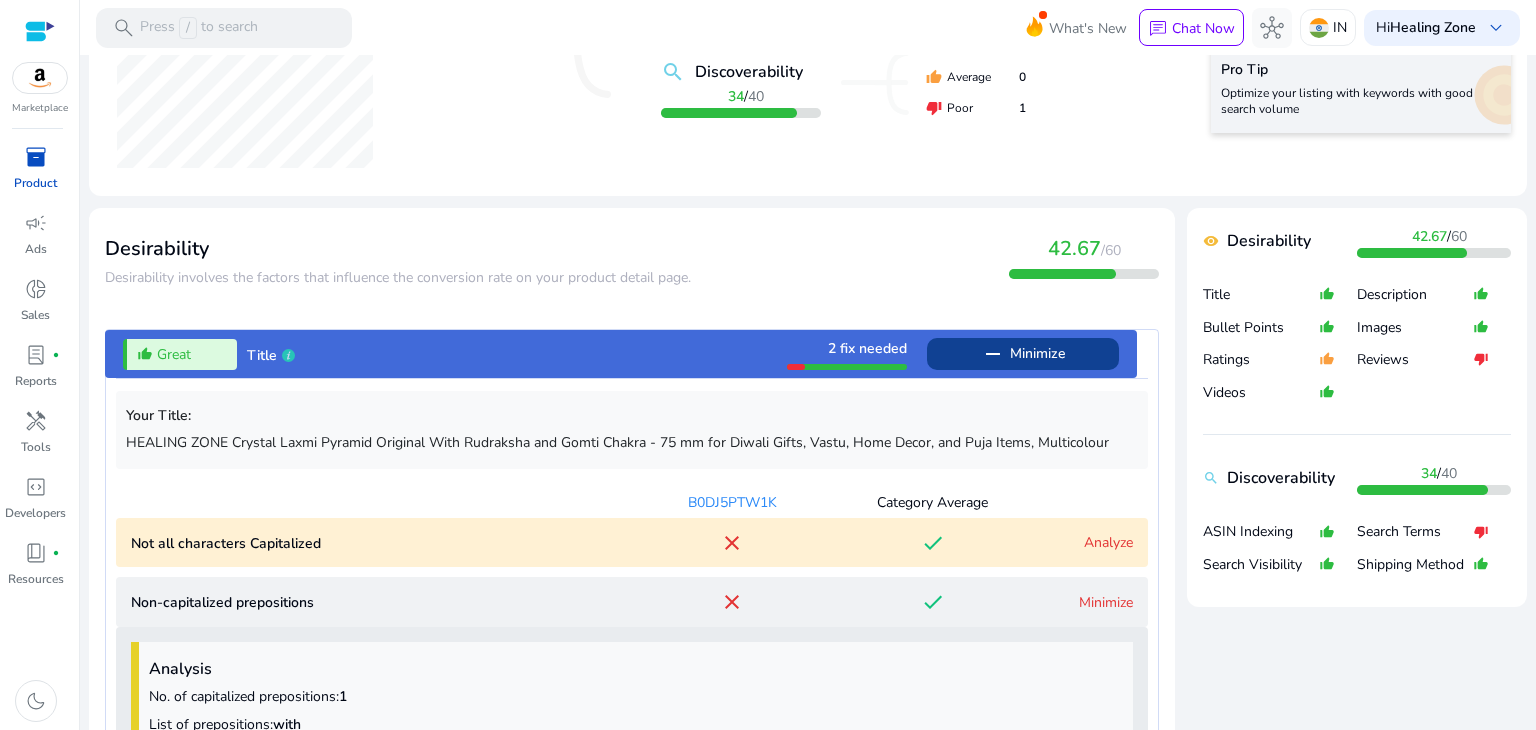 scroll, scrollTop: 0, scrollLeft: 0, axis: both 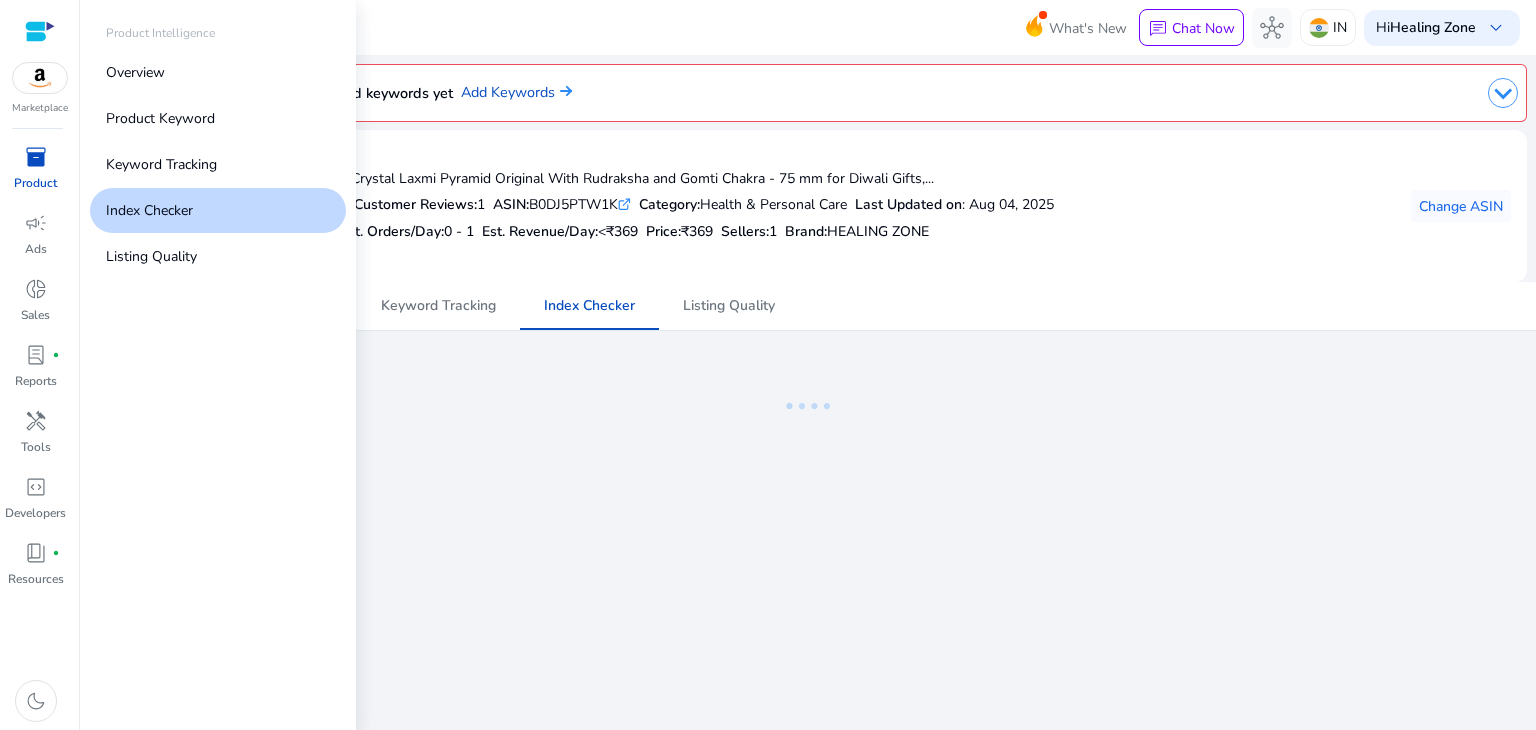 click on "Product" at bounding box center (35, 183) 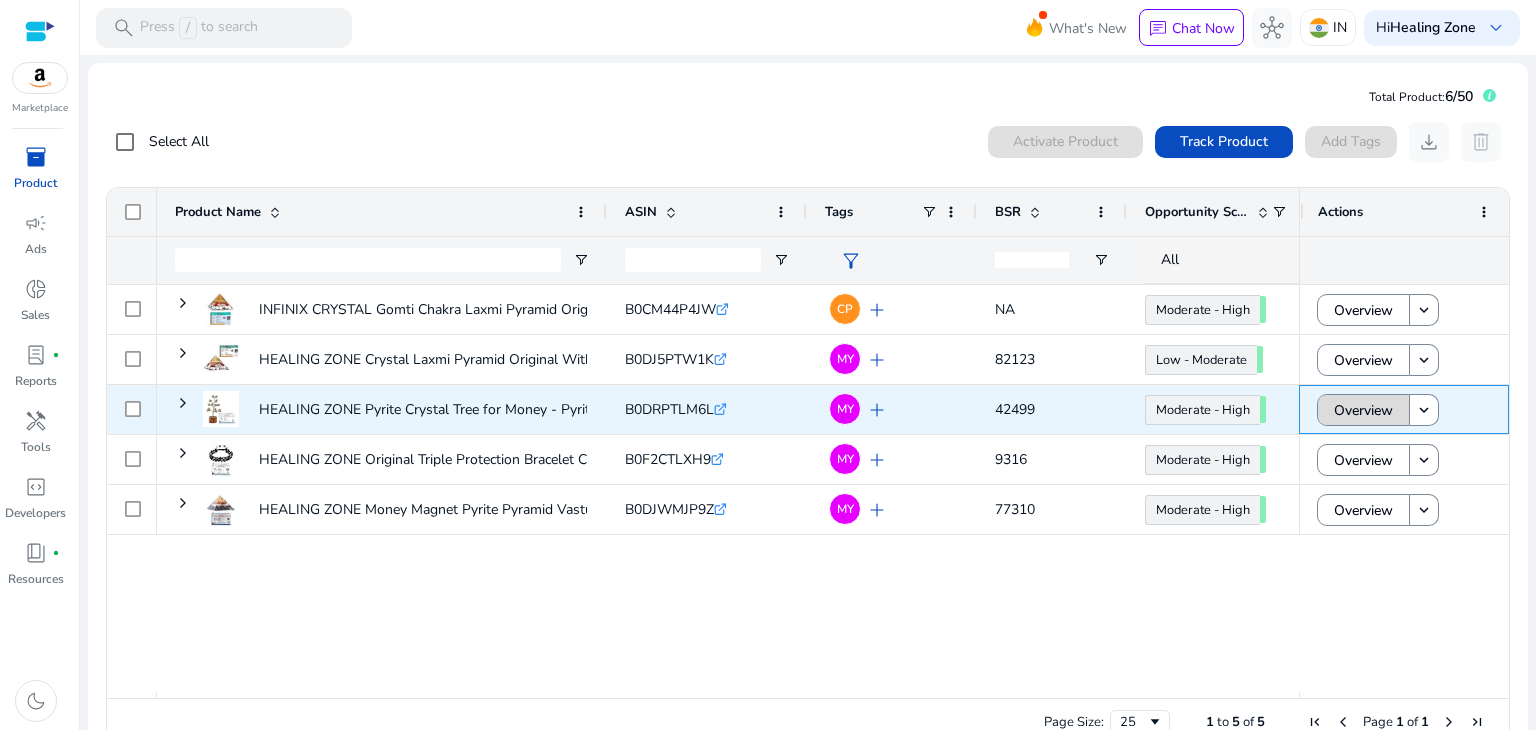 click on "Overview" 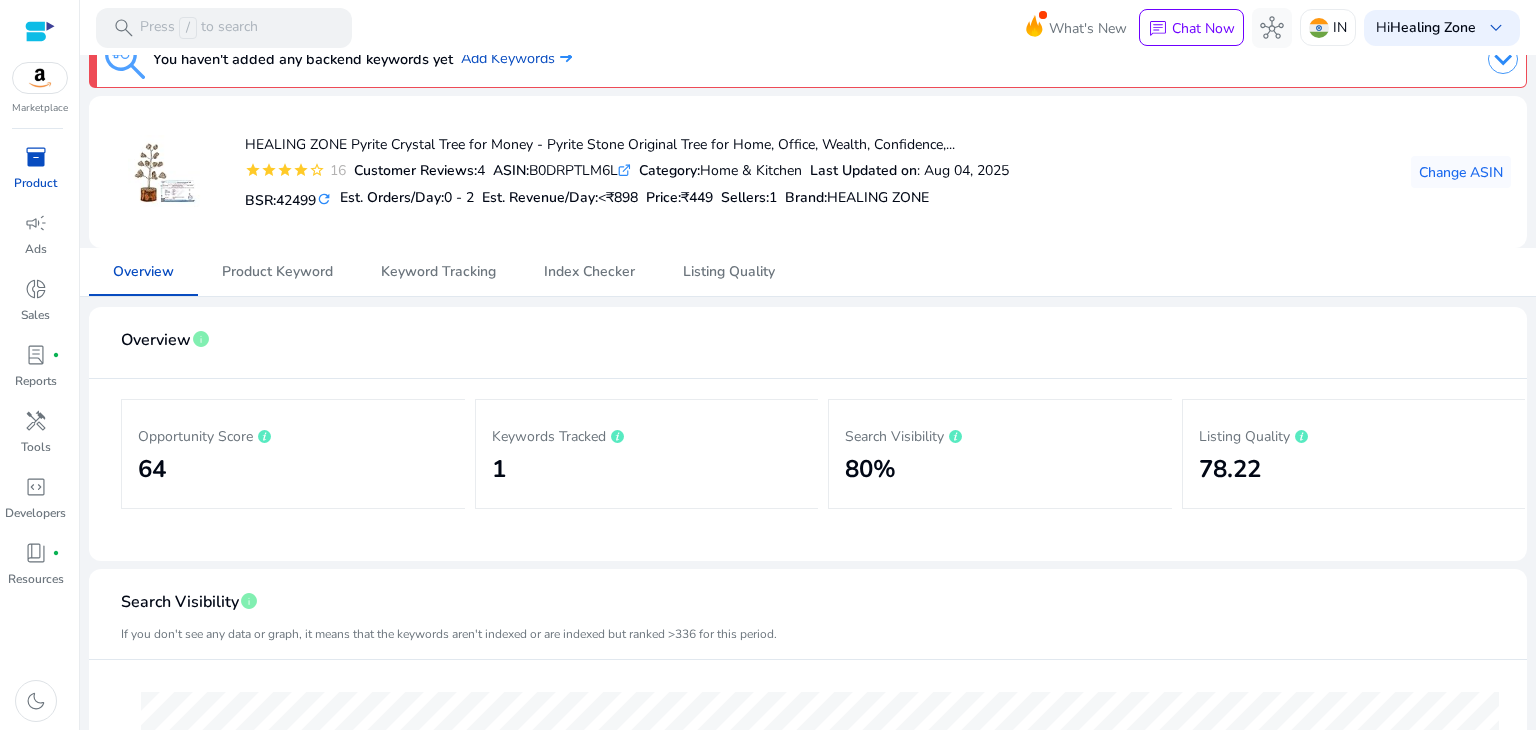 scroll, scrollTop: 0, scrollLeft: 0, axis: both 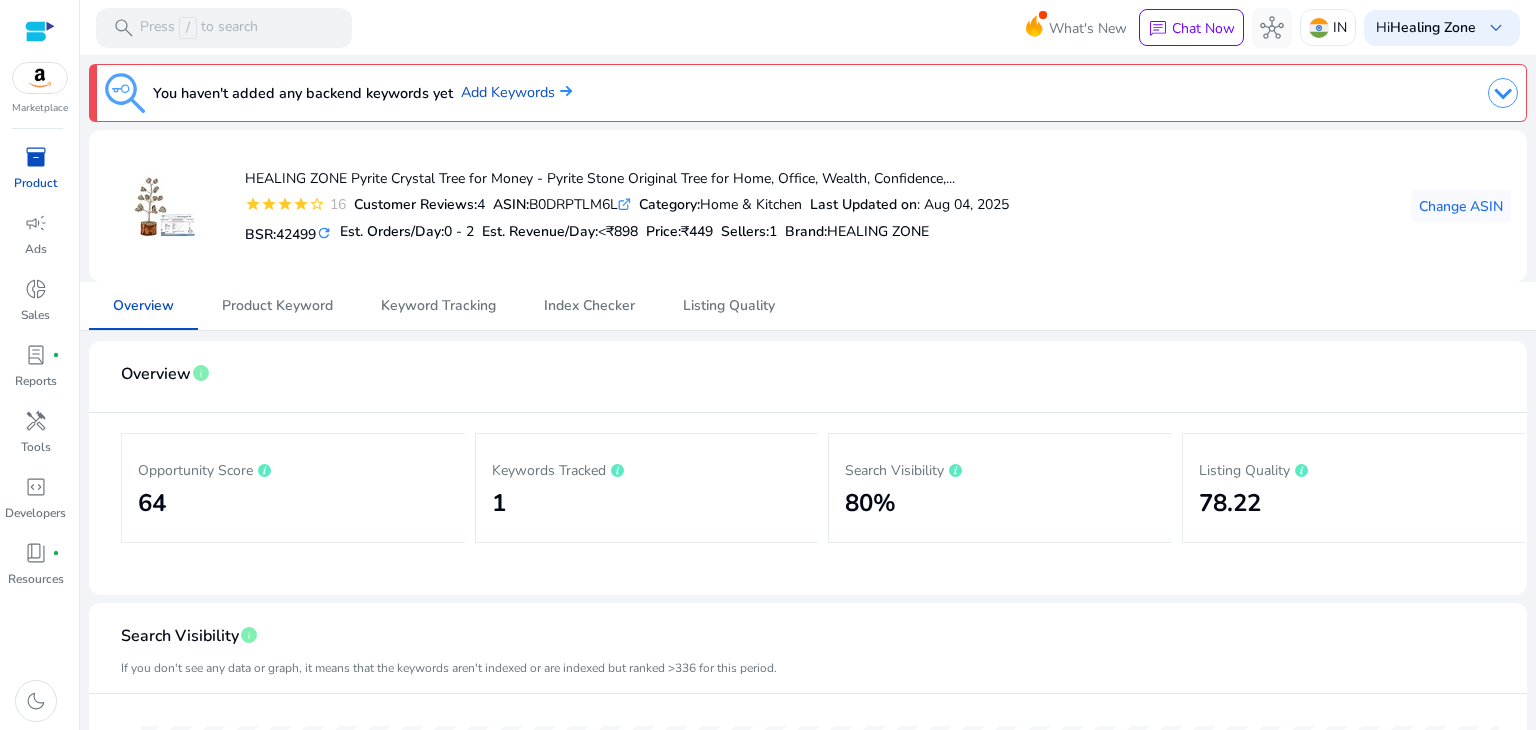 click on "You haven't added any backend keywords yet   Add Keywords   HEALING ZONE Pyrite Crystal Tree for Money - Pyrite Stone Original Tree for Home, Office, Wealth, Confidence,...  star star star star star_border  16  Customer Reviews:  4  ASIN:  B0DRPTLM6L  .st0{fill:#2c8af8} Category:  Home & Kitchen  Last Updated on : Aug 04, 2025   BSR:  42499 refresh  Est. Orders/Day:  0 - 2  Est. Revenue/Day:  <₹898  Price:  ₹449  Sellers:  1 Brand :  HEALING ZONE  Change ASIN   Overview   Product Keyword   Keyword Tracking   Index Checker   Listing Quality  Overview  info   Opportunity Score
64  Keywords Tracked
1  Search Visibility
80%  Listing Quality
78.22 Search Visibility  info  If you don't see any data or graph, it means that the keywords aren't indexed or are indexed but ranked >336 for this period. FBA Fees  info  No. of Sellers  info   Total Sellers   1   Amazon New   1   Amazon Used   0   Merchant New   0   0" 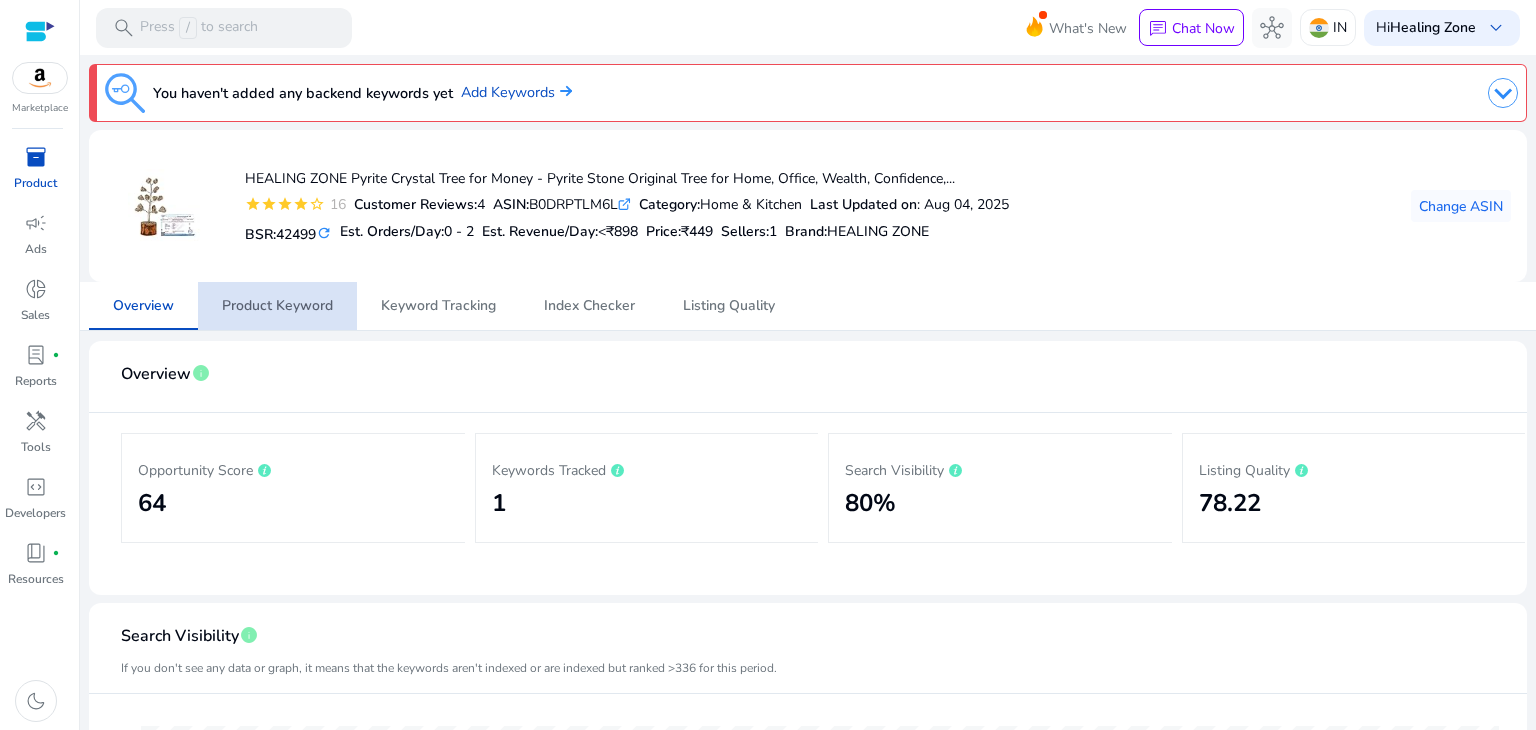 click on "Product Keyword" at bounding box center (277, 306) 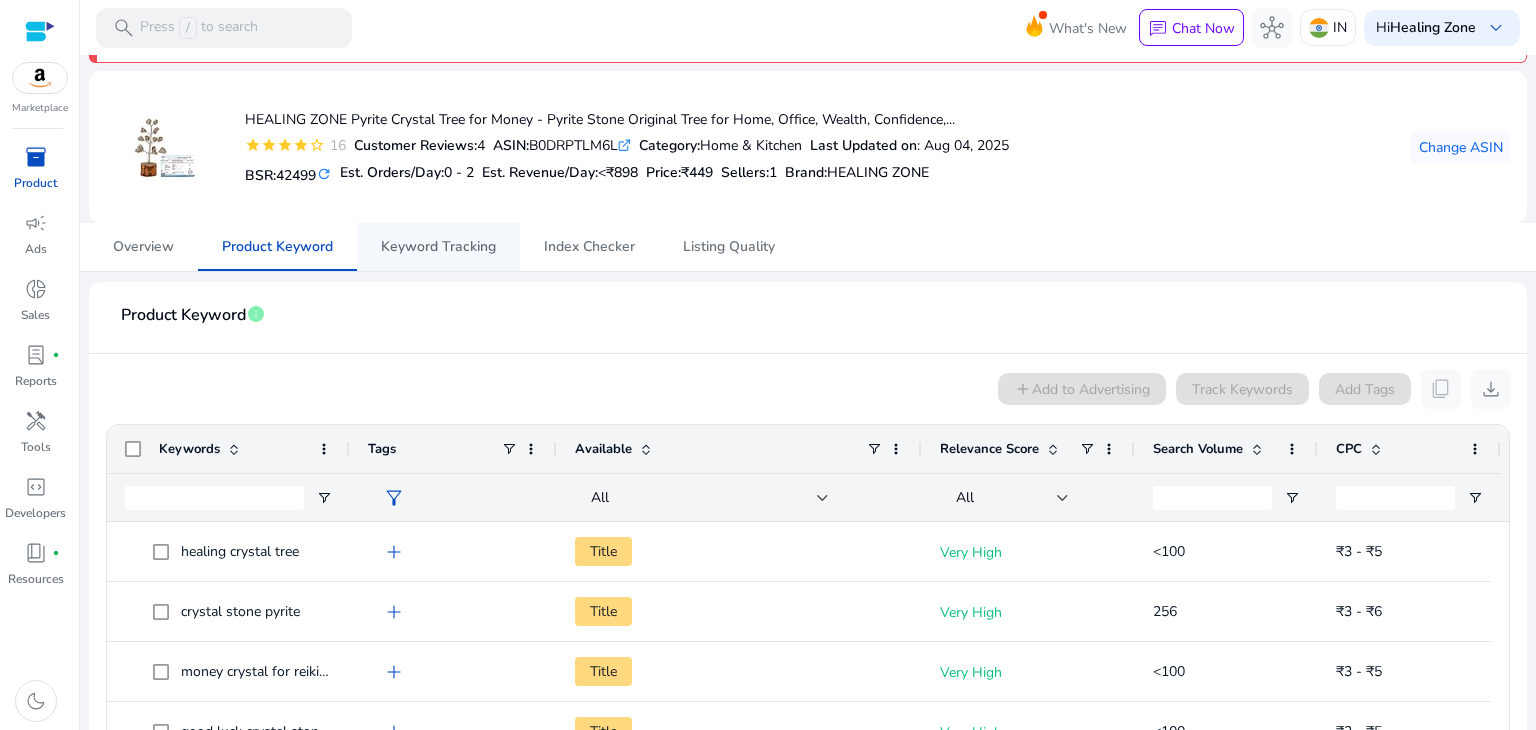scroll, scrollTop: 60, scrollLeft: 0, axis: vertical 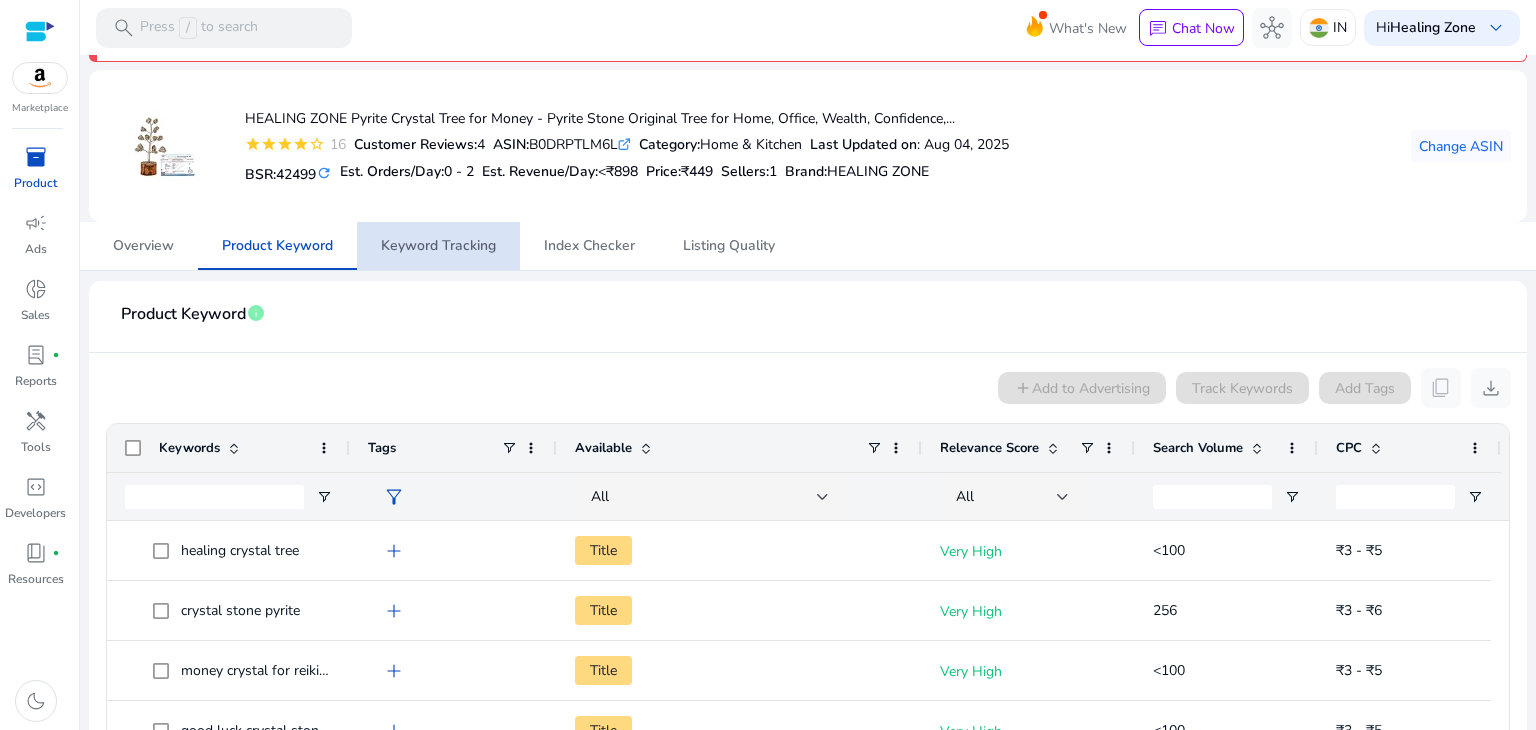click on "Keyword Tracking" at bounding box center [438, 246] 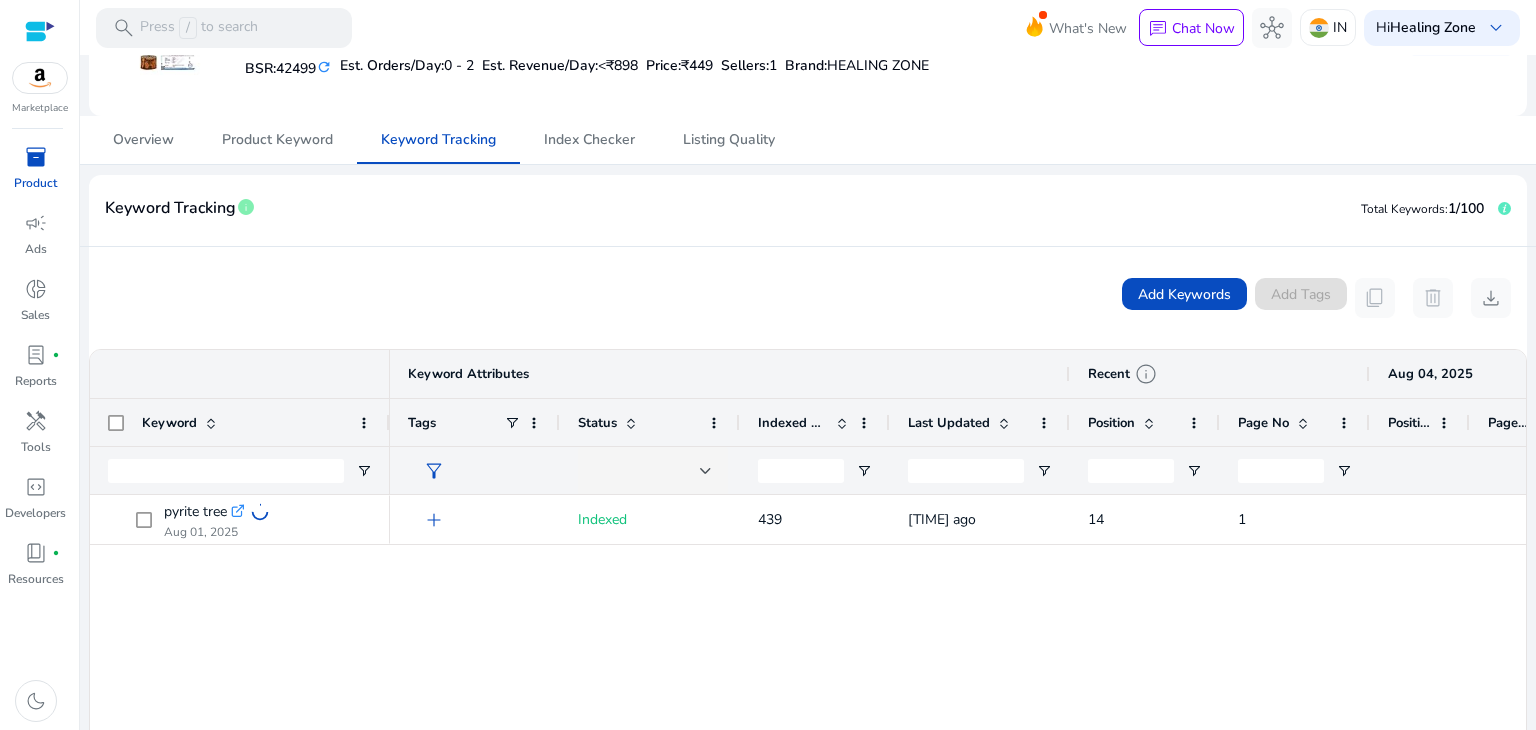 scroll, scrollTop: 167, scrollLeft: 0, axis: vertical 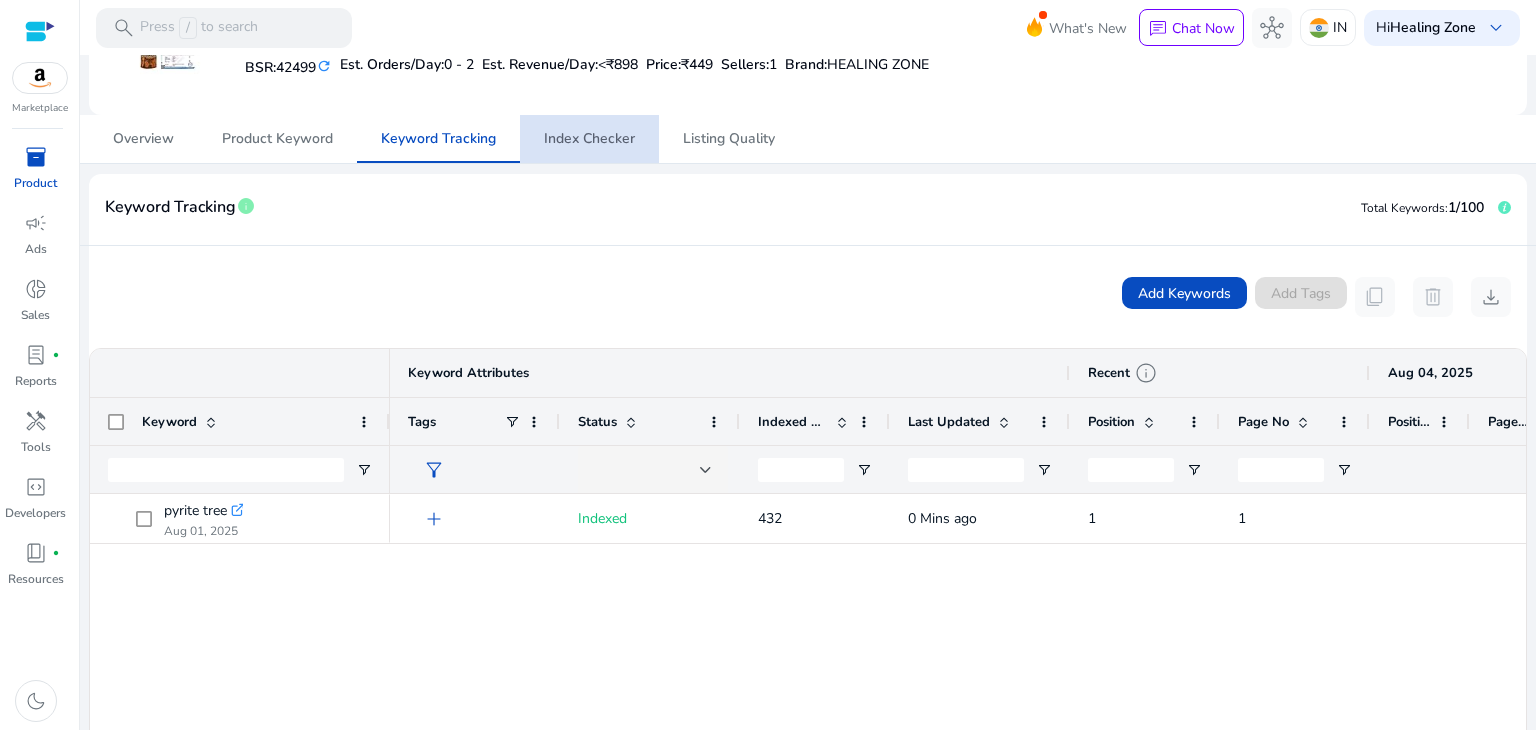 click on "Index Checker" at bounding box center (589, 139) 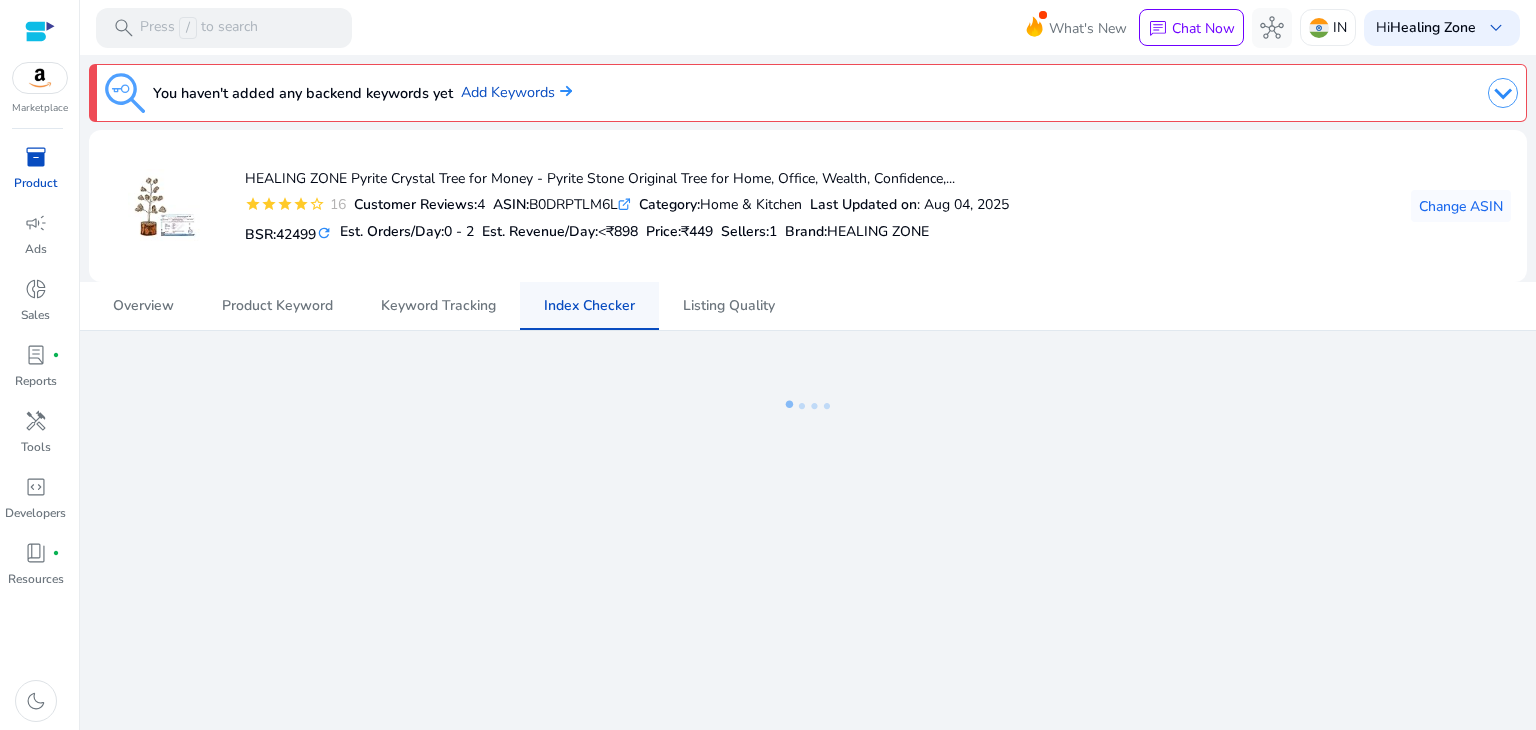 scroll, scrollTop: 0, scrollLeft: 0, axis: both 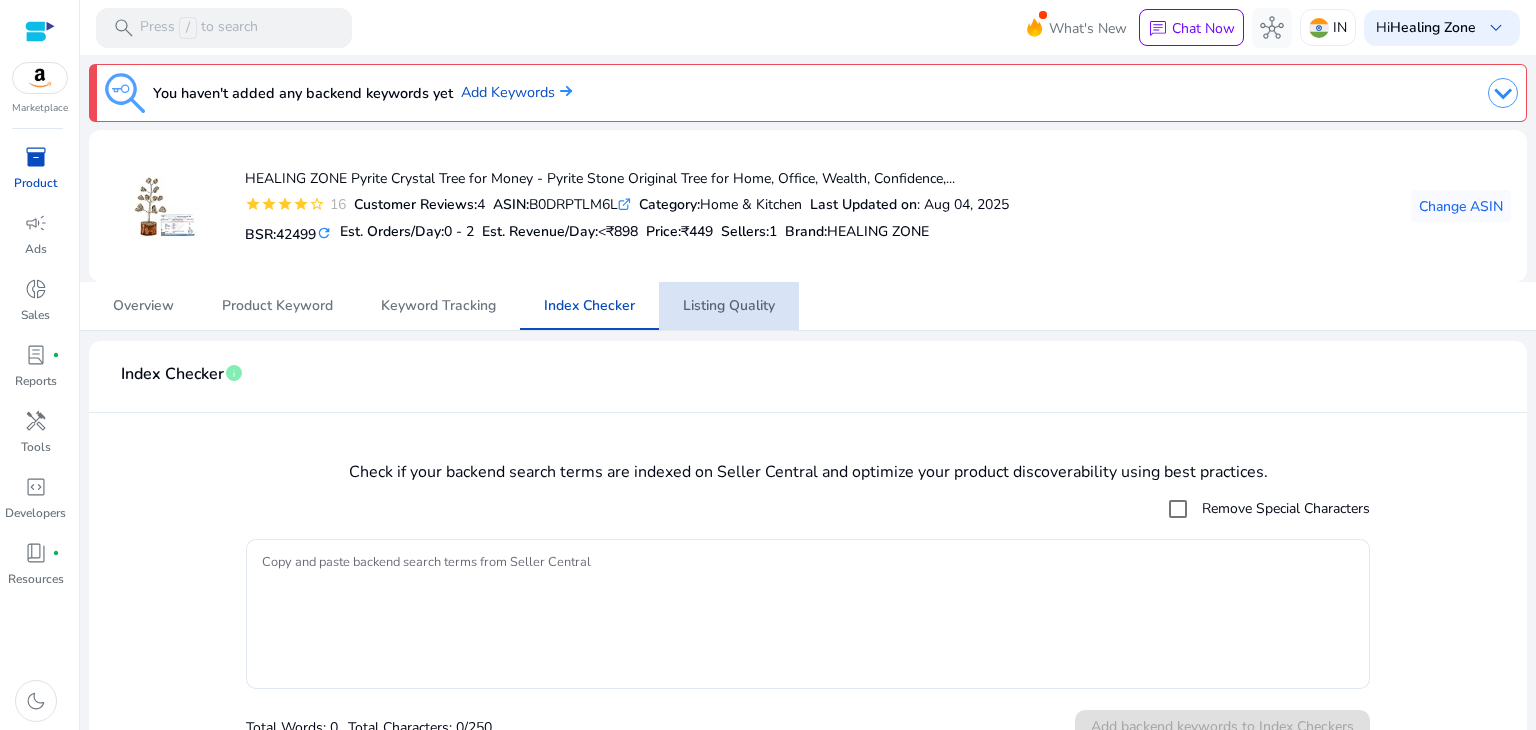 click on "Listing Quality" at bounding box center (729, 306) 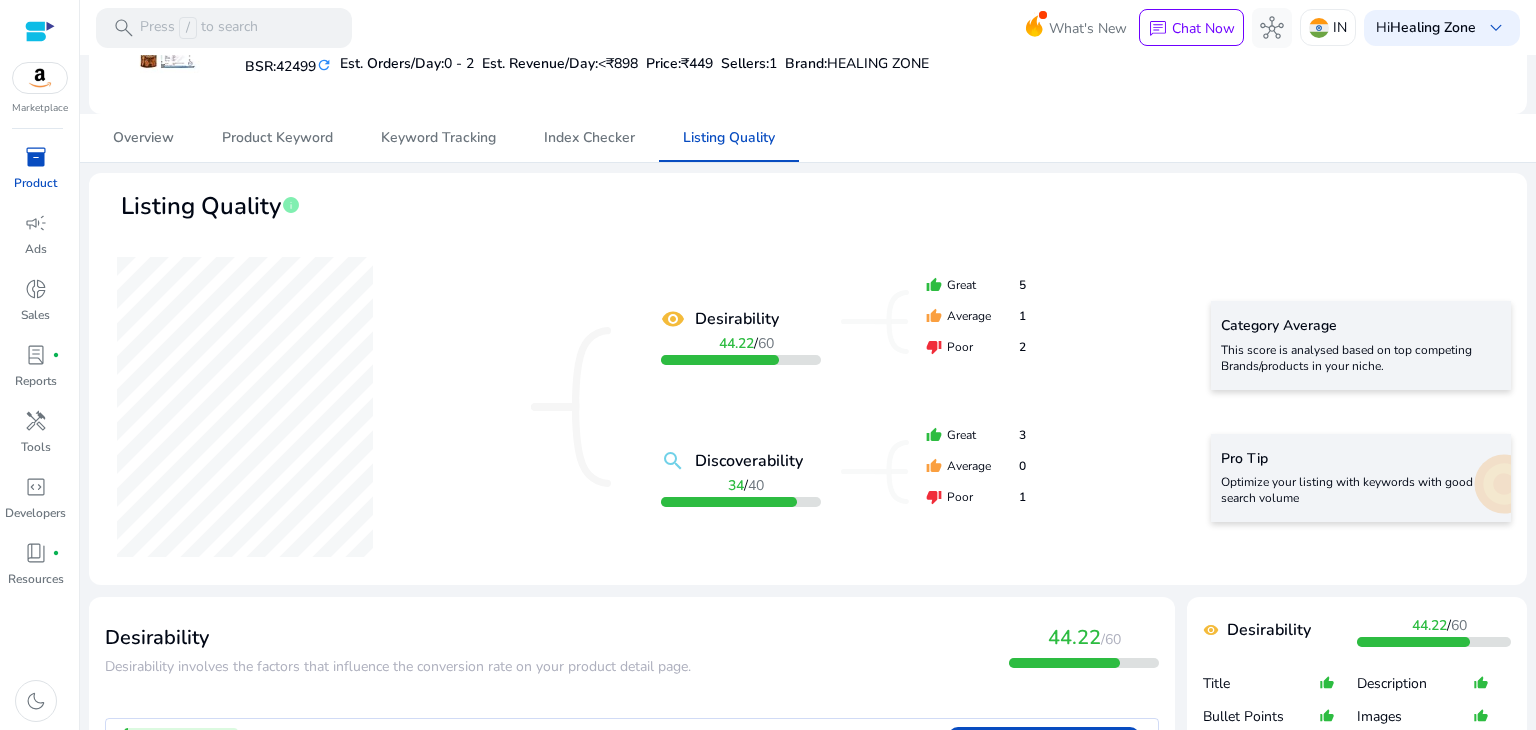 scroll, scrollTop: 168, scrollLeft: 0, axis: vertical 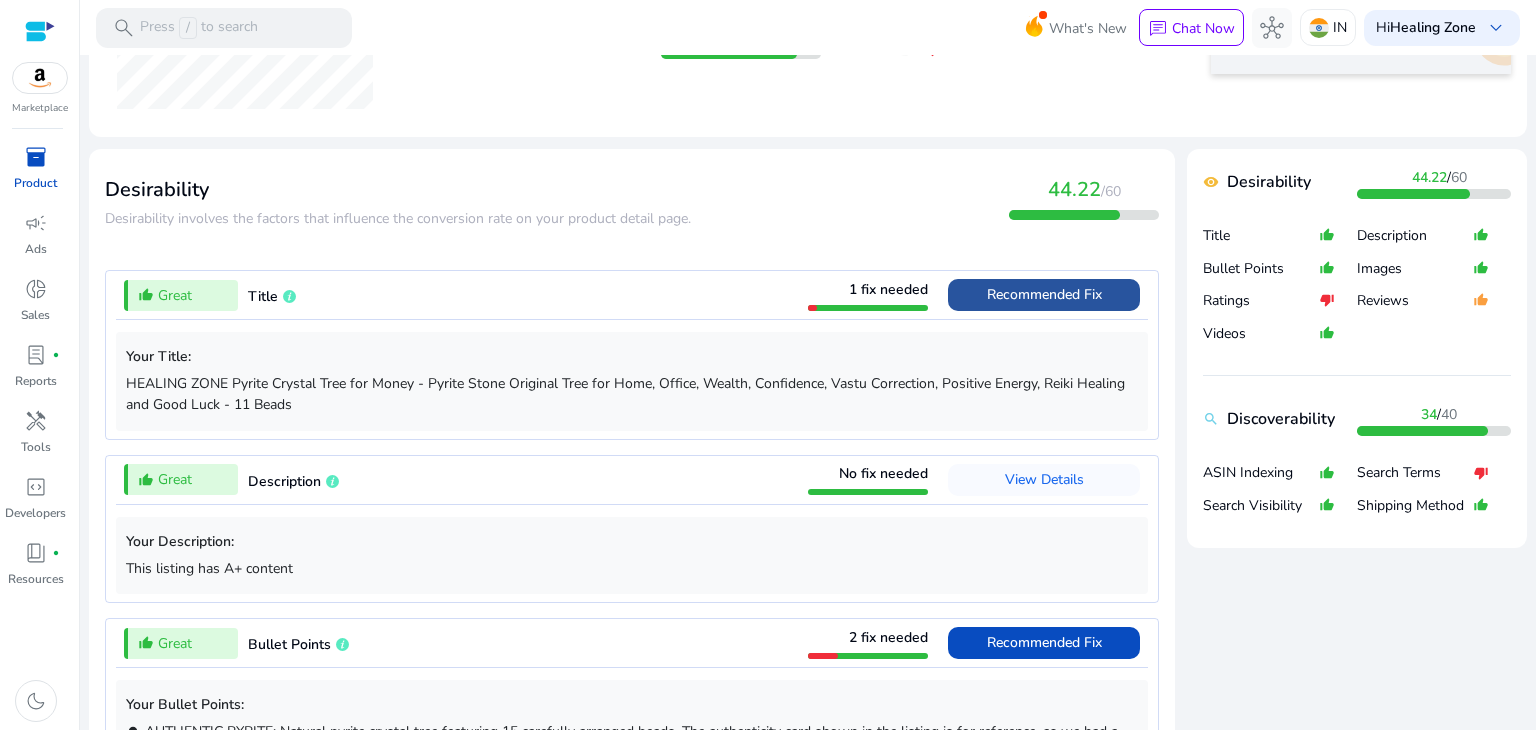 click on "Recommended Fix" at bounding box center [1044, 295] 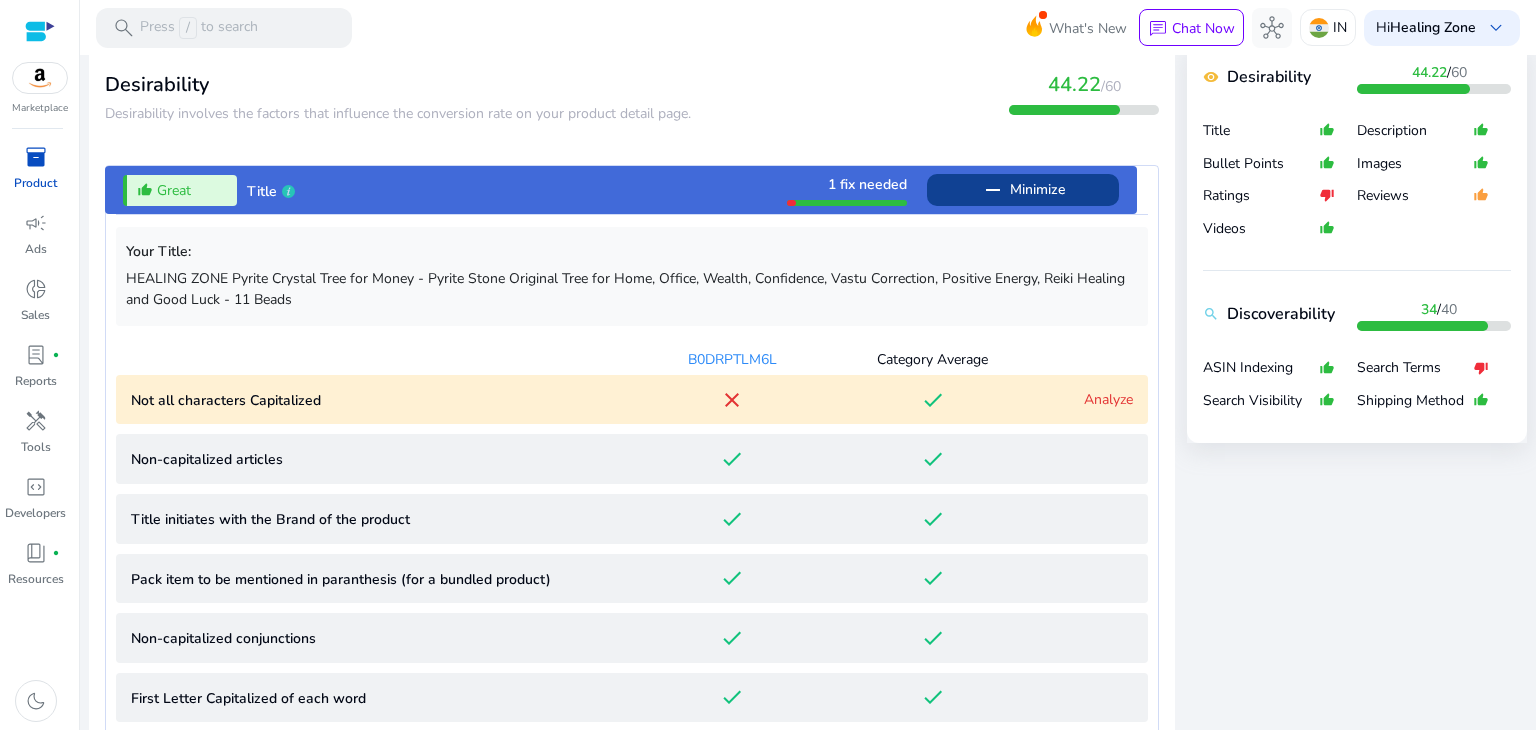 scroll, scrollTop: 885, scrollLeft: 0, axis: vertical 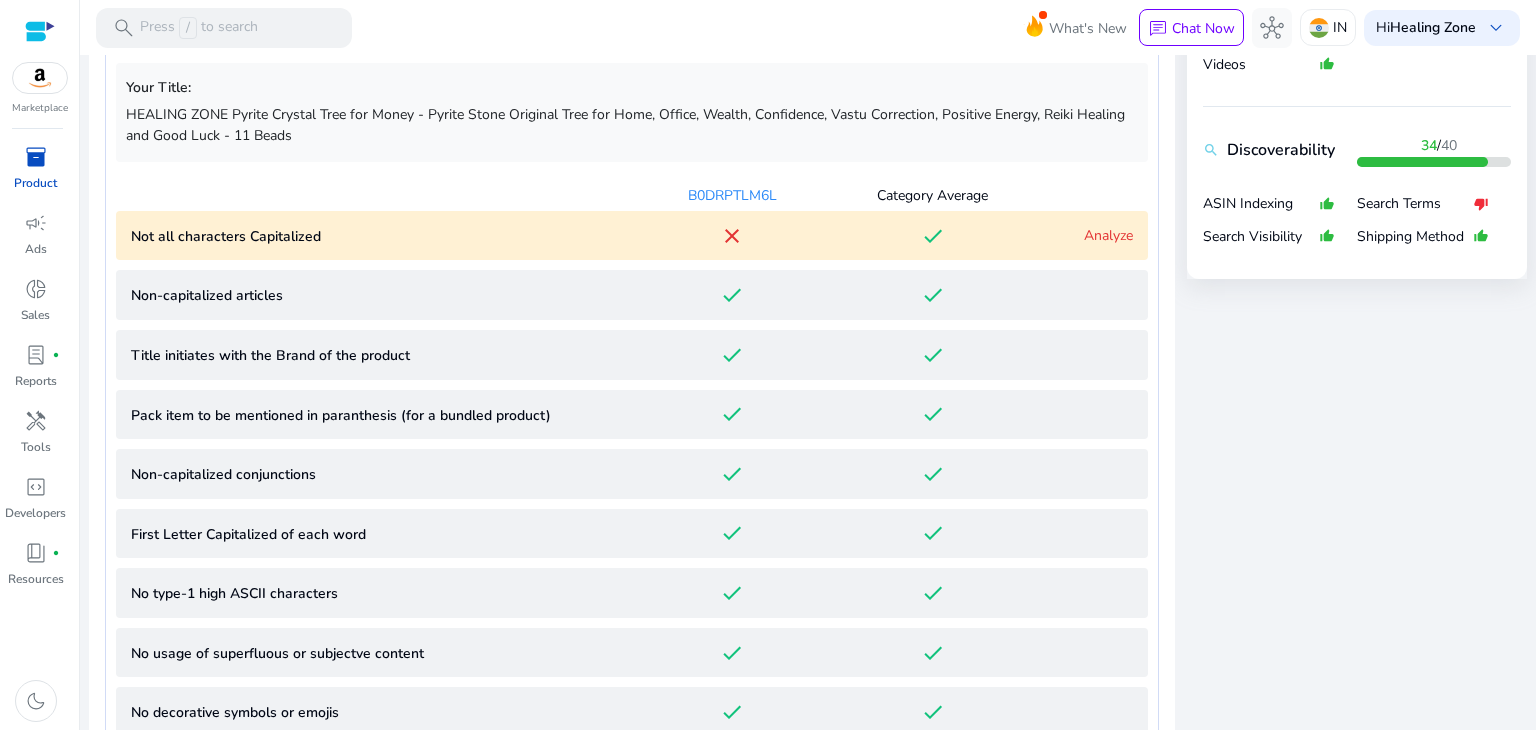 click on "Analyze" at bounding box center (1108, 235) 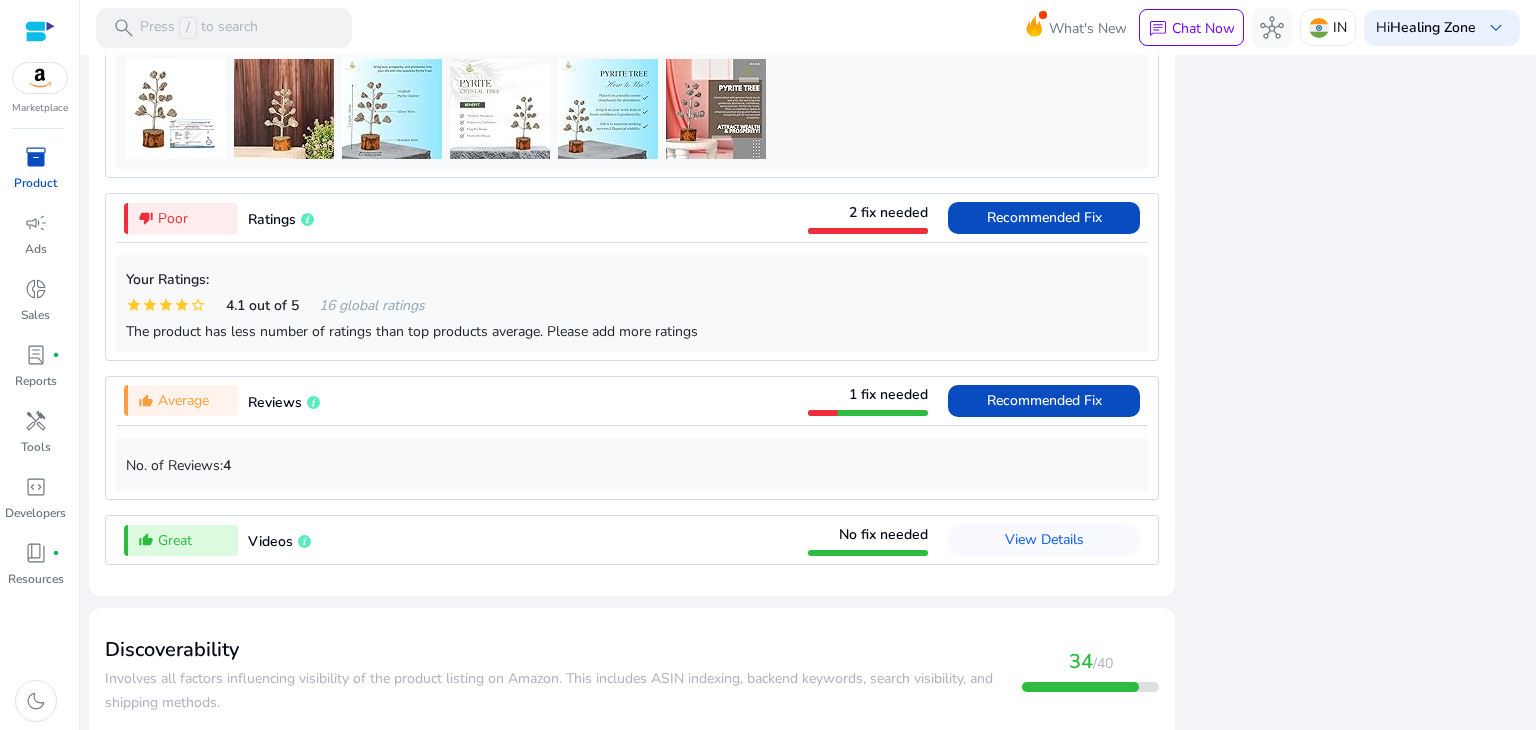 scroll, scrollTop: 2962, scrollLeft: 0, axis: vertical 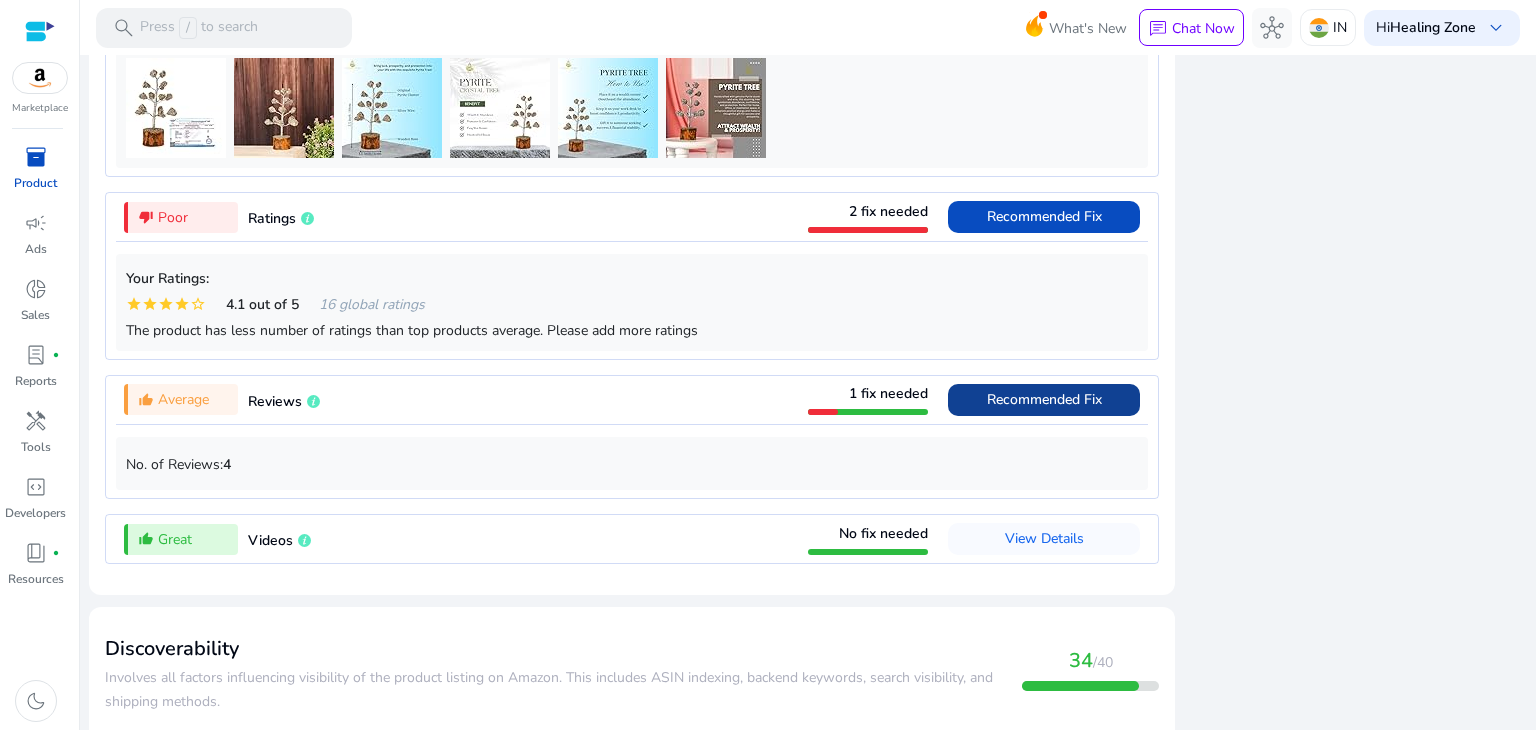 click on "Recommended Fix" at bounding box center (1044, 399) 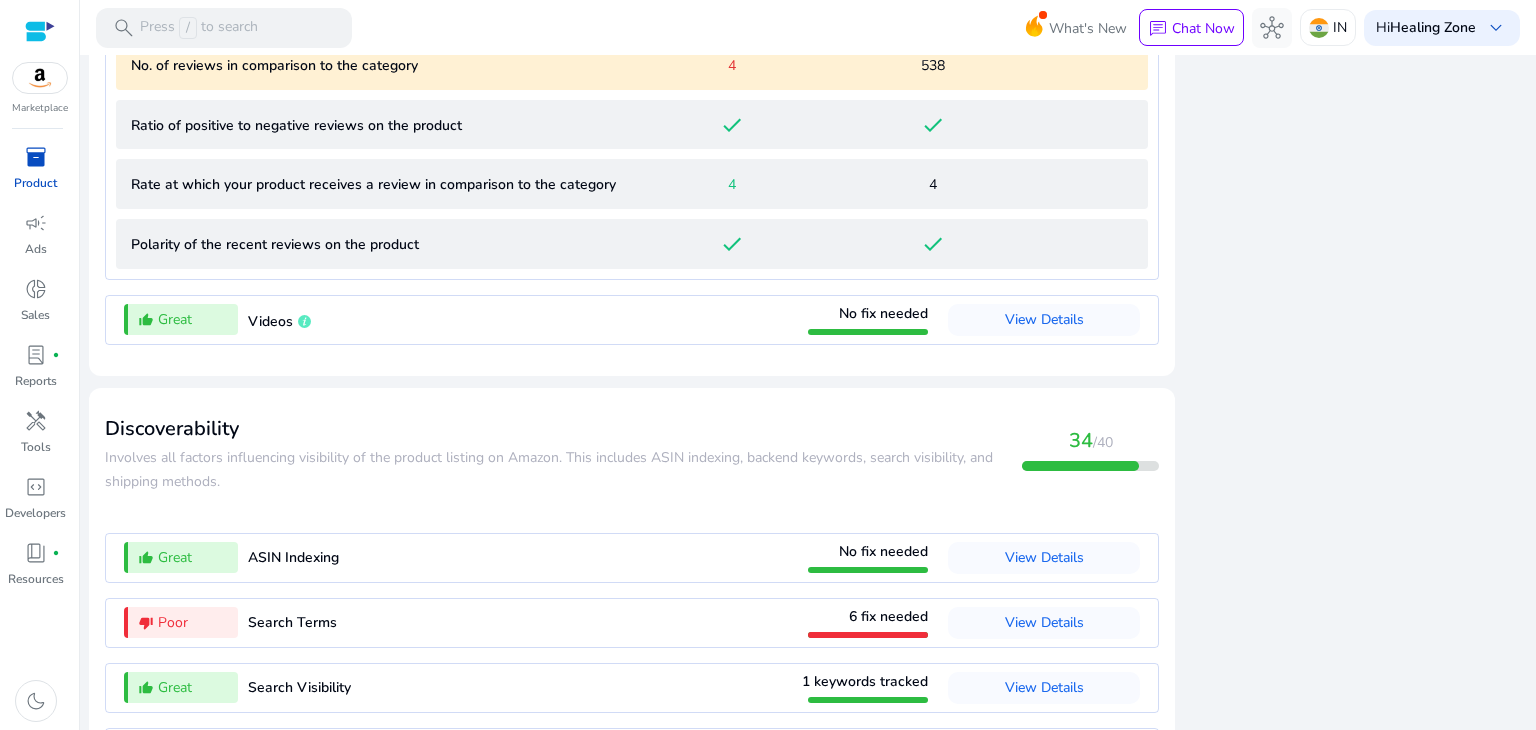 scroll, scrollTop: 2412, scrollLeft: 0, axis: vertical 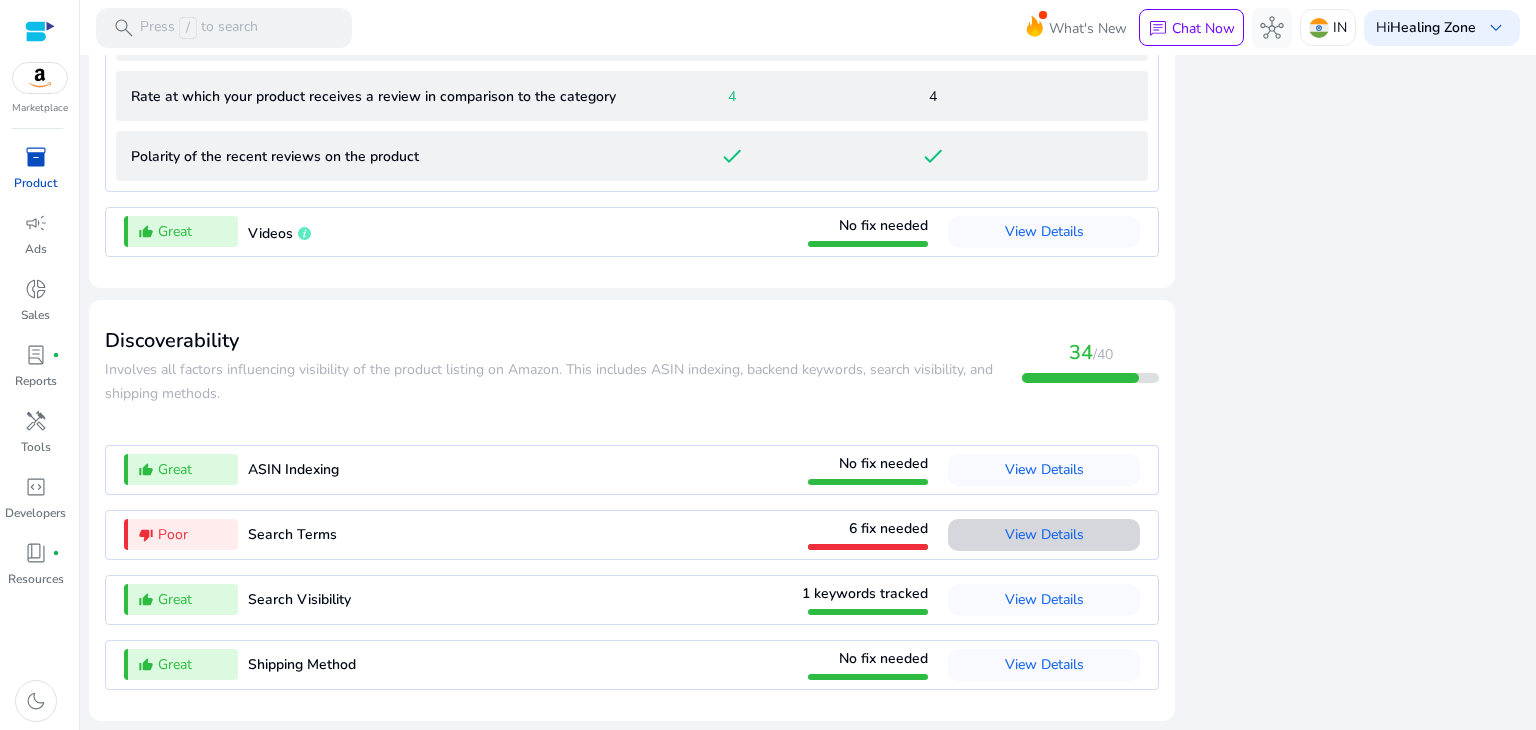 click at bounding box center [1044, 535] 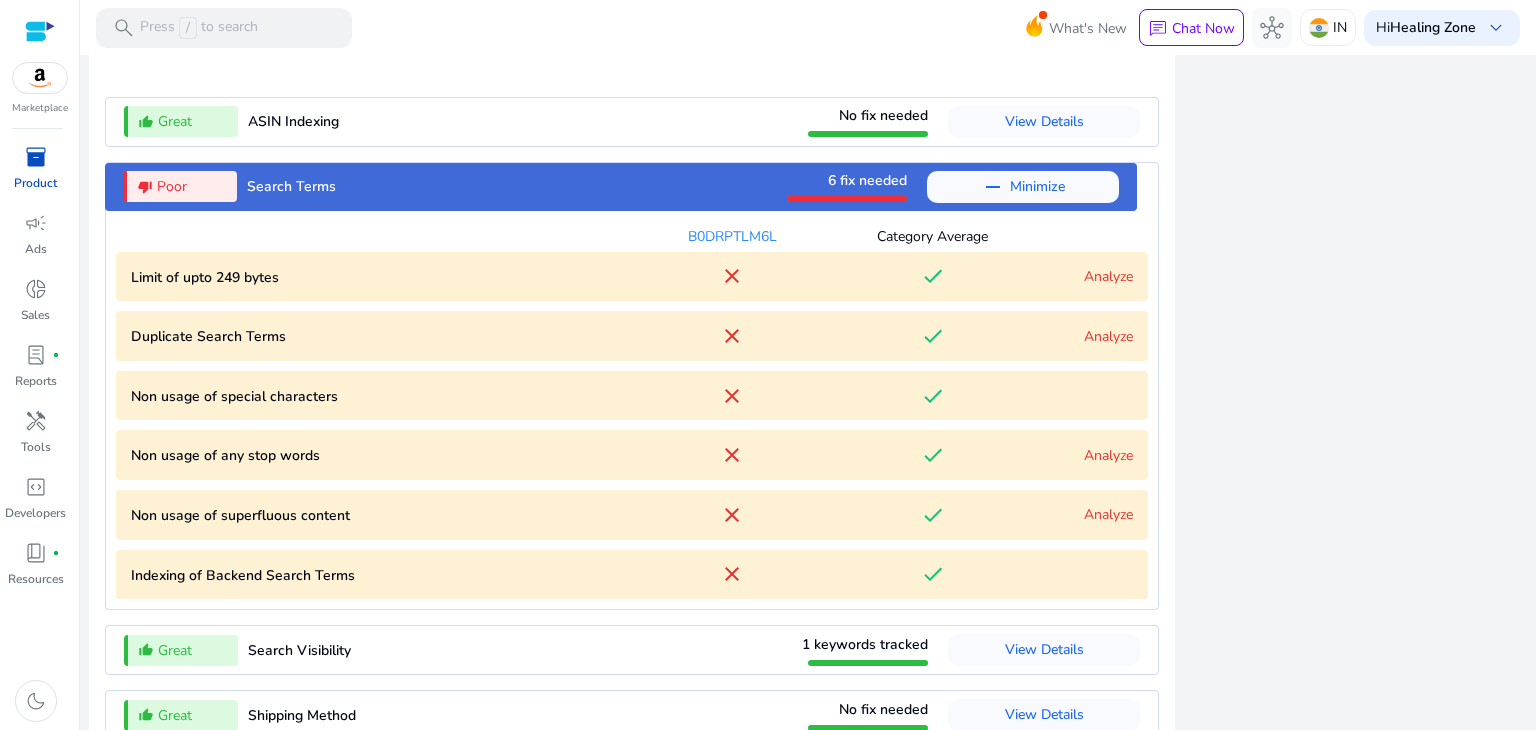 scroll, scrollTop: 2497, scrollLeft: 0, axis: vertical 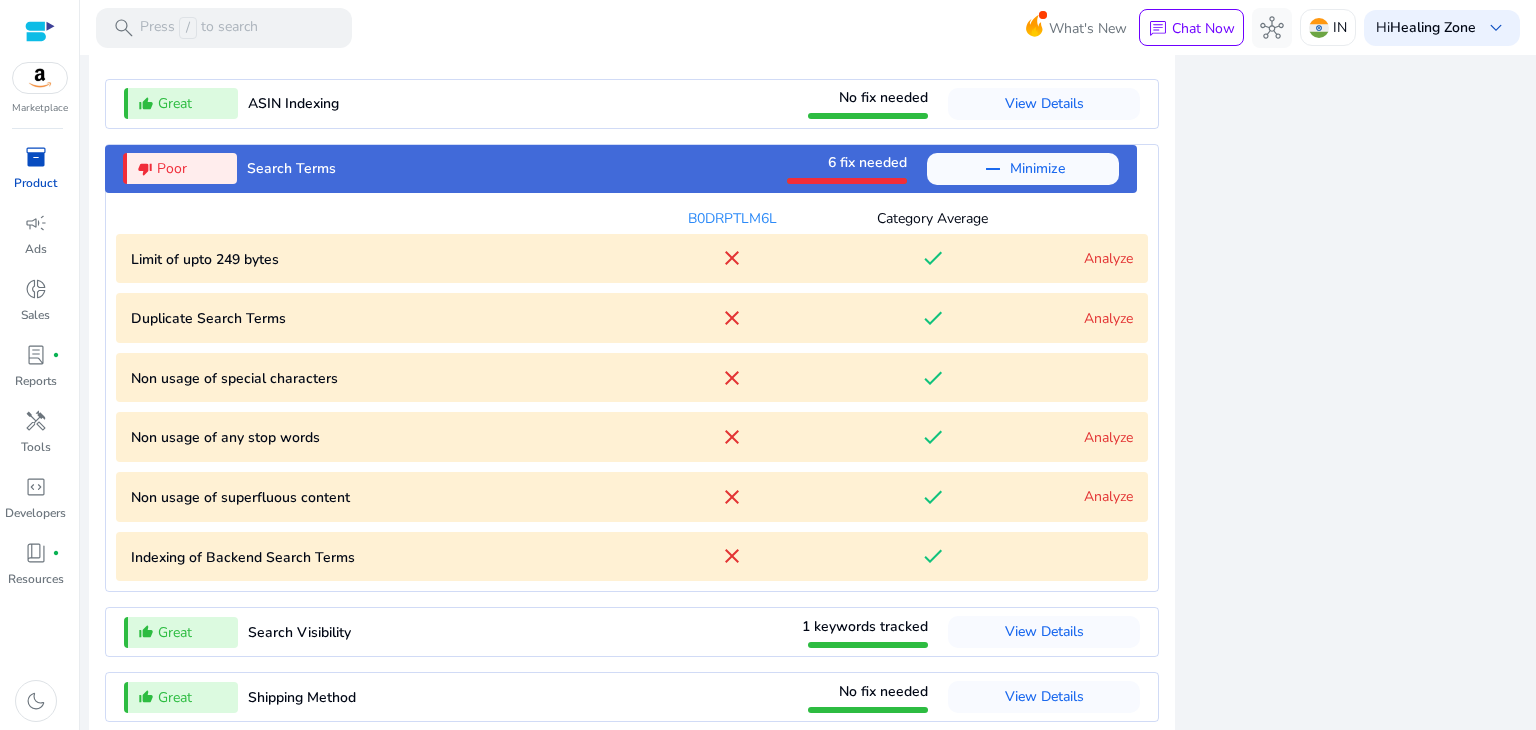 click on "Analyze" at bounding box center [1108, 258] 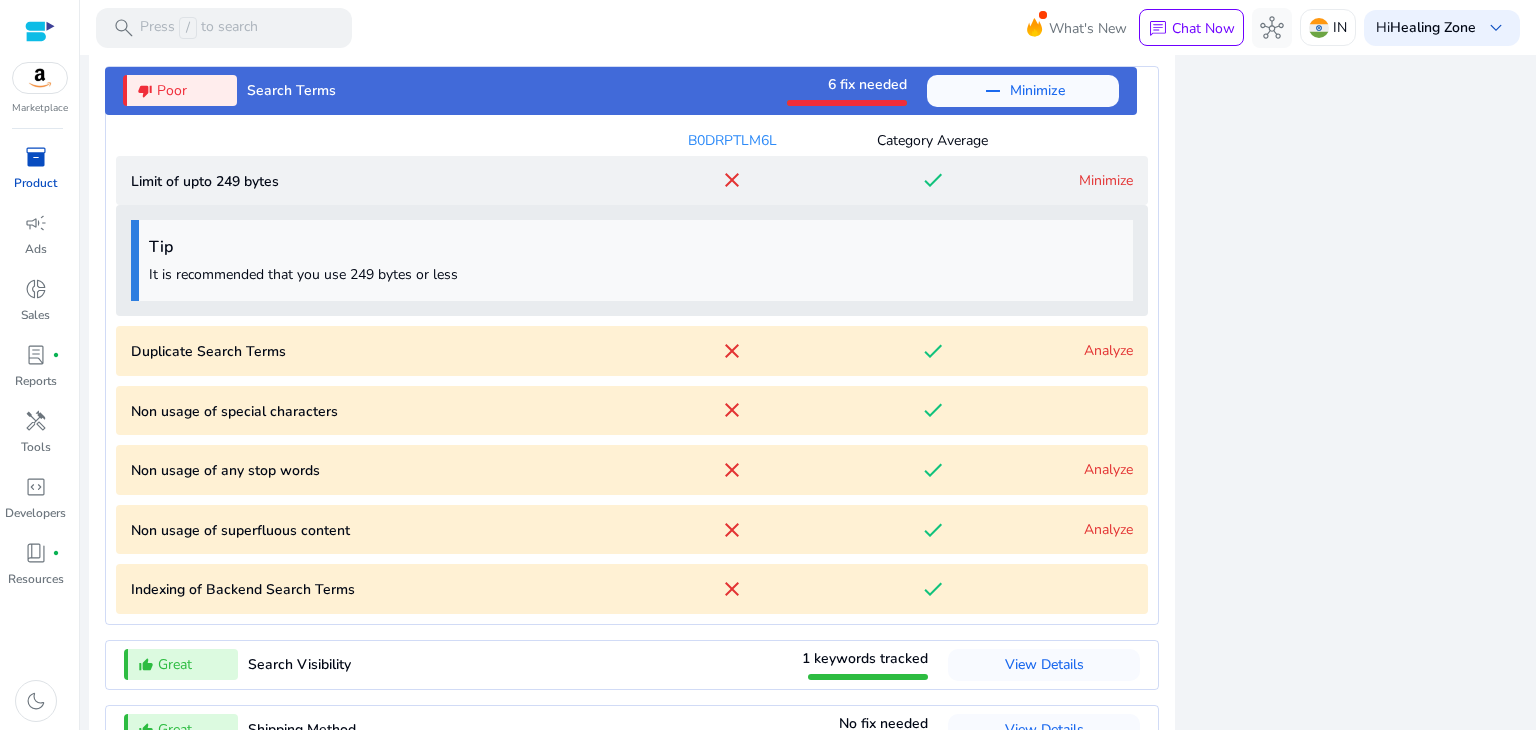 scroll, scrollTop: 2642, scrollLeft: 0, axis: vertical 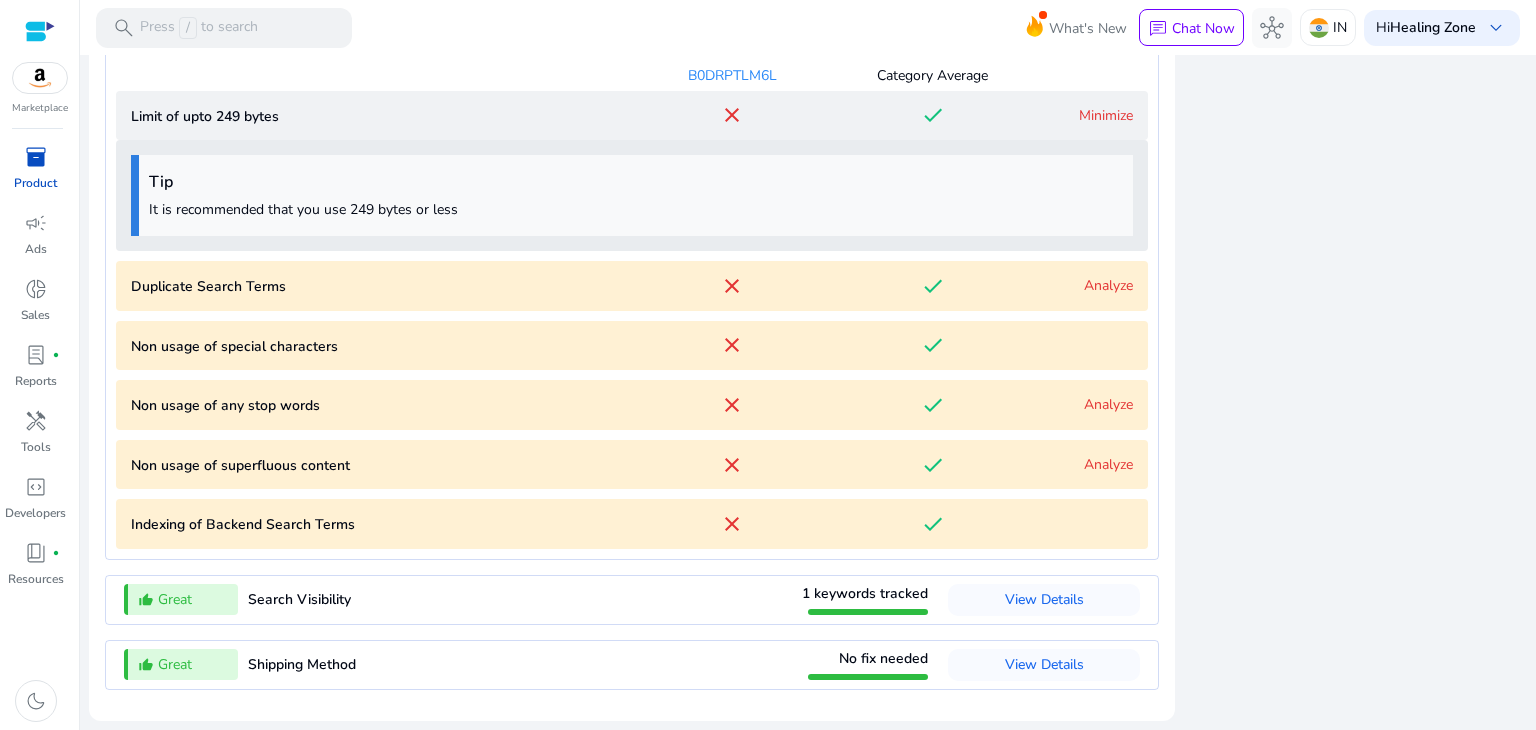click on "Analyze" at bounding box center (1108, 285) 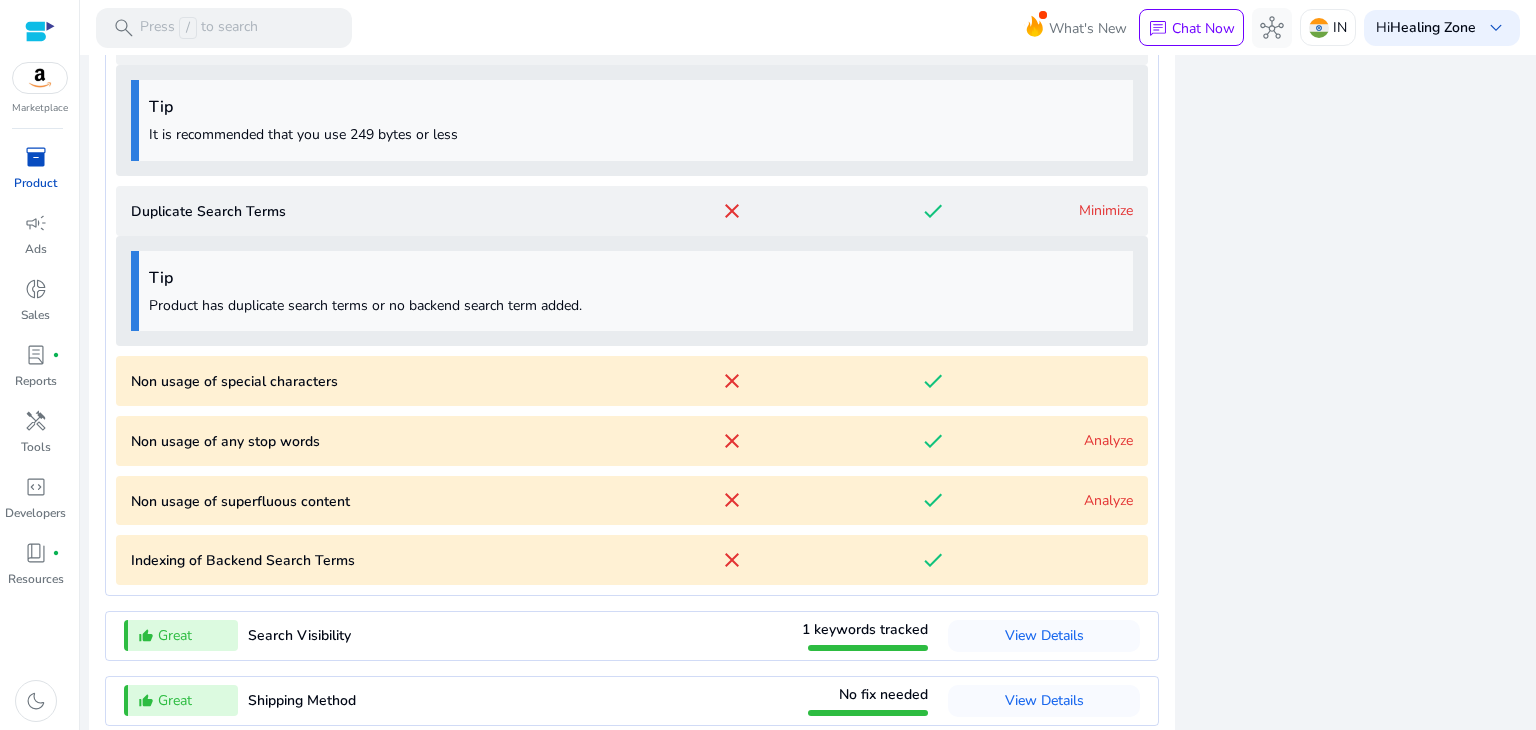 scroll, scrollTop: 2752, scrollLeft: 0, axis: vertical 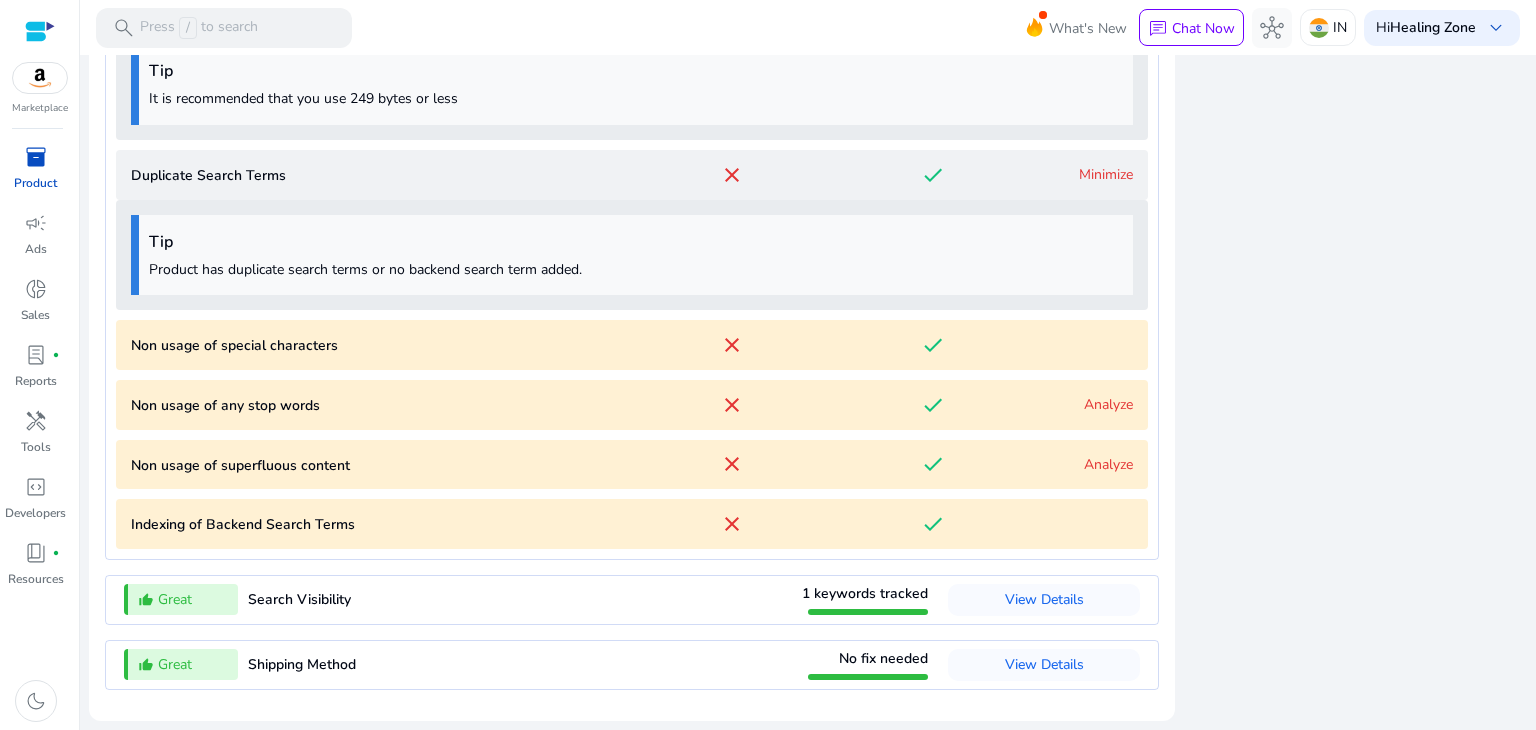 click on "Non usage of any stop words close done Analyze" at bounding box center [632, 405] 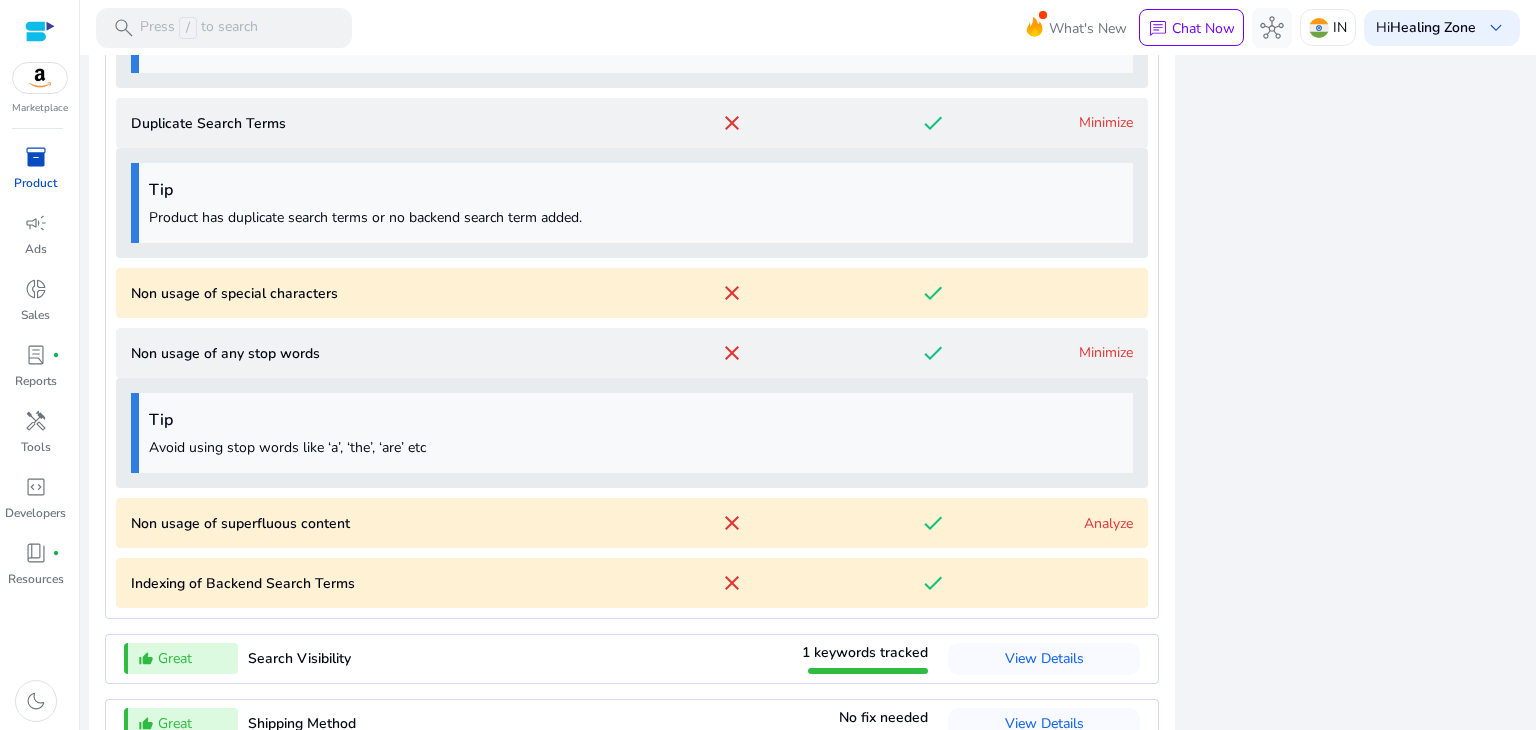 scroll, scrollTop: 2864, scrollLeft: 0, axis: vertical 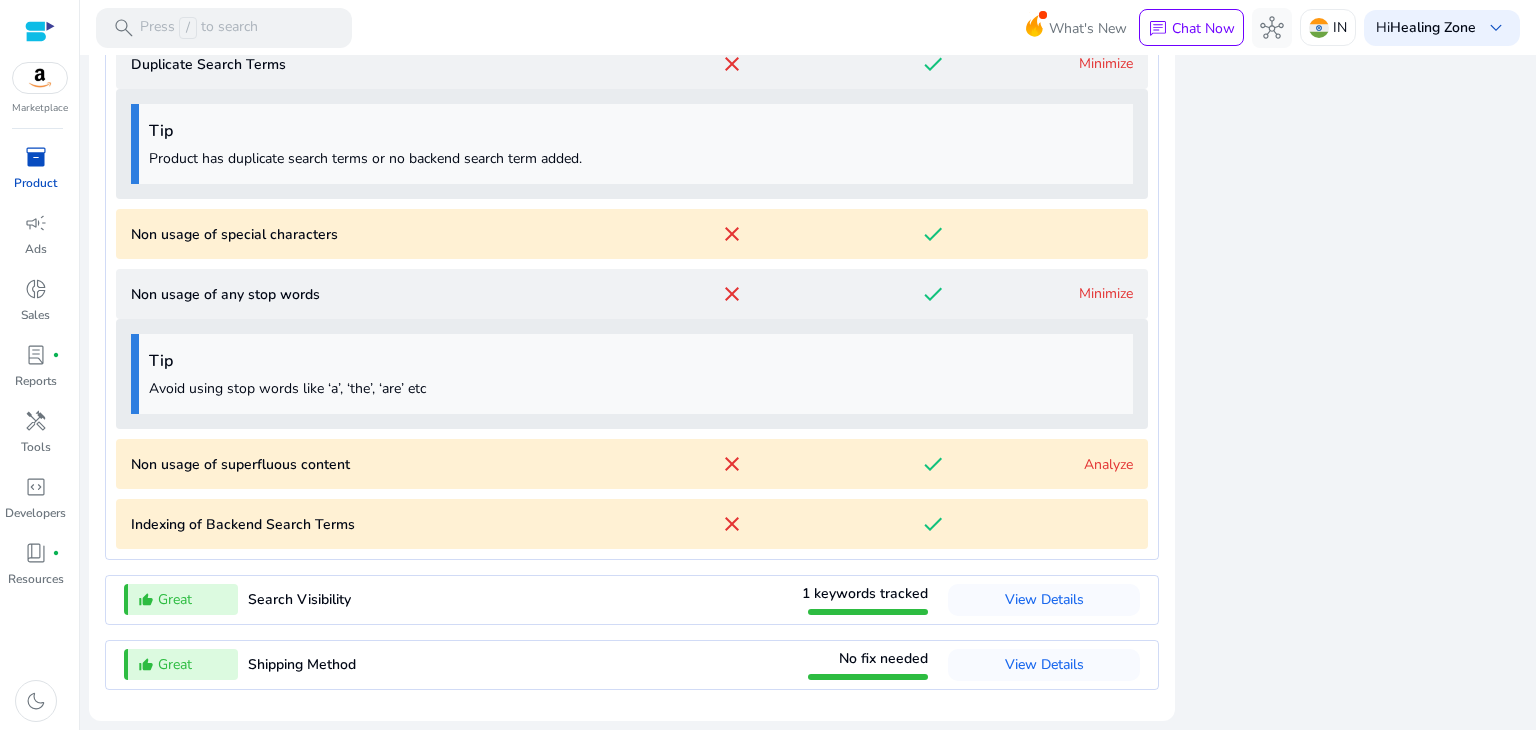 click on "Analyze" at bounding box center [1108, 464] 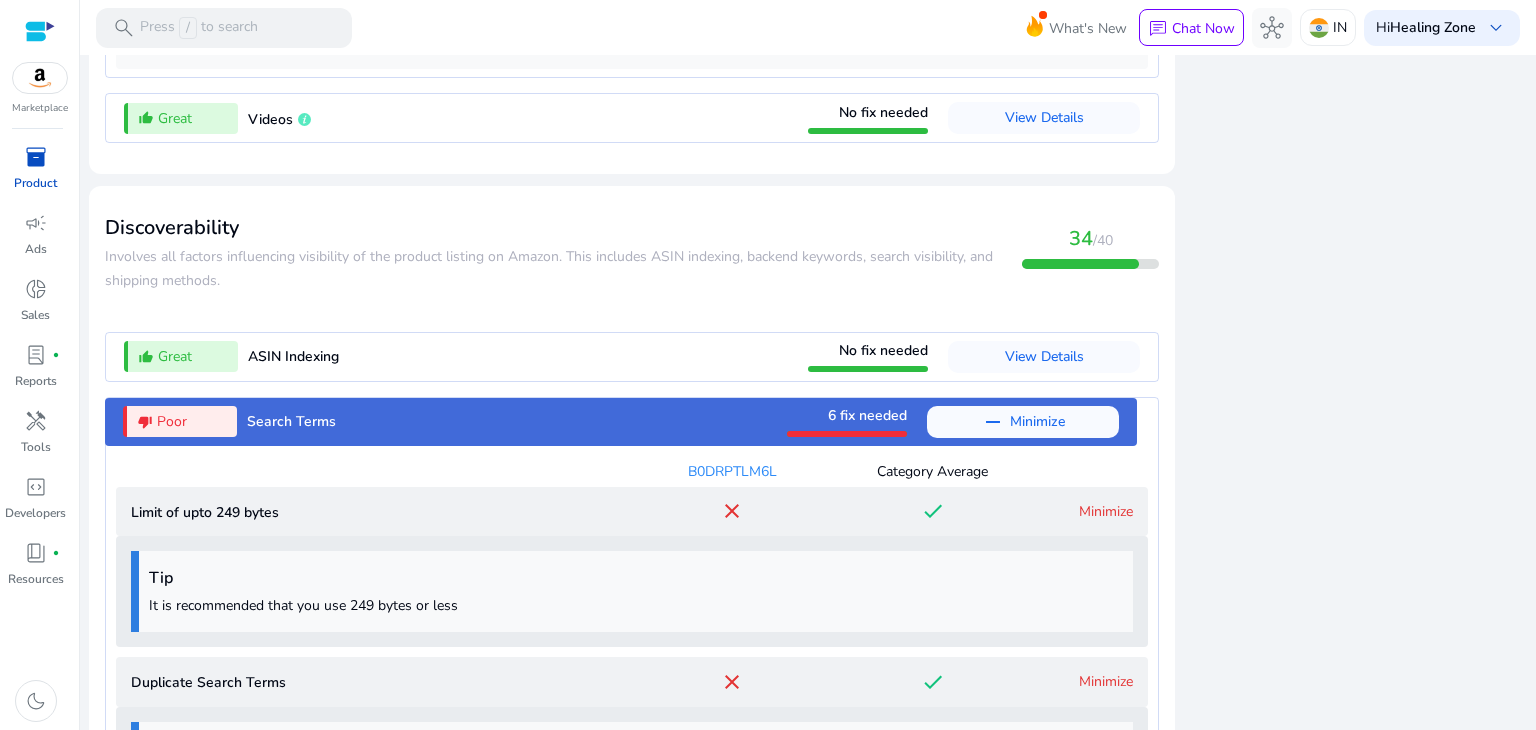 scroll, scrollTop: 2243, scrollLeft: 0, axis: vertical 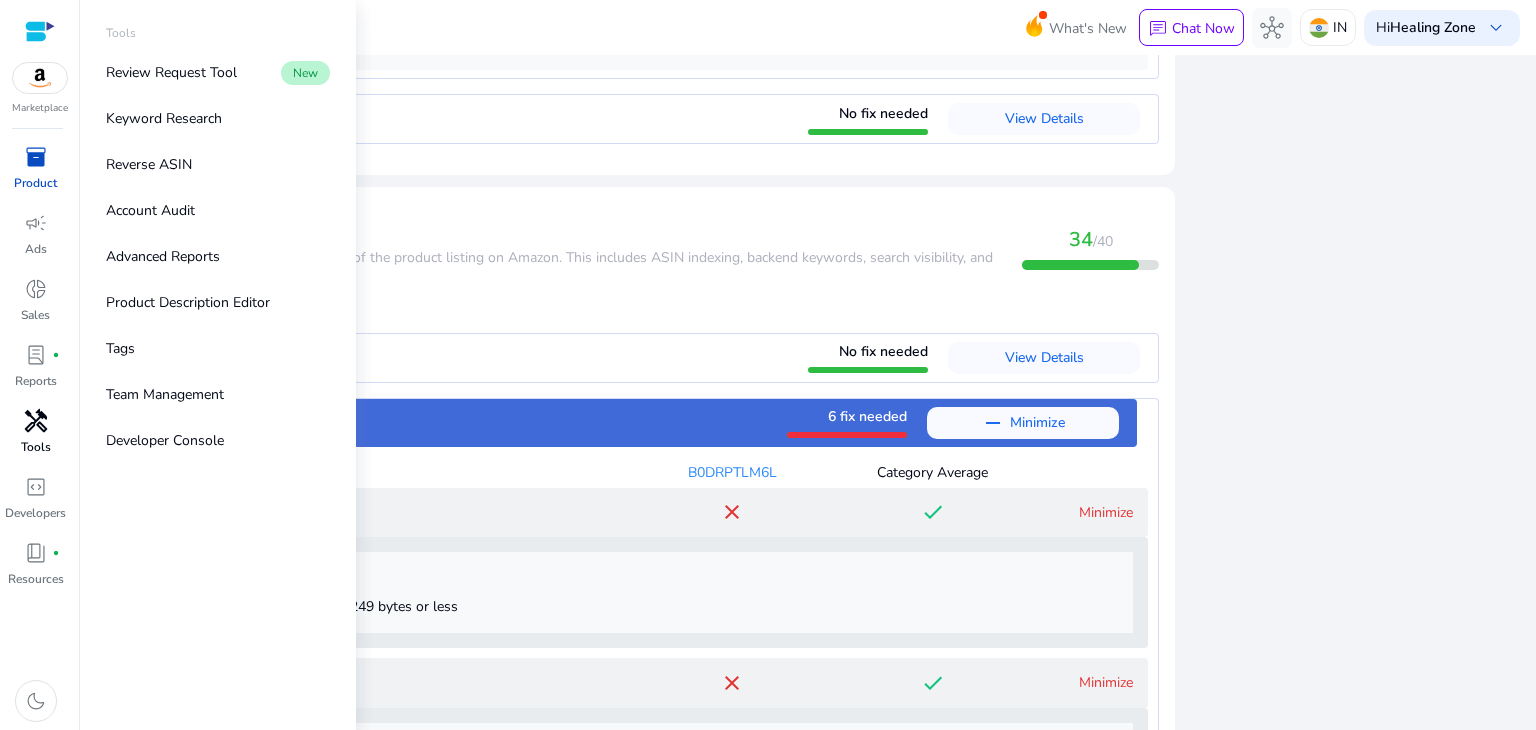 click on "handyman" at bounding box center [36, 421] 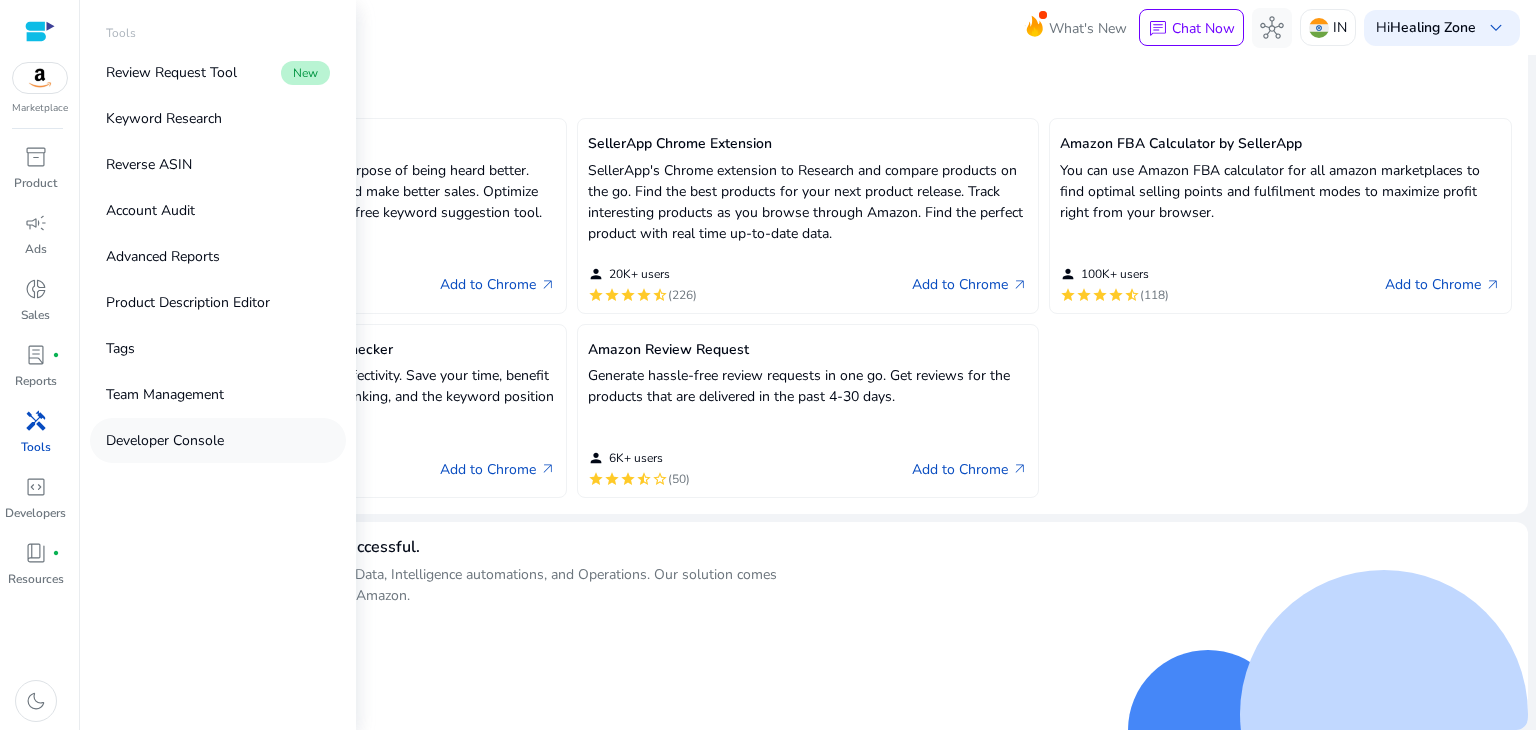 scroll, scrollTop: 0, scrollLeft: 0, axis: both 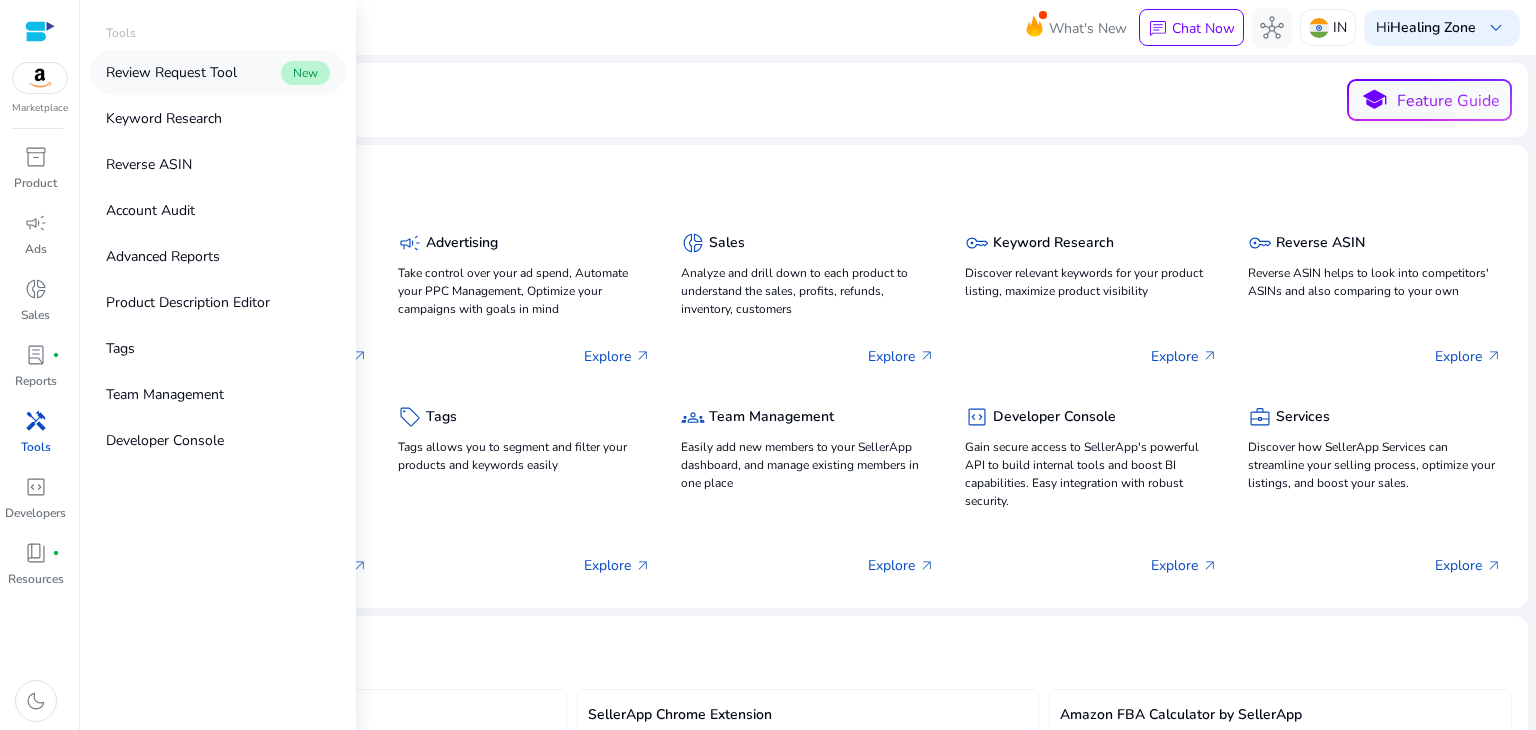click on "Review Request Tool  New" at bounding box center [218, 72] 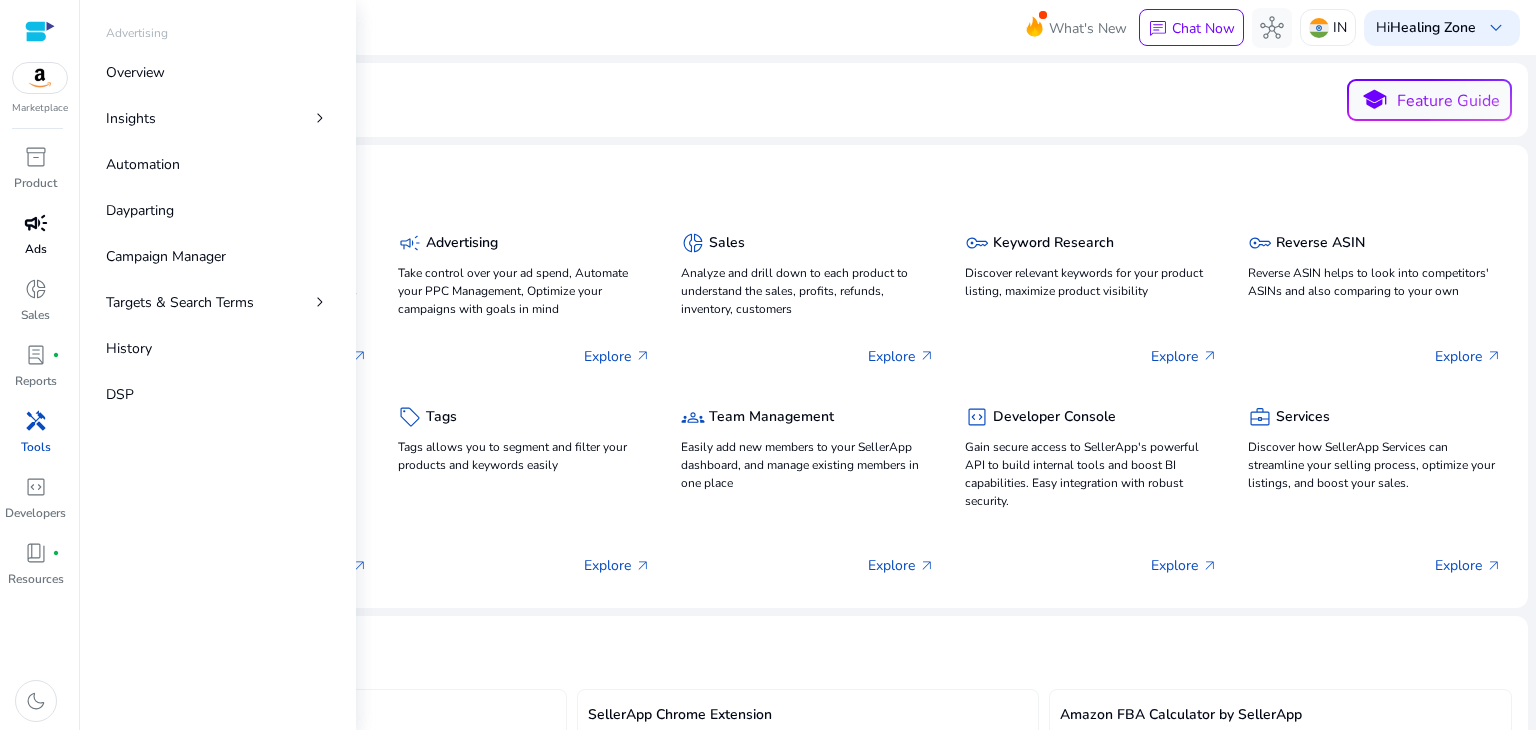 click on "campaign" at bounding box center (36, 223) 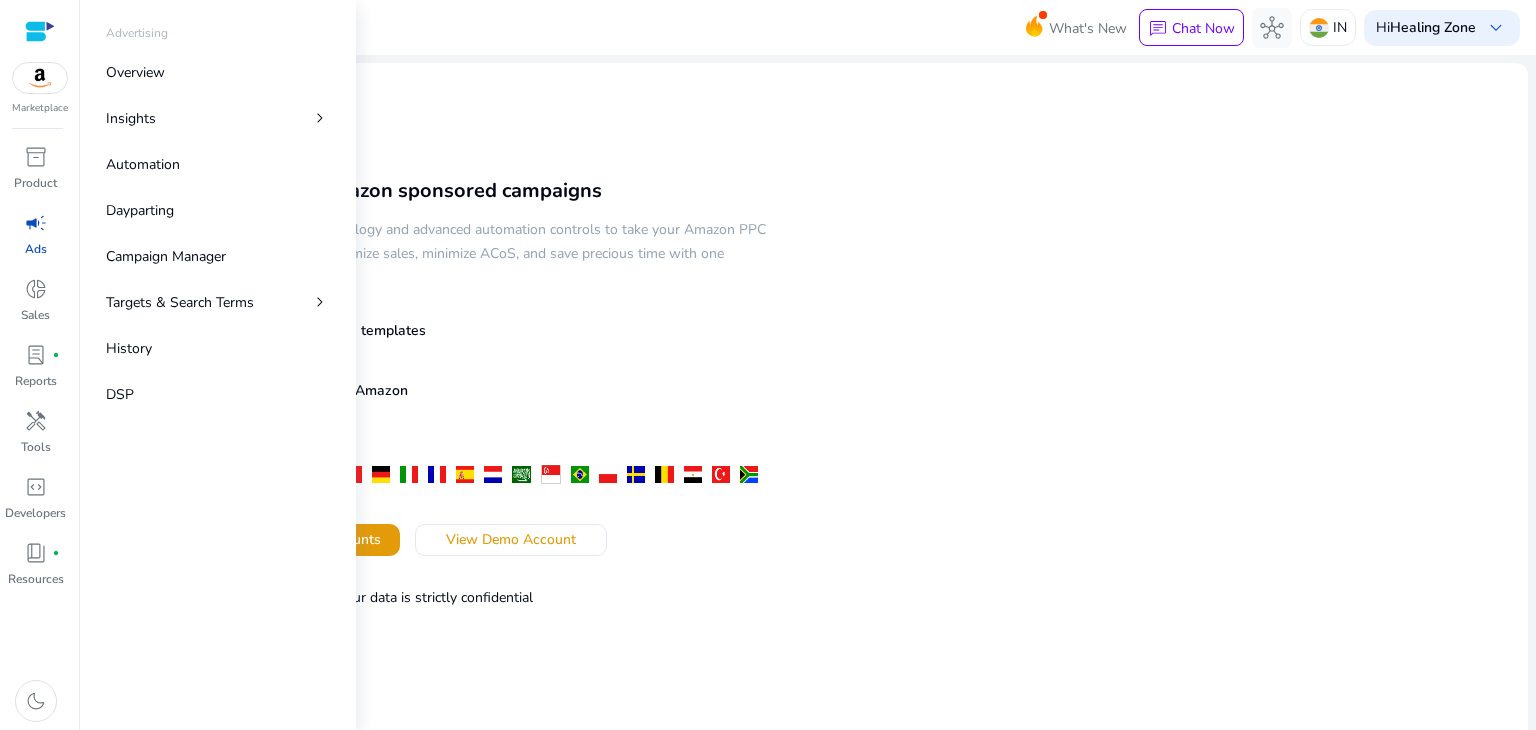 click on "campaign   Ads" at bounding box center [35, 240] 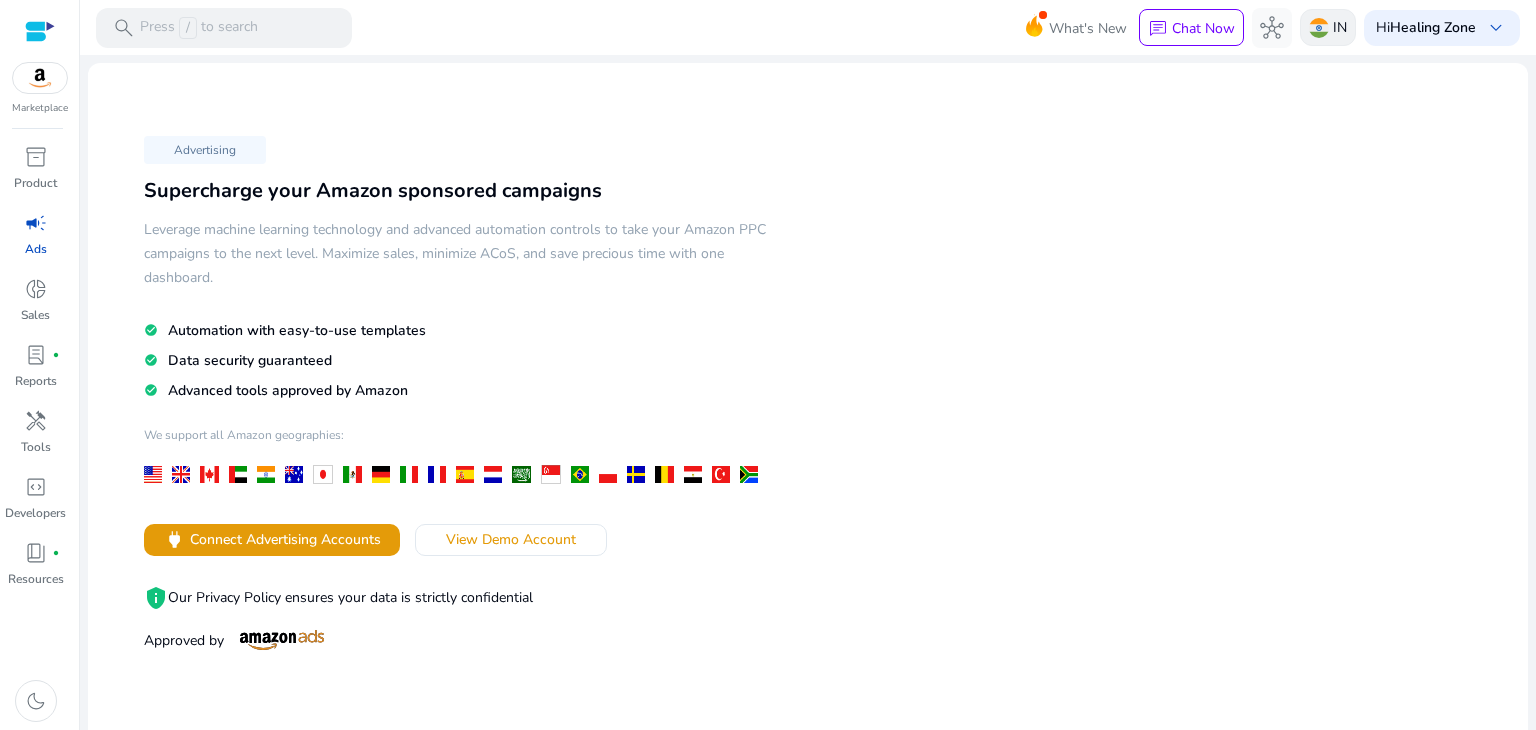 click at bounding box center [1319, 28] 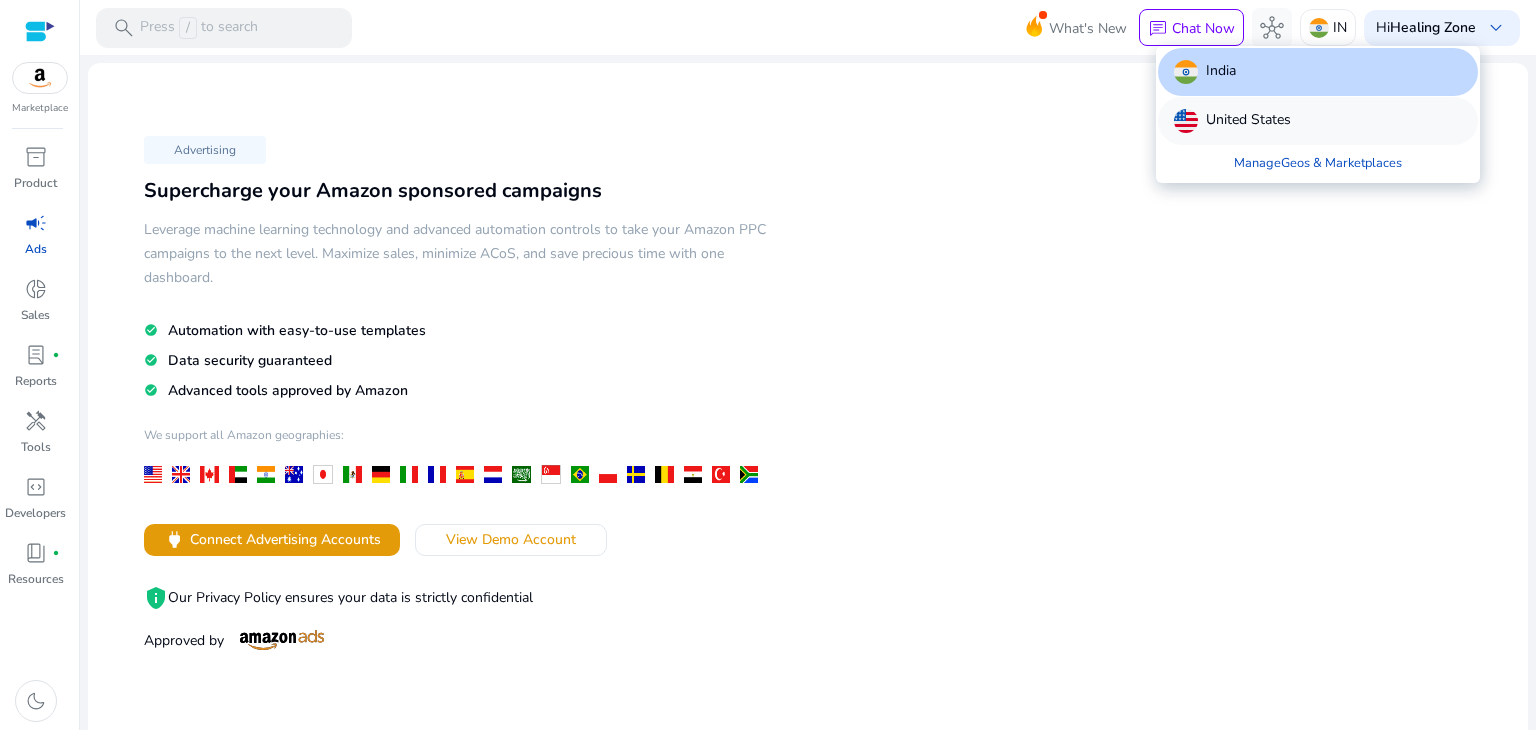 click on "United States" at bounding box center (1318, 121) 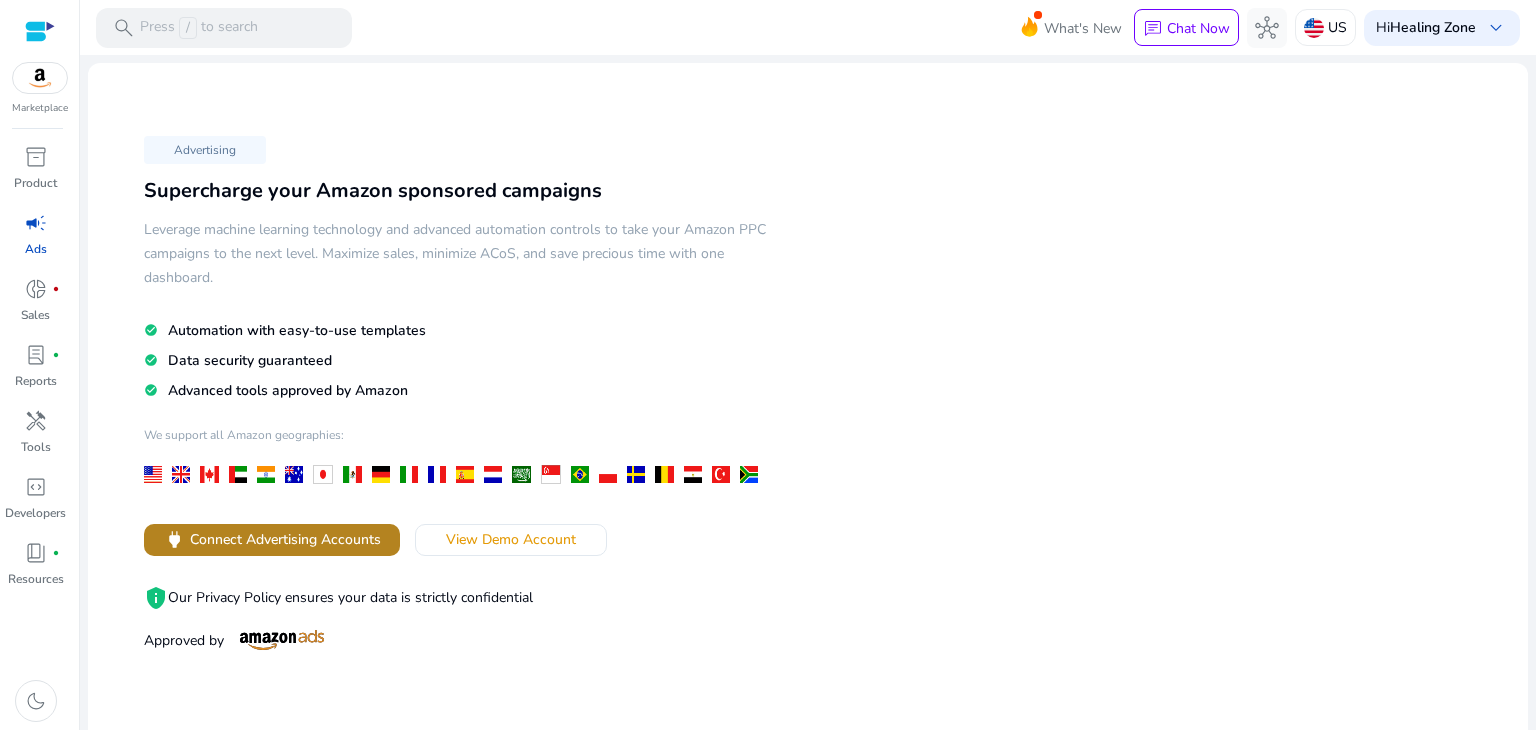 click on "Connect Advertising Accounts" 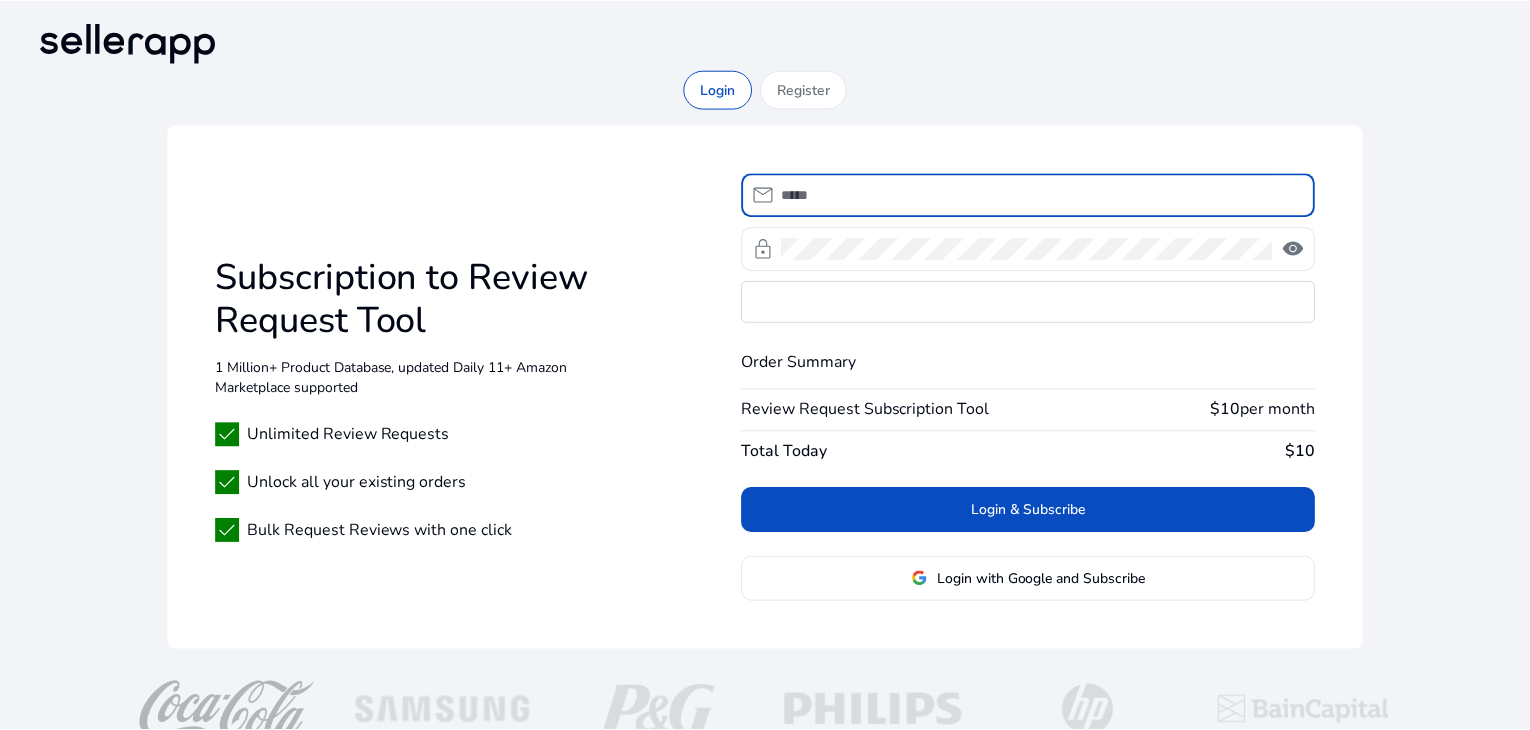 scroll, scrollTop: 0, scrollLeft: 0, axis: both 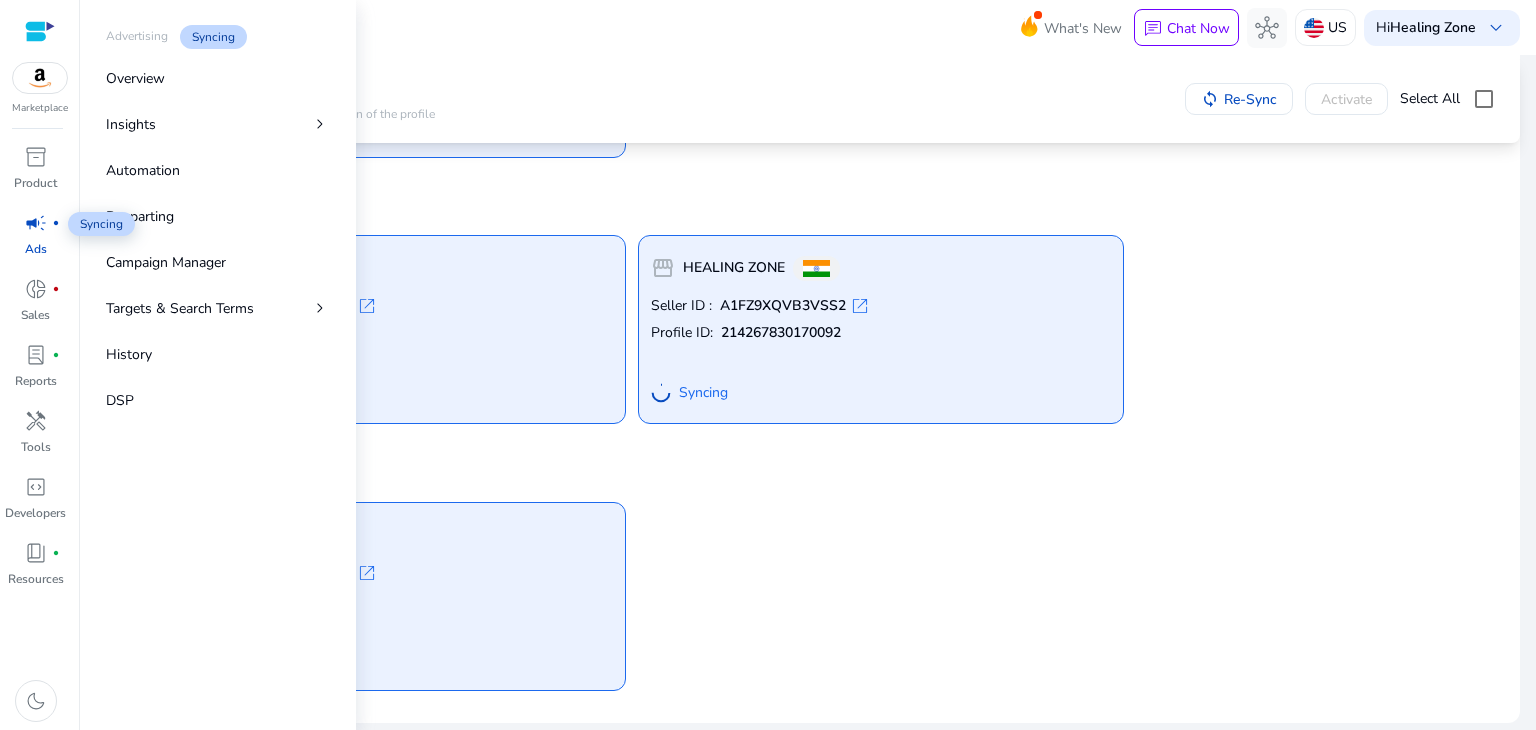 click on "campaign" at bounding box center [36, 223] 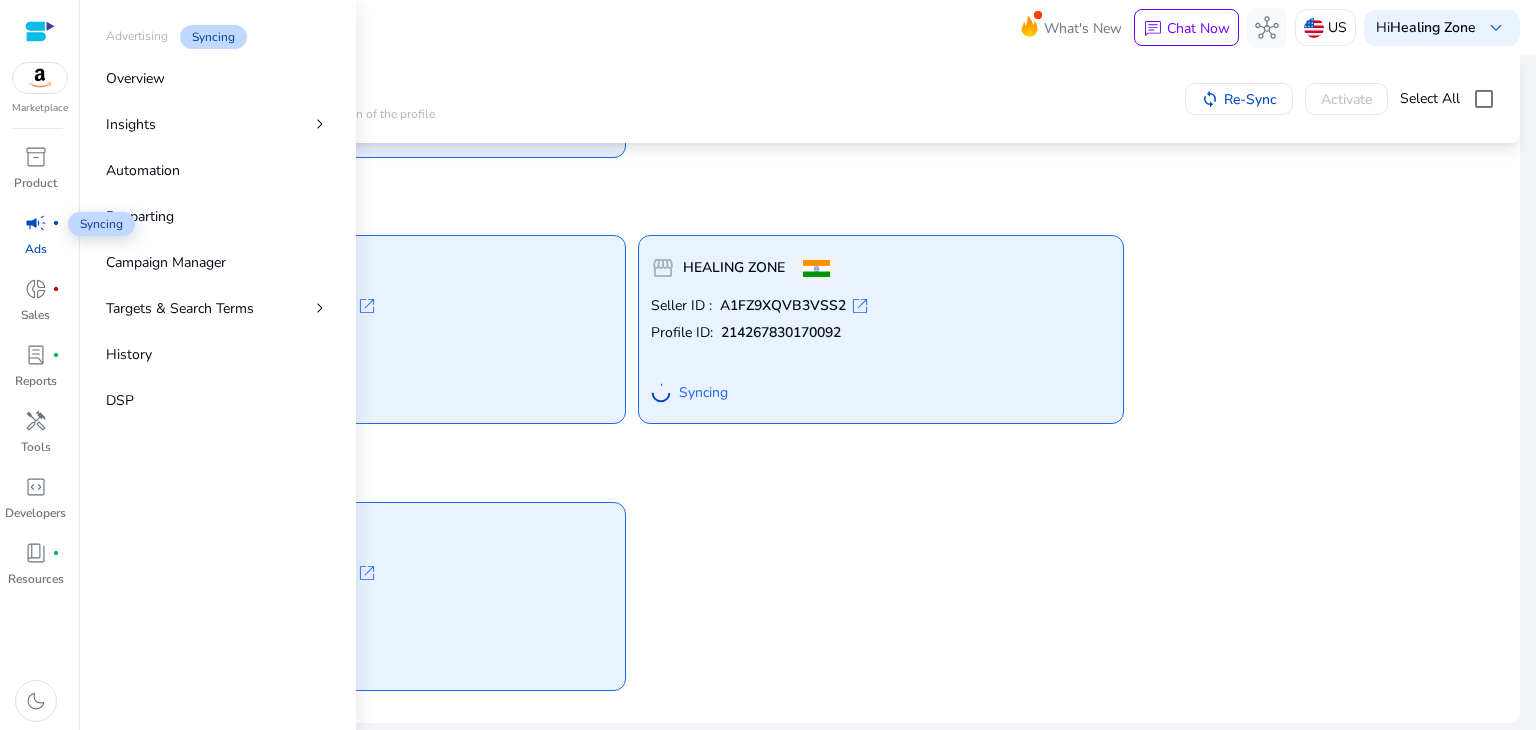scroll, scrollTop: 0, scrollLeft: 0, axis: both 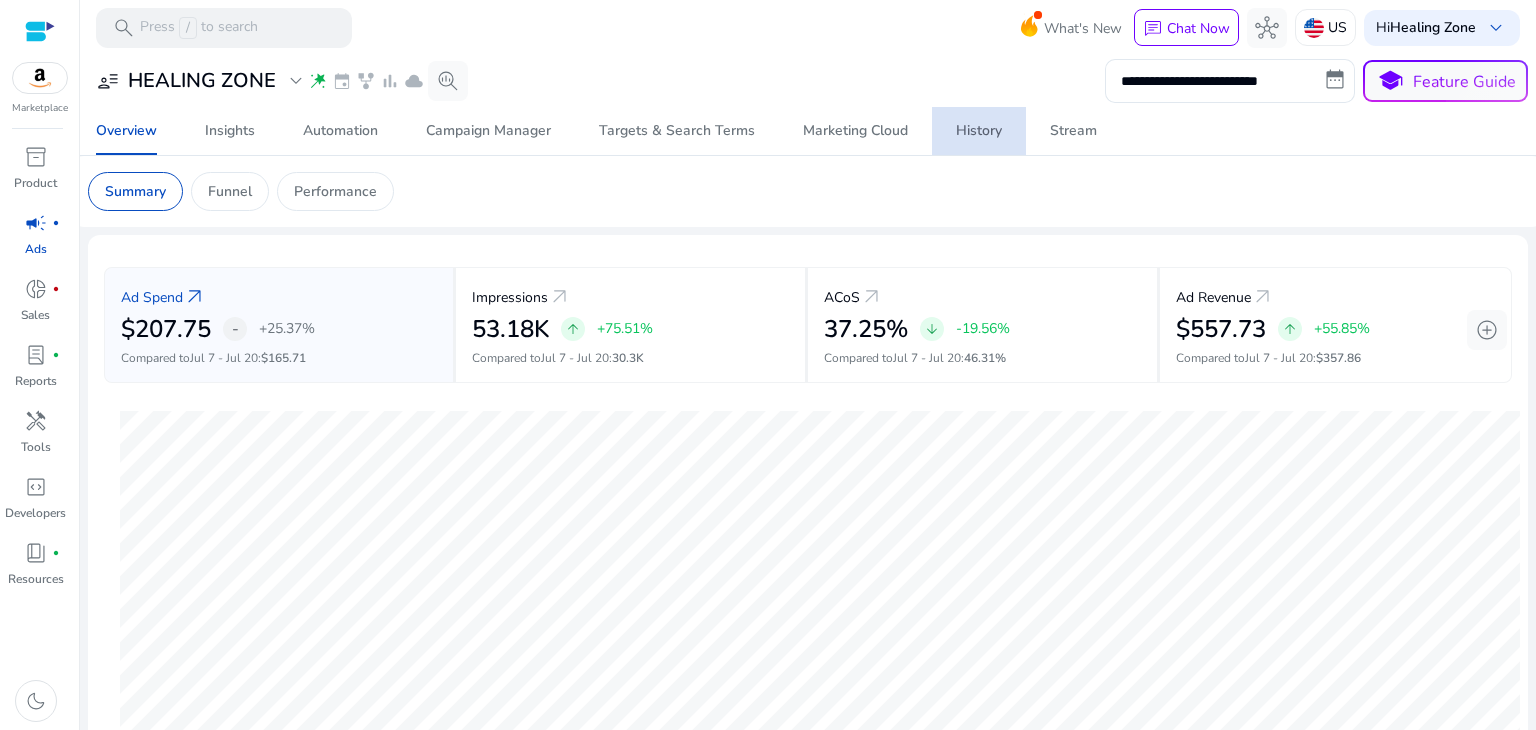 click on "History" at bounding box center (979, 131) 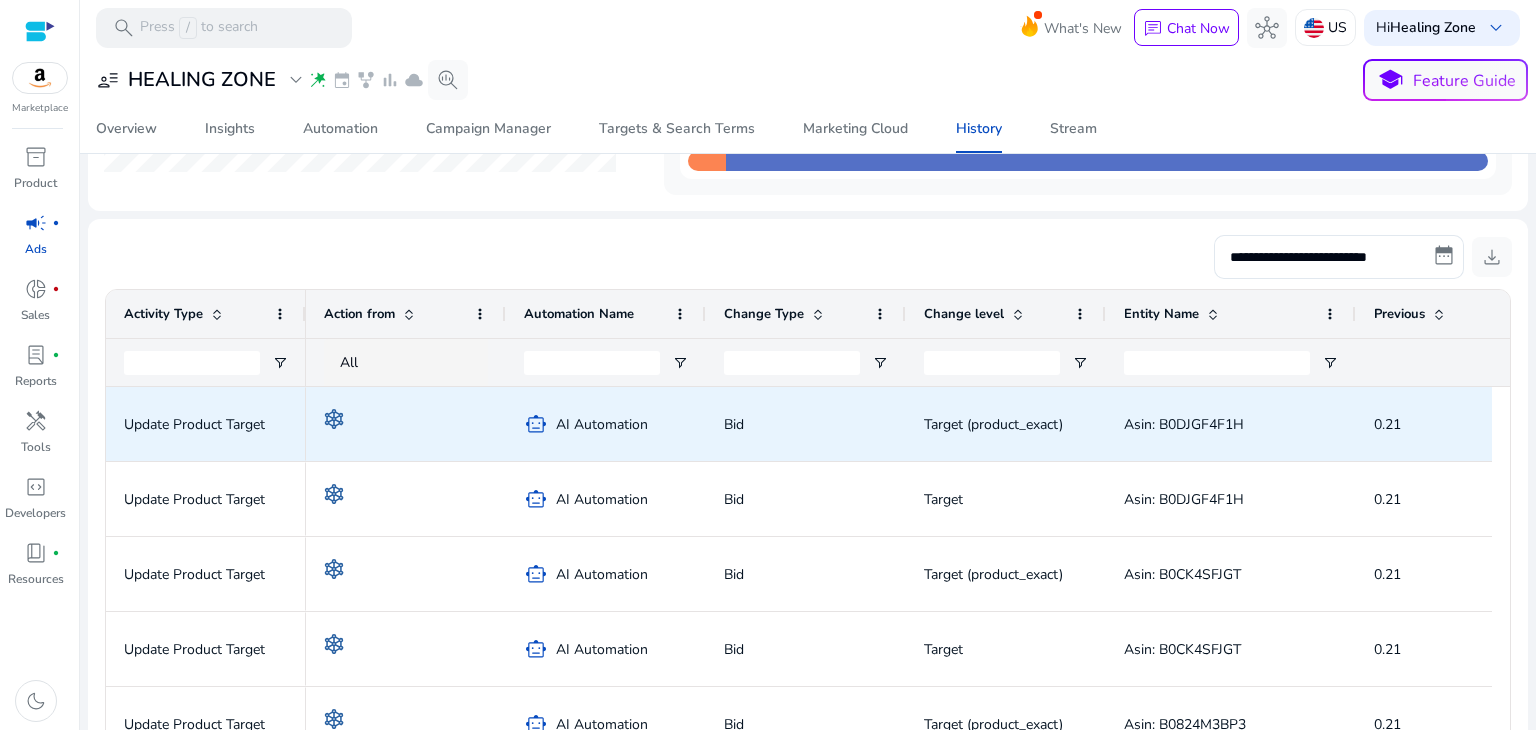 scroll, scrollTop: 268, scrollLeft: 0, axis: vertical 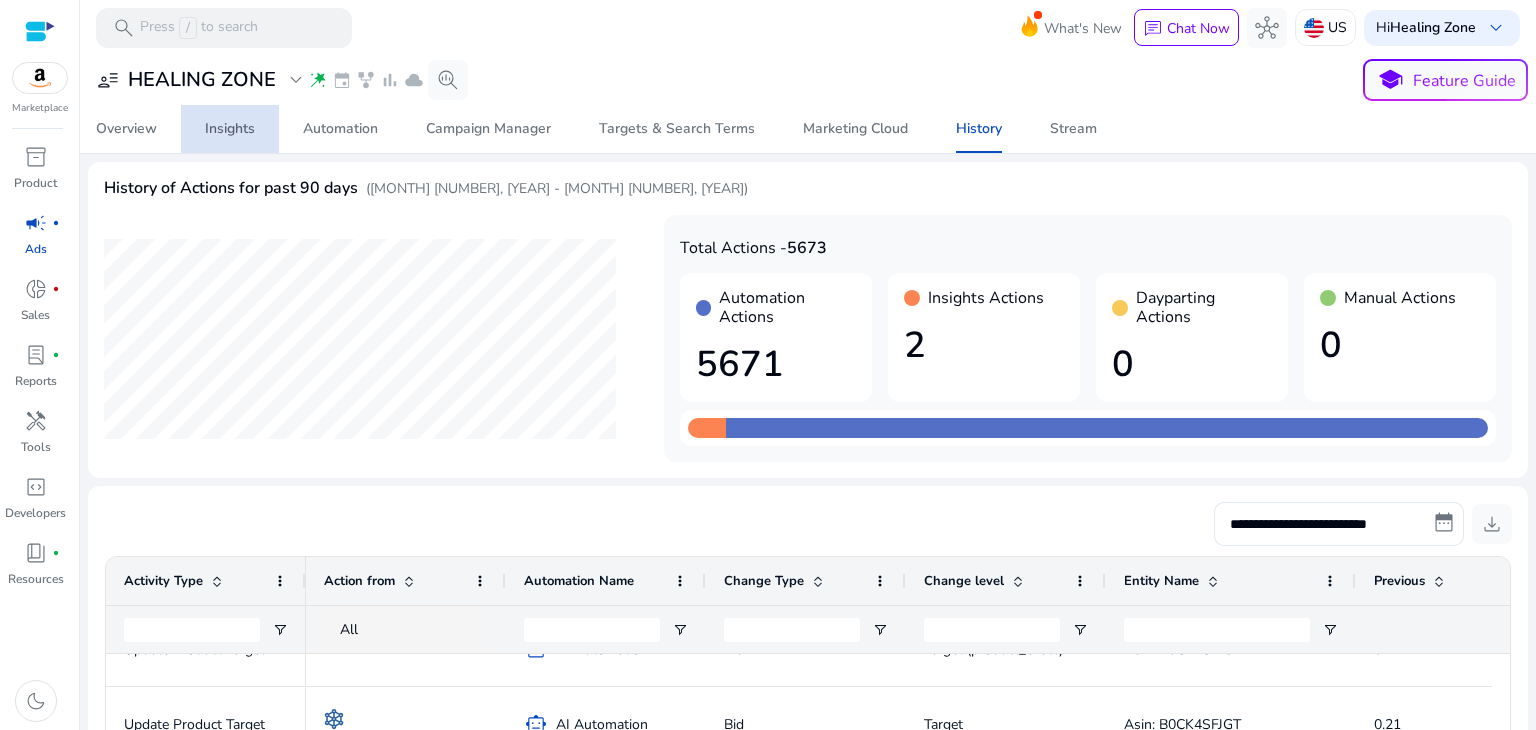 click on "Insights" at bounding box center [230, 129] 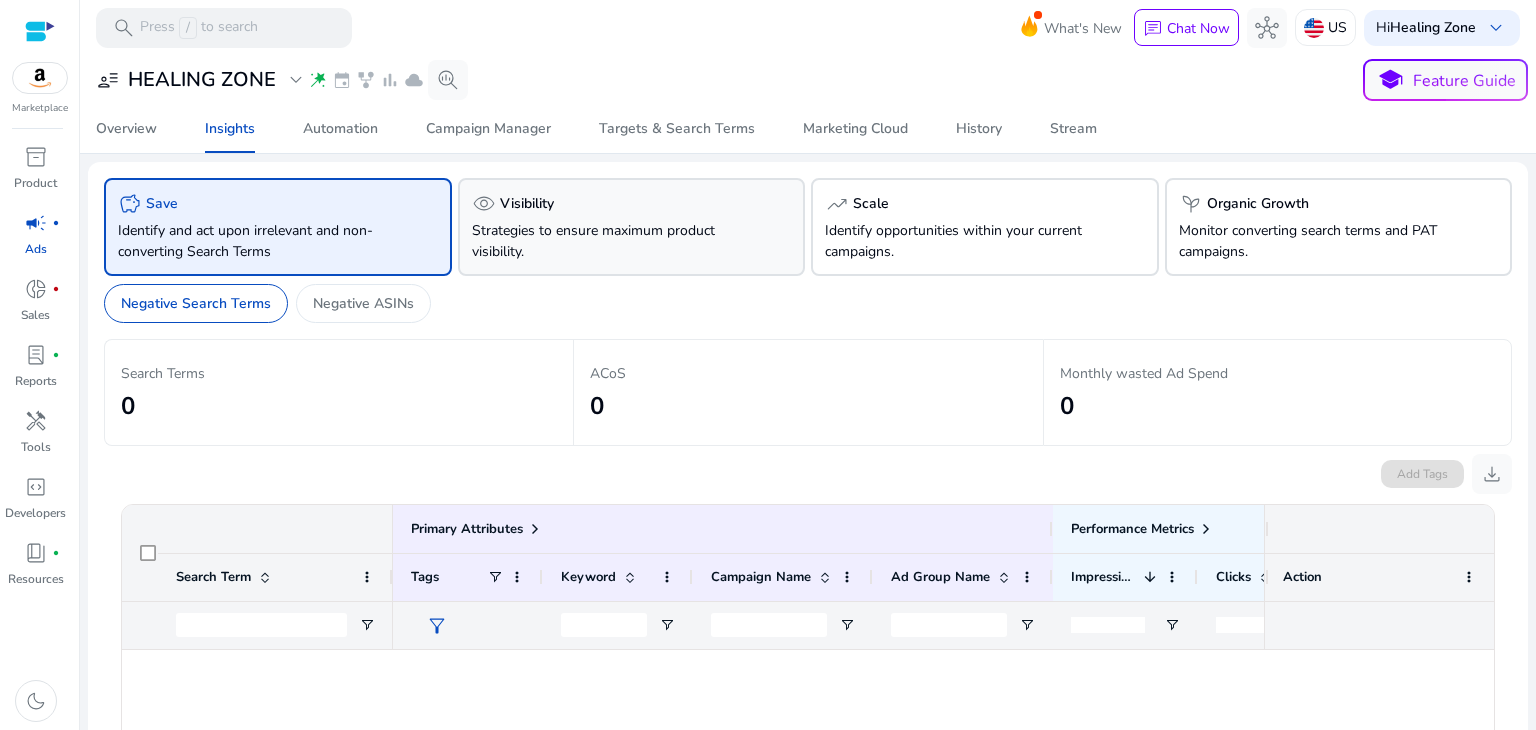 click on "Strategies to ensure maximum product visibility." 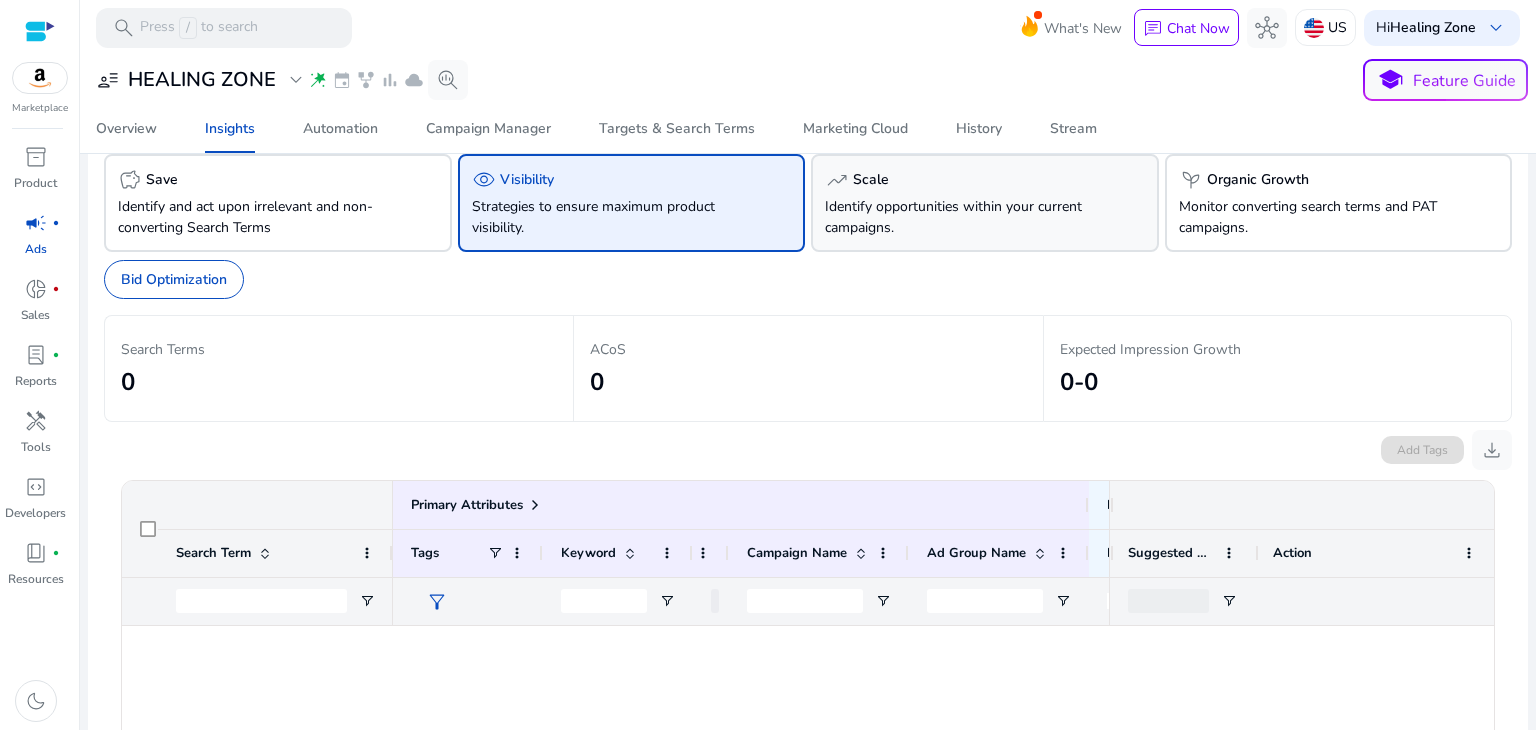click on "Identify opportunities within your current campaigns." 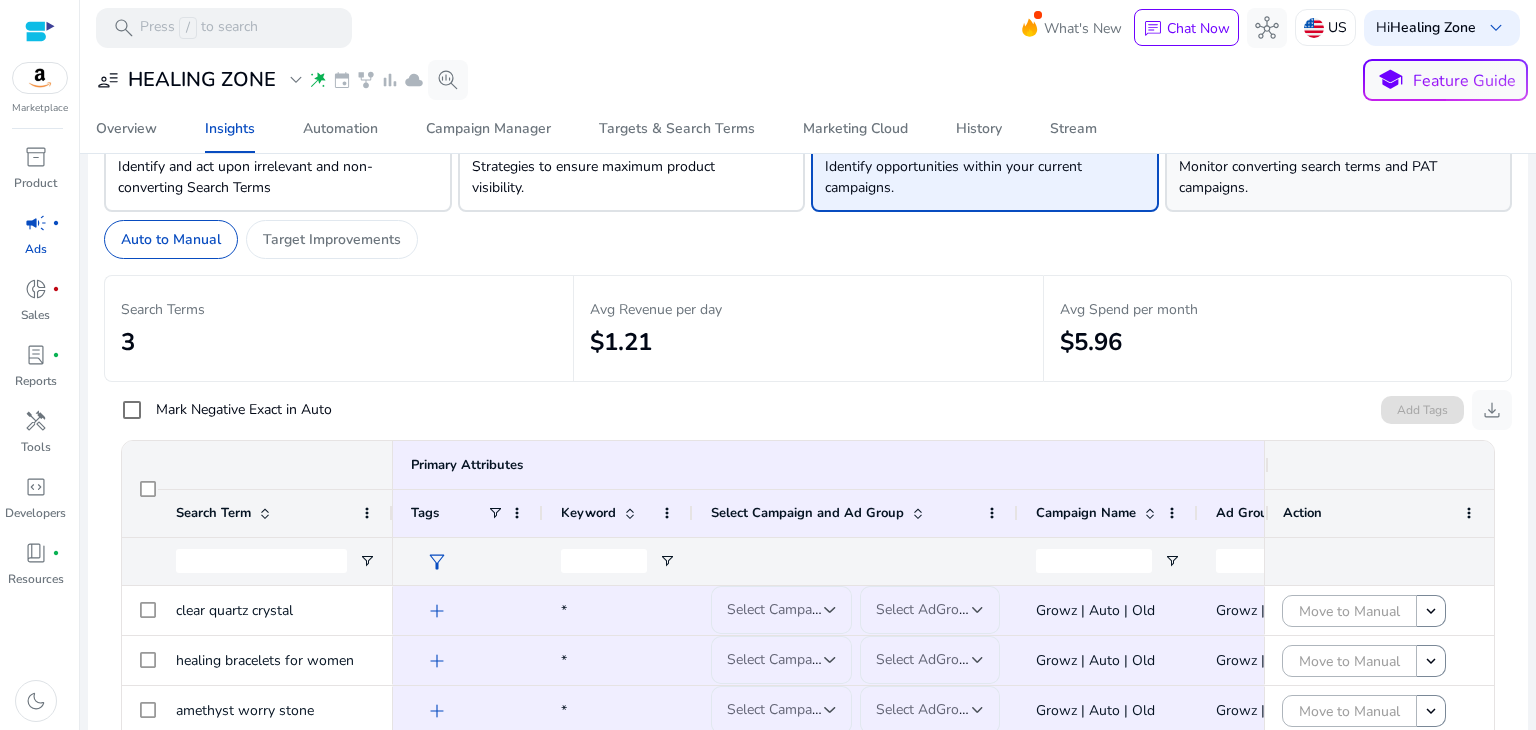 click on "Monitor converting search terms and PAT campaigns." 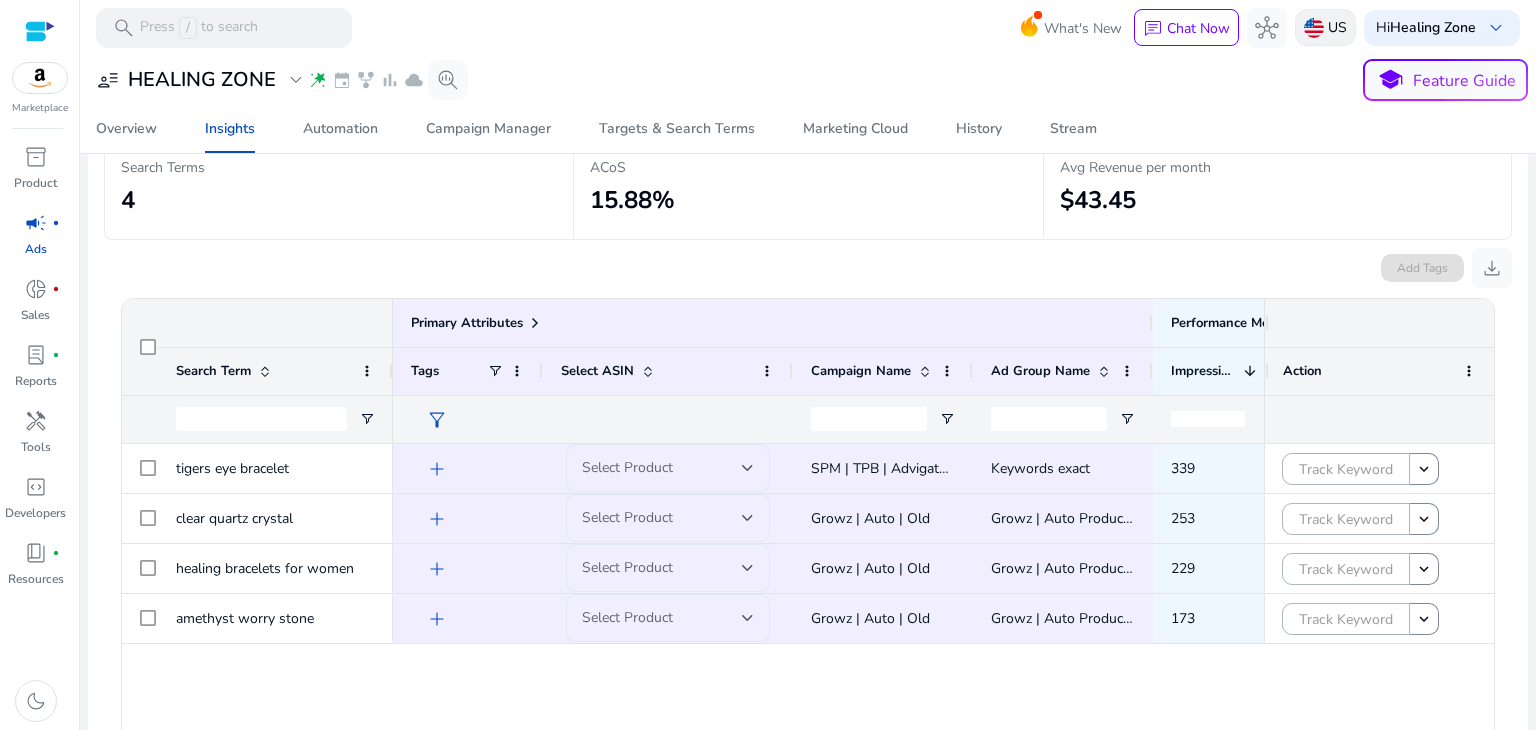 click at bounding box center [1314, 28] 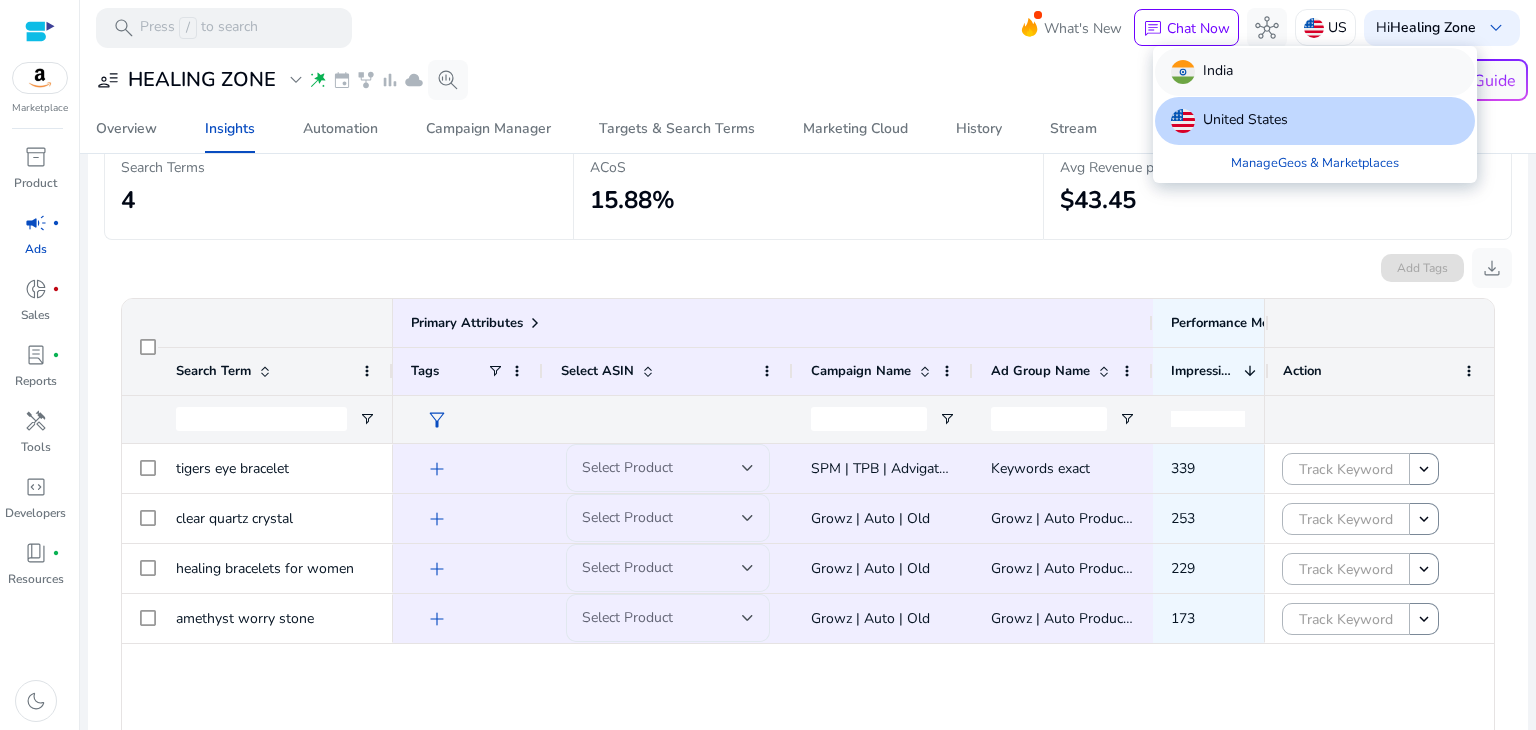 click on "India" at bounding box center (1315, 72) 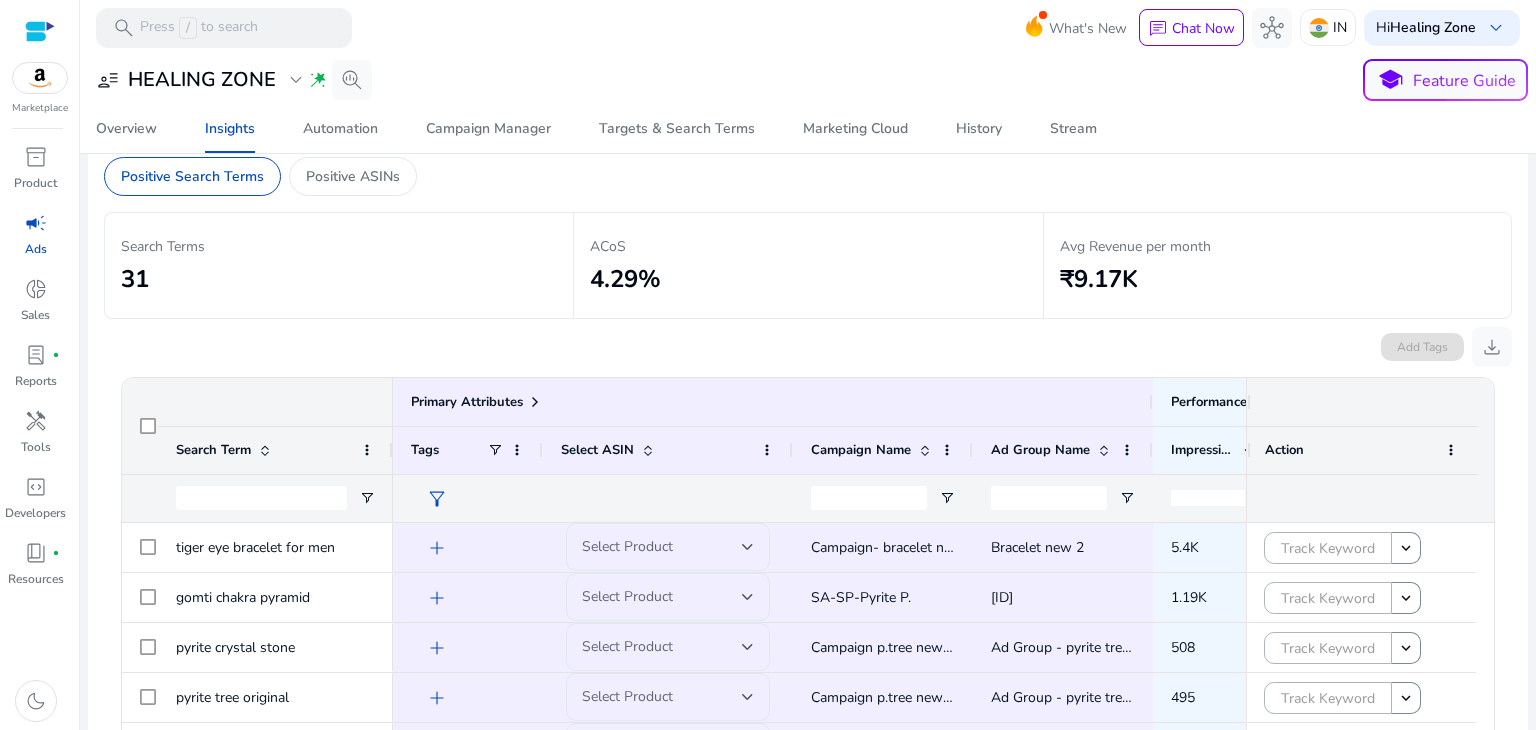 scroll, scrollTop: 374, scrollLeft: 0, axis: vertical 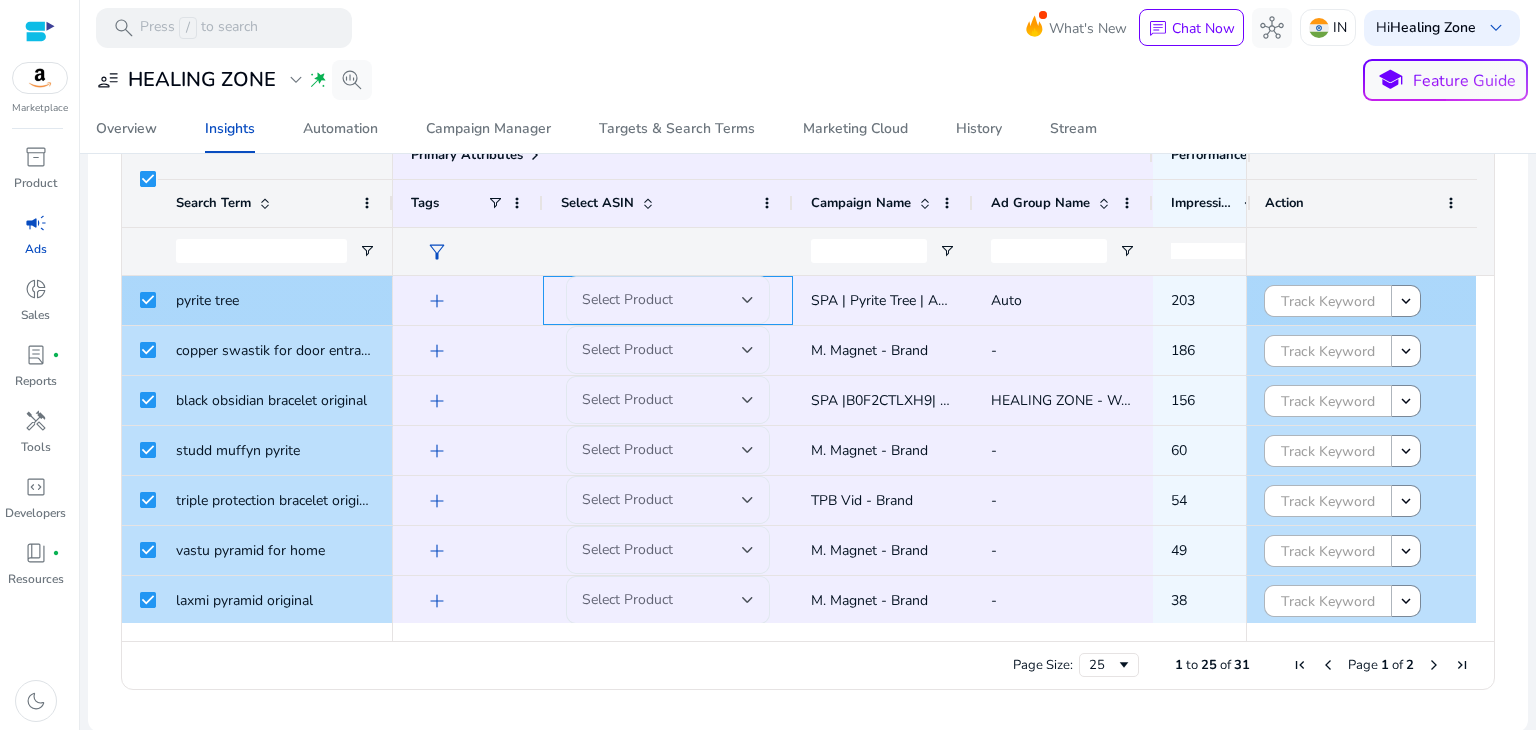 click on "Select Product" 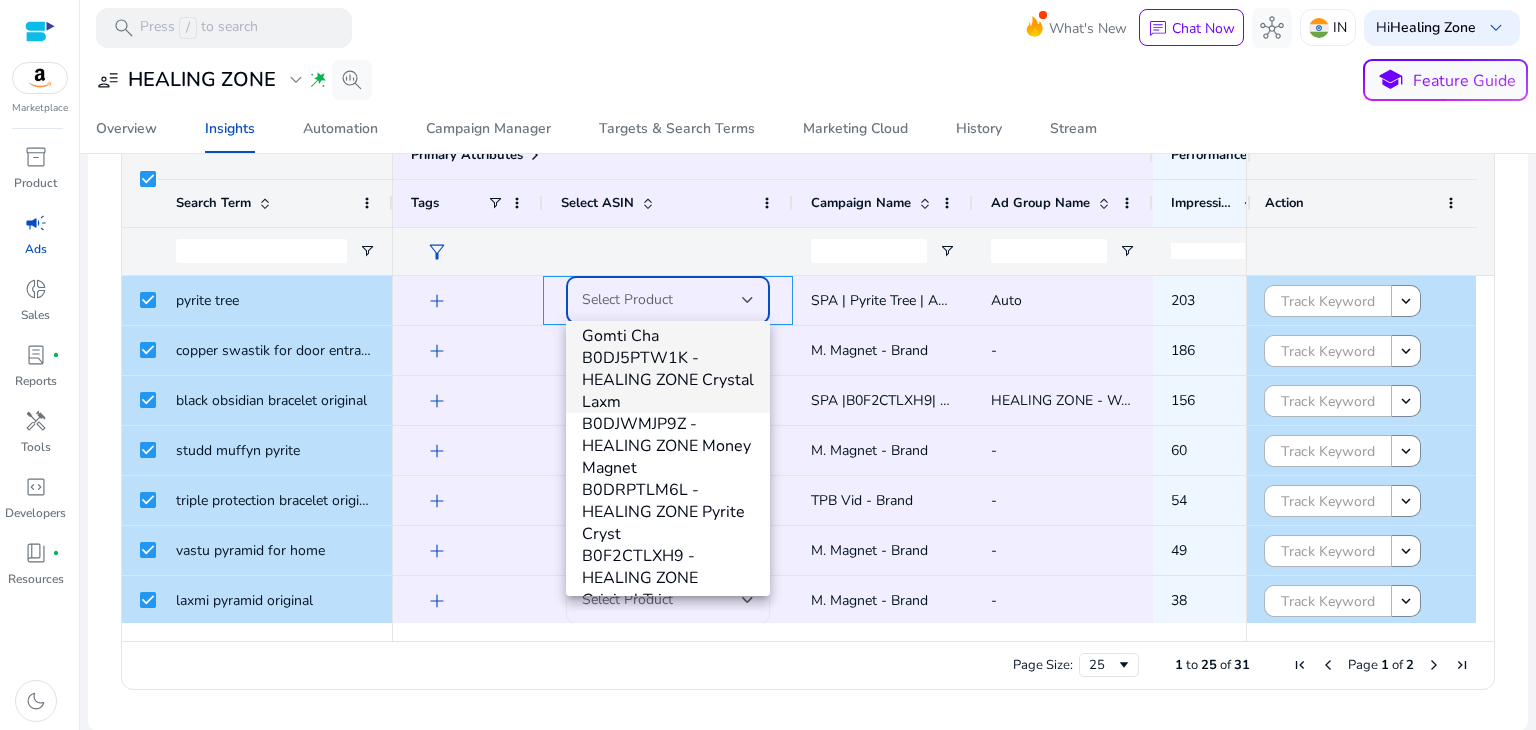 scroll, scrollTop: 71, scrollLeft: 0, axis: vertical 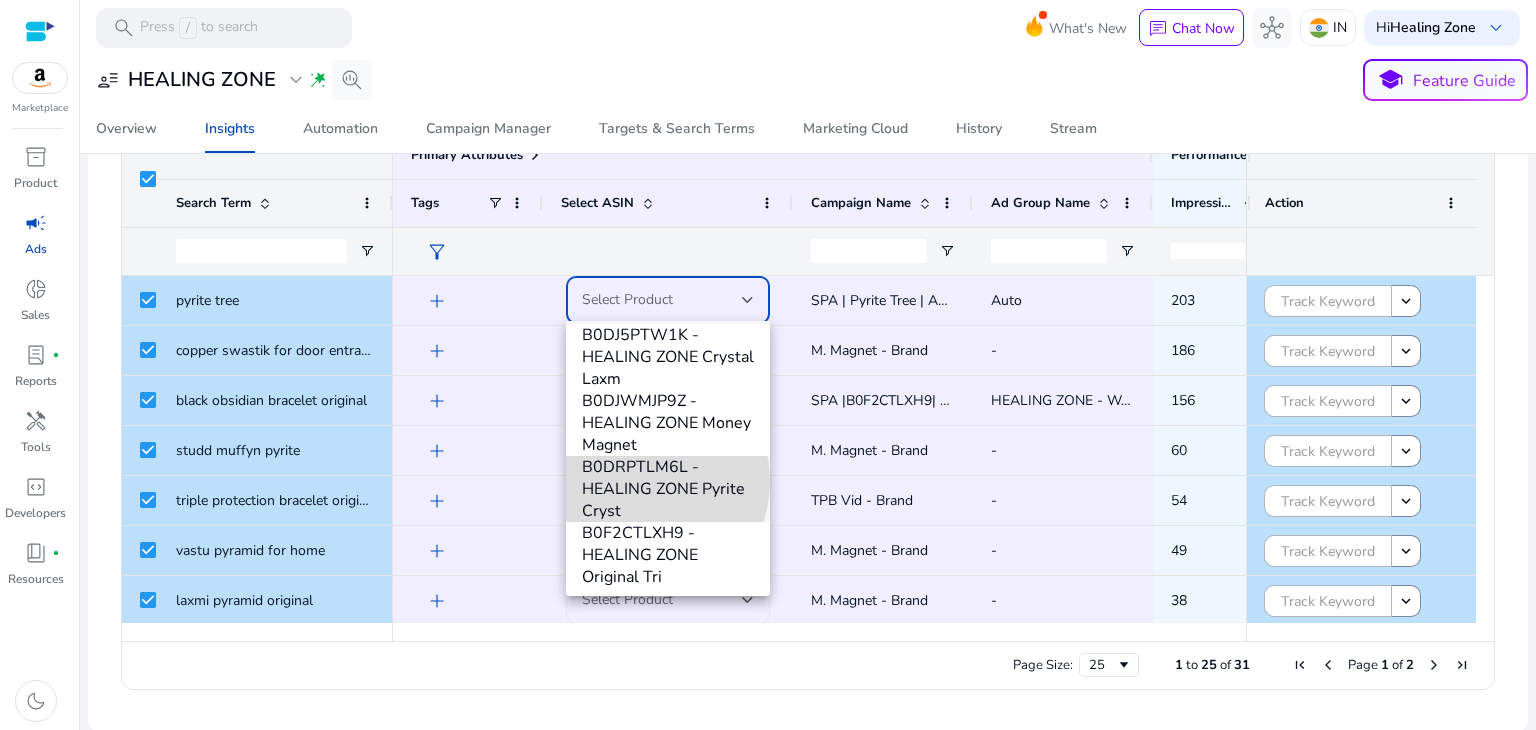 click on "B0DRPTLM6L - HEALING ZONE Pyrite Cryst" at bounding box center [668, 489] 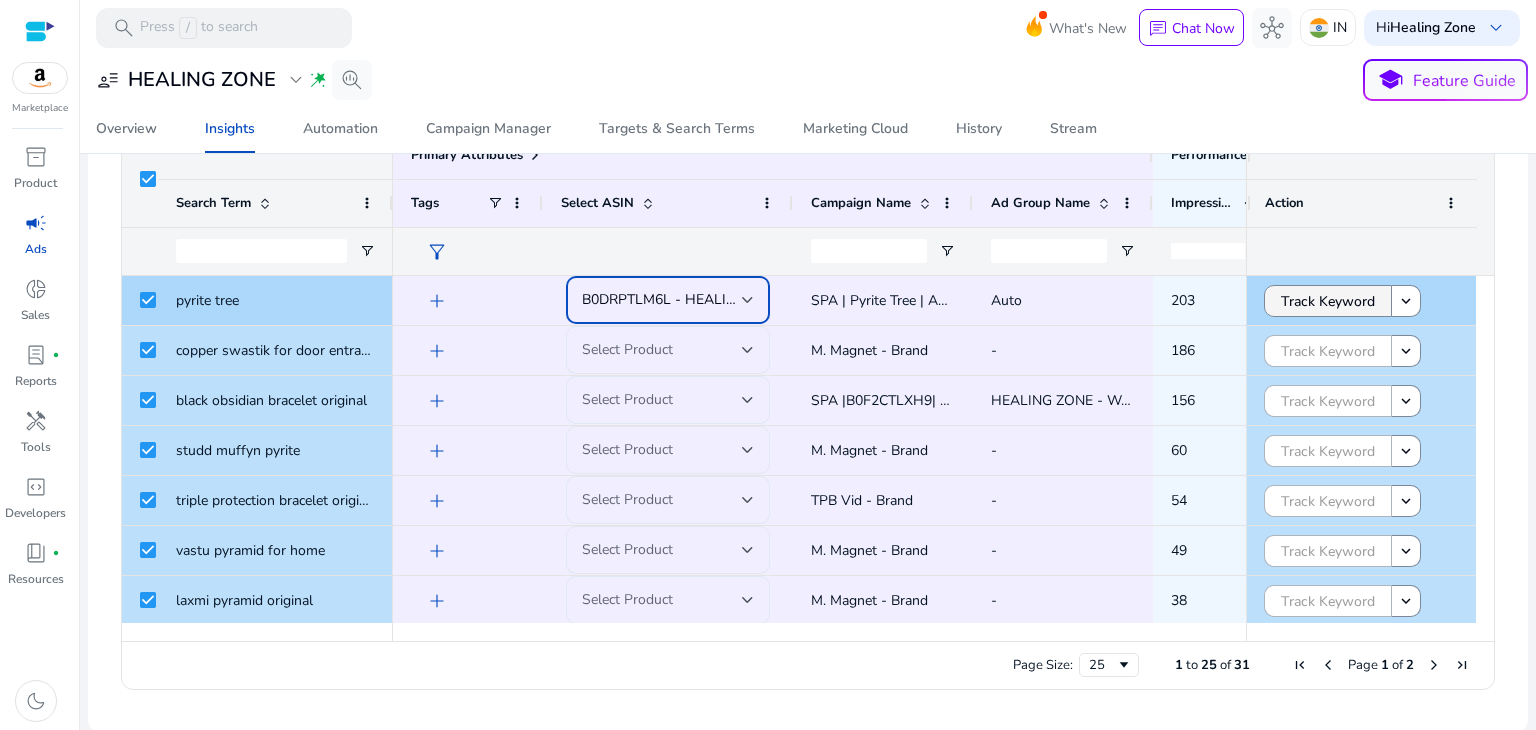 click on "Track Keyword" 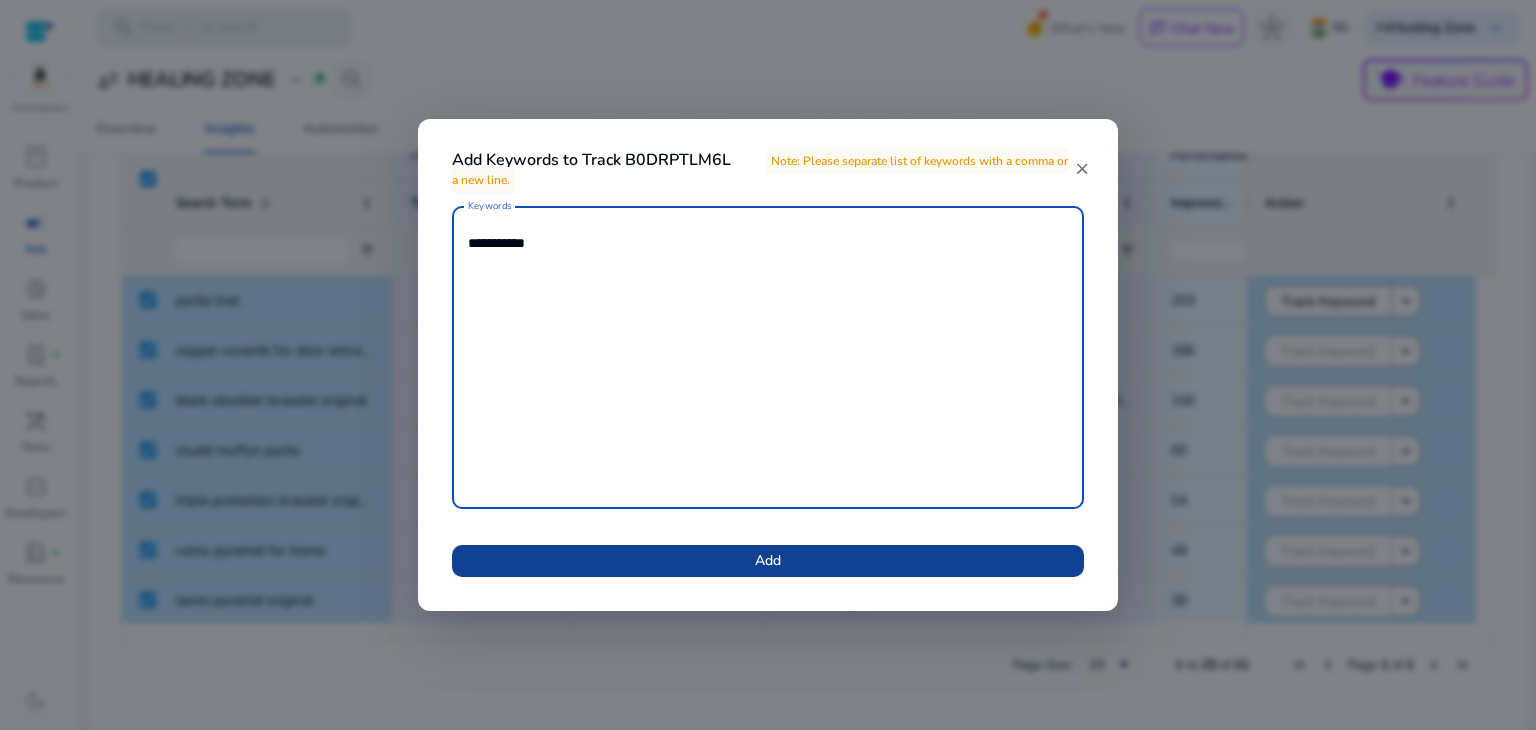 click at bounding box center (768, 561) 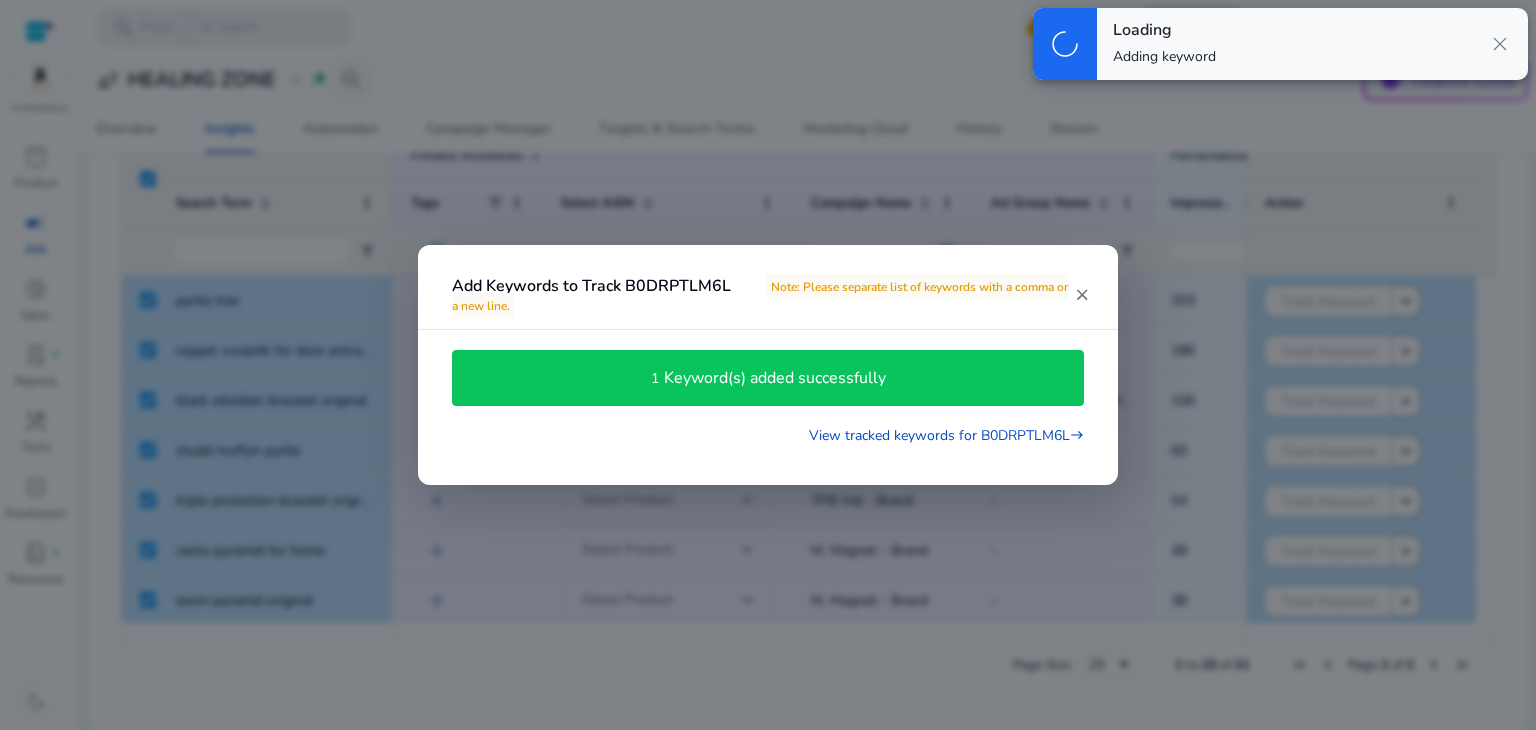 click on "close" at bounding box center [1082, 295] 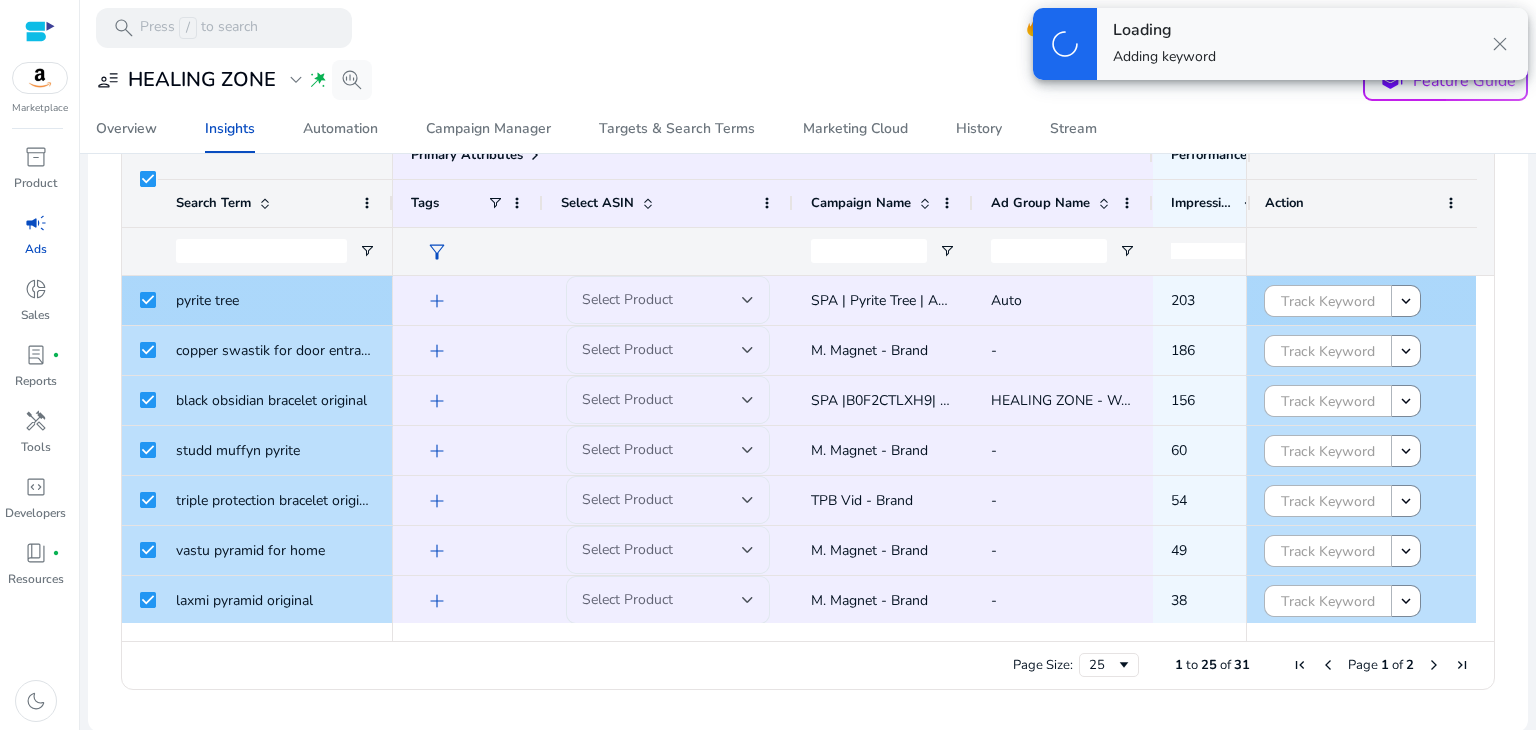 scroll, scrollTop: 0, scrollLeft: 0, axis: both 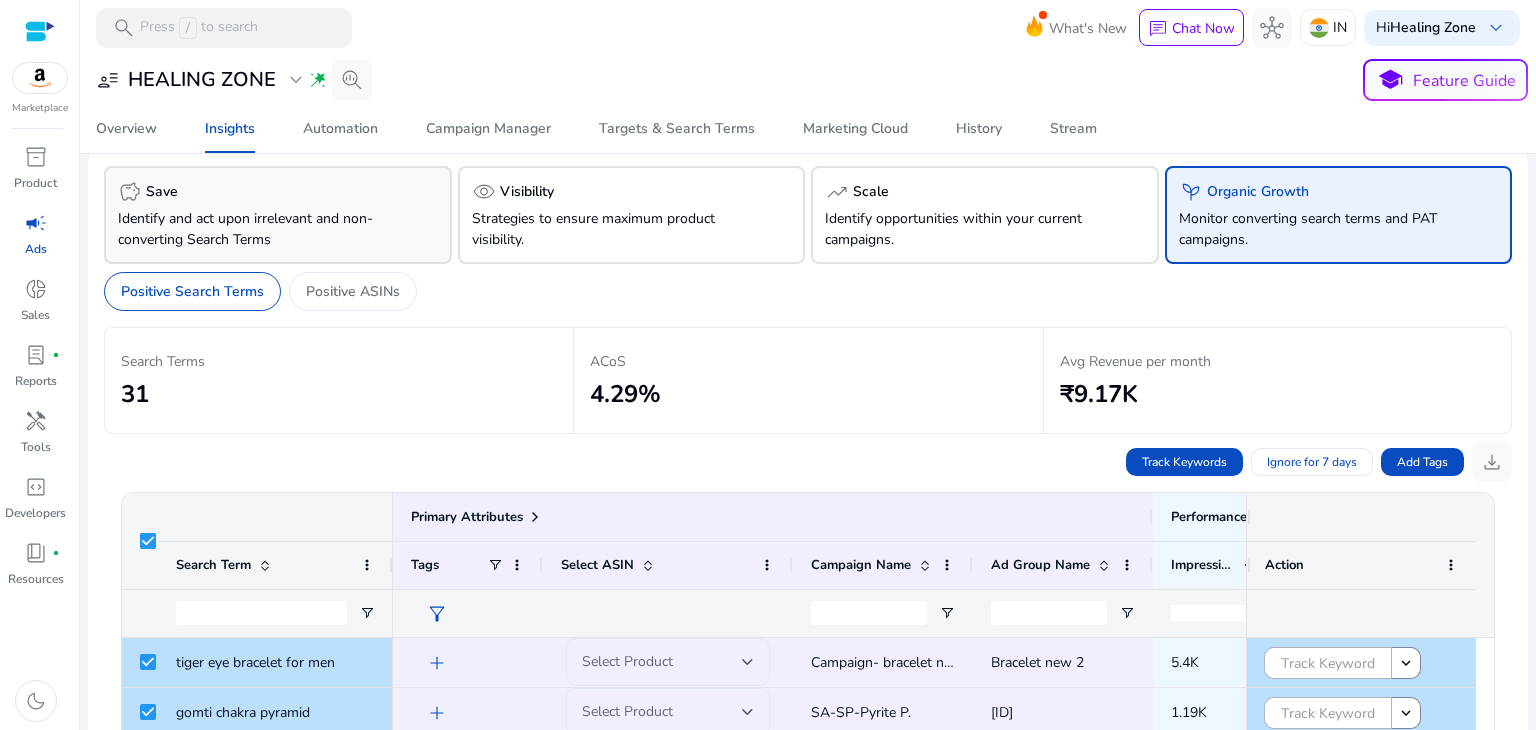 click on "Identify and act upon irrelevant and non-converting Search Terms" 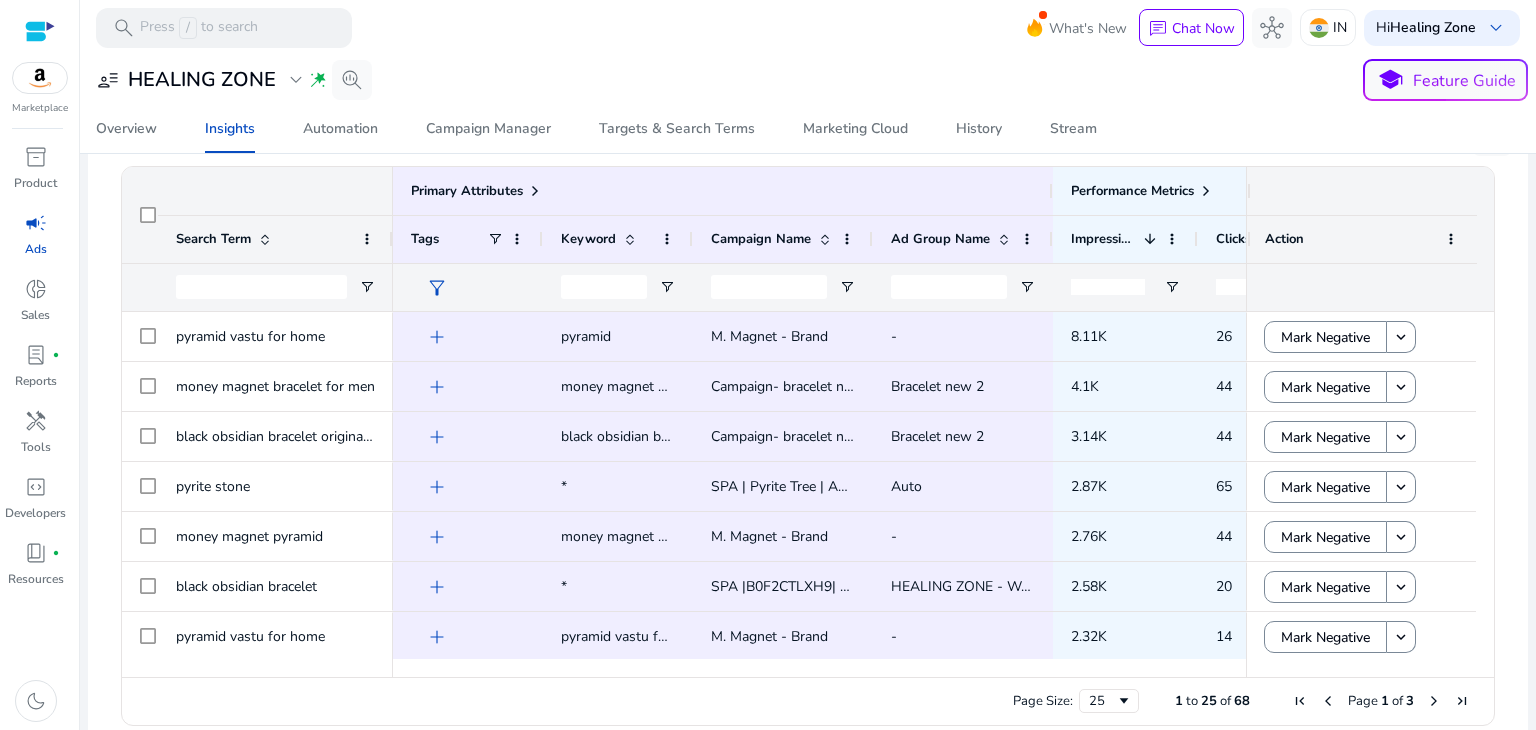 scroll, scrollTop: 374, scrollLeft: 0, axis: vertical 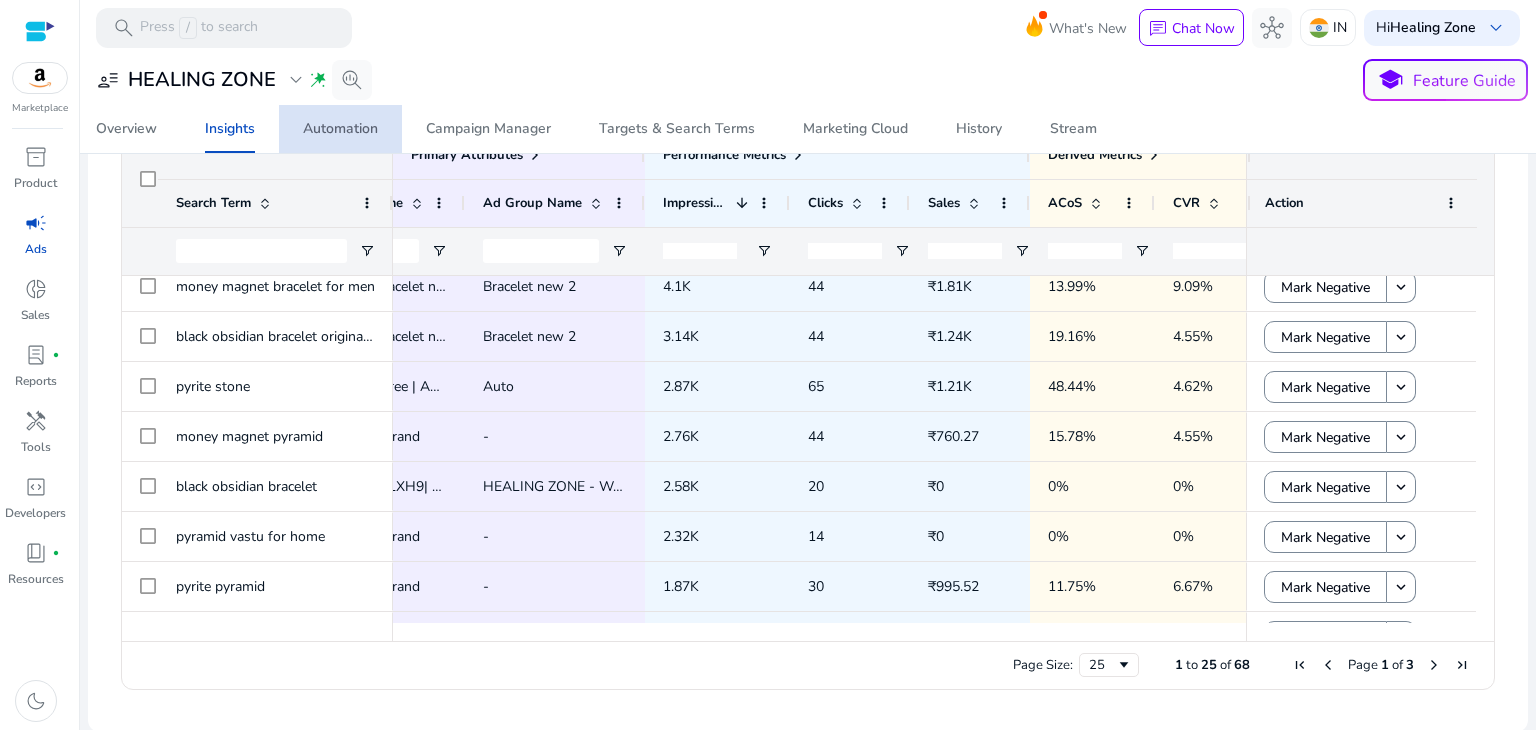 click on "Automation" at bounding box center [340, 129] 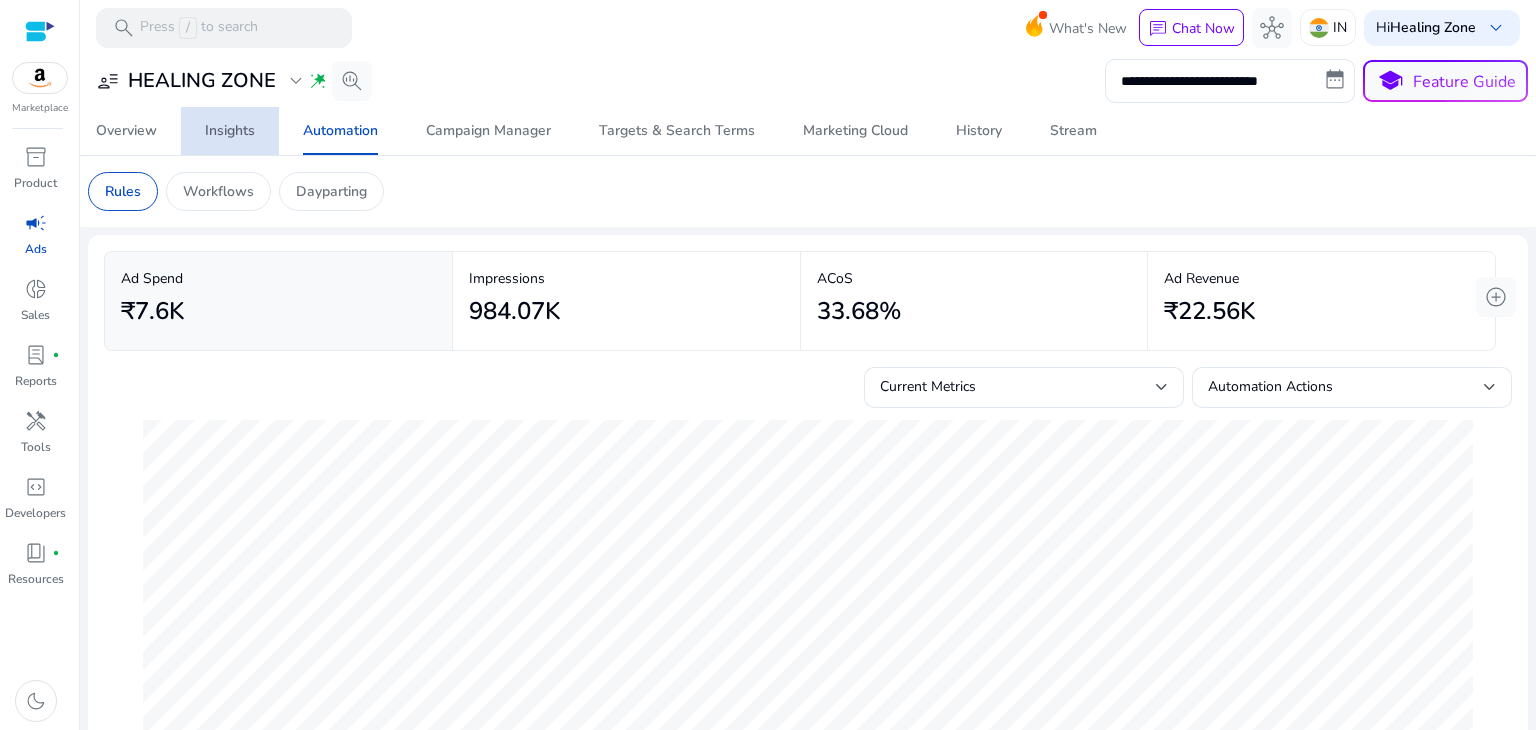 click on "Insights" at bounding box center [230, 131] 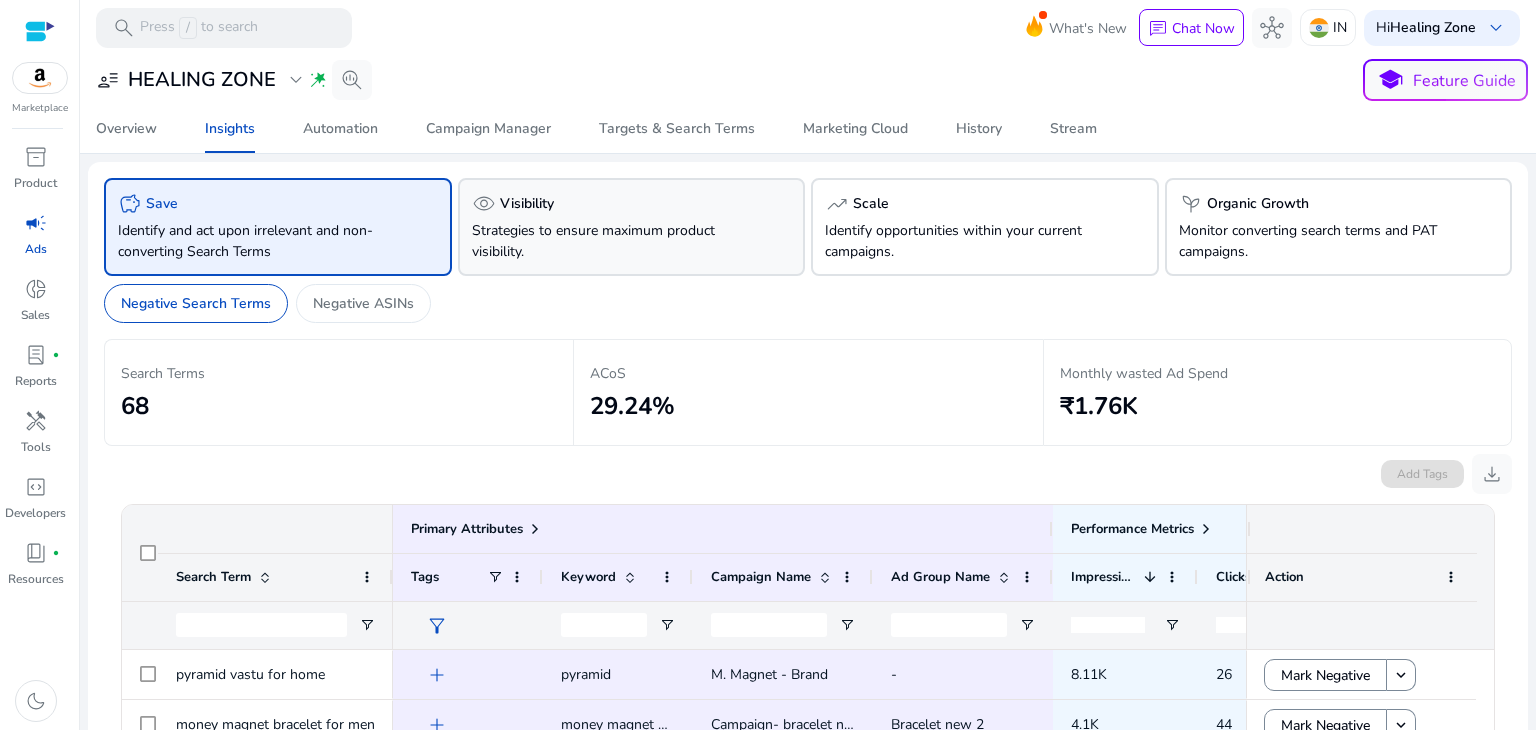 click on "visibility   Visibility  Strategies to ensure maximum product visibility." 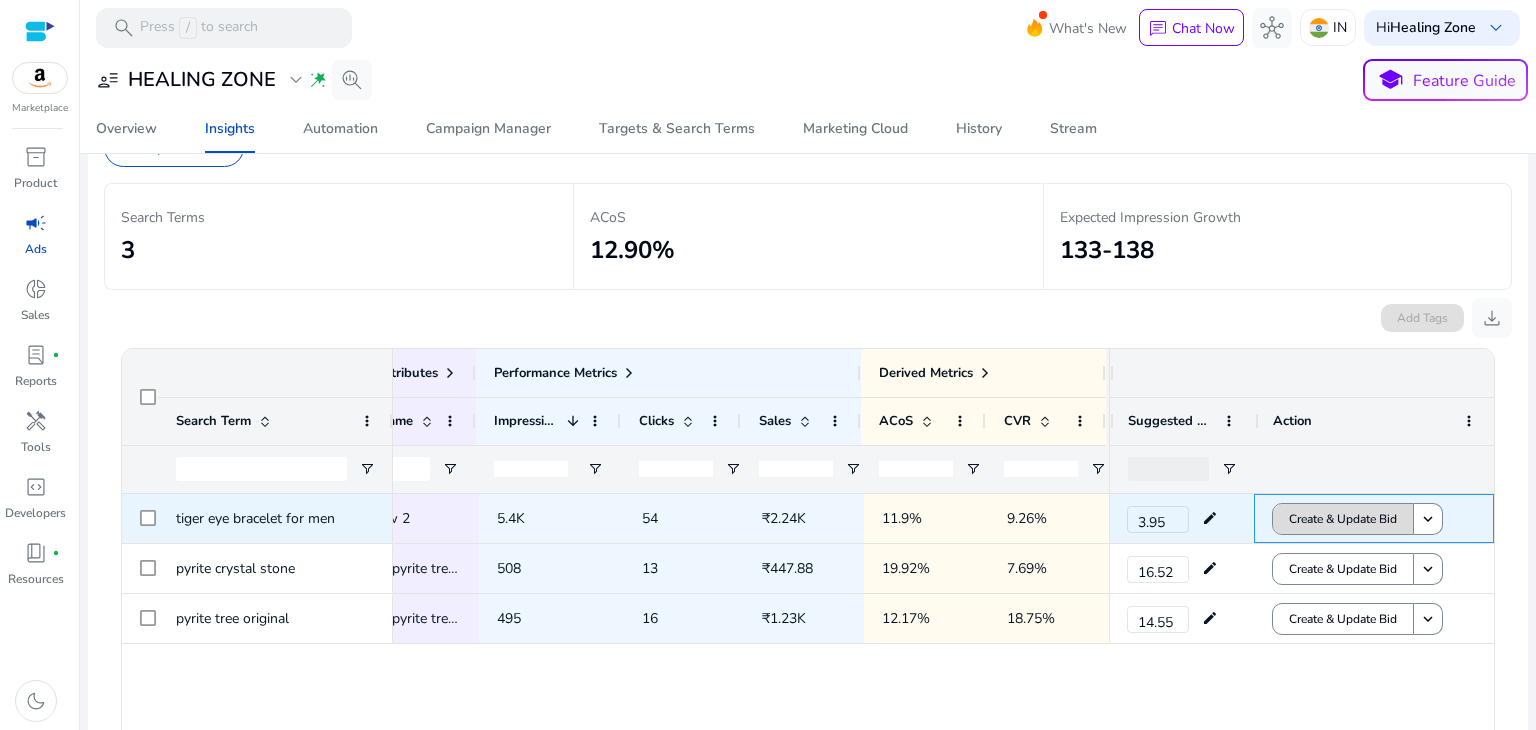 click 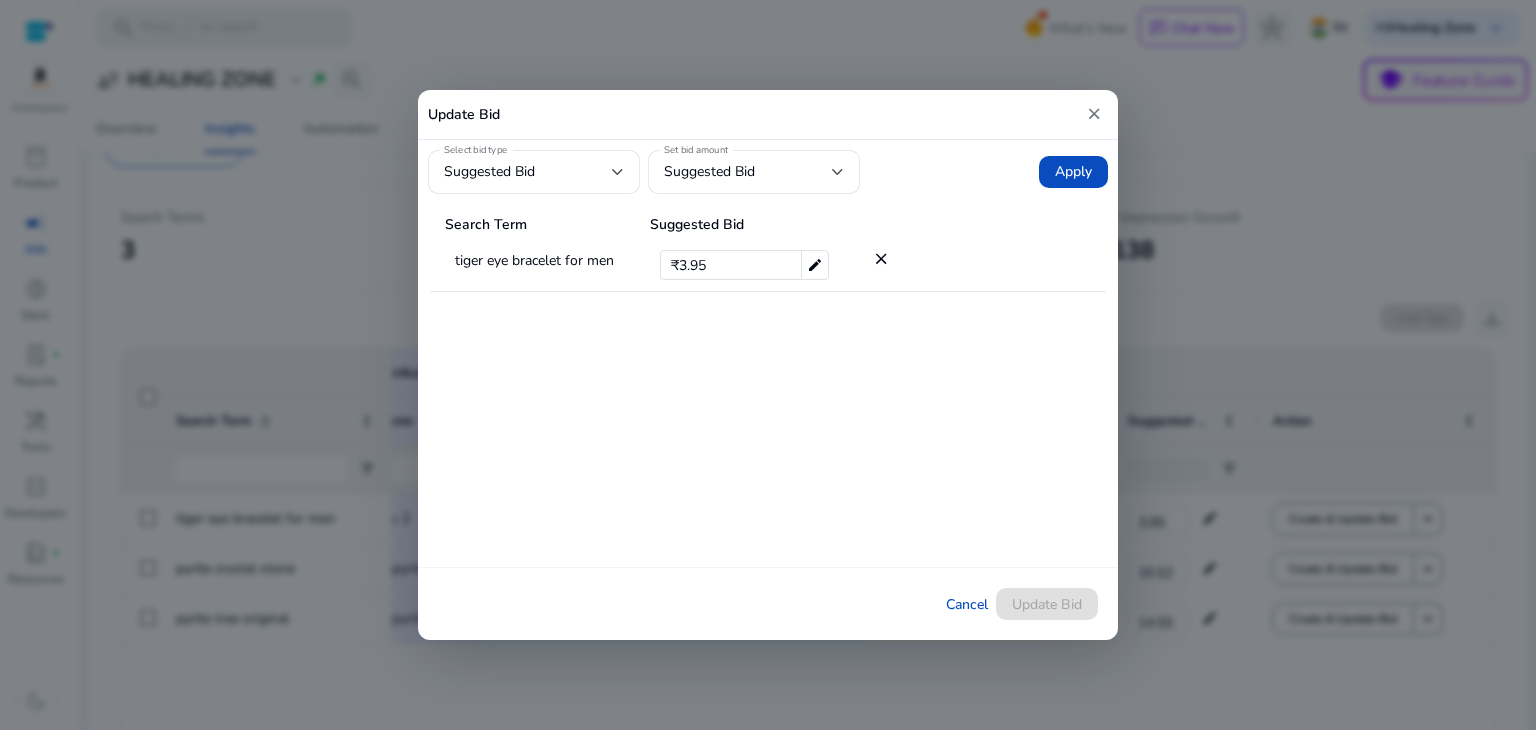 click on "Cancel  Update Bid" at bounding box center (768, 603) 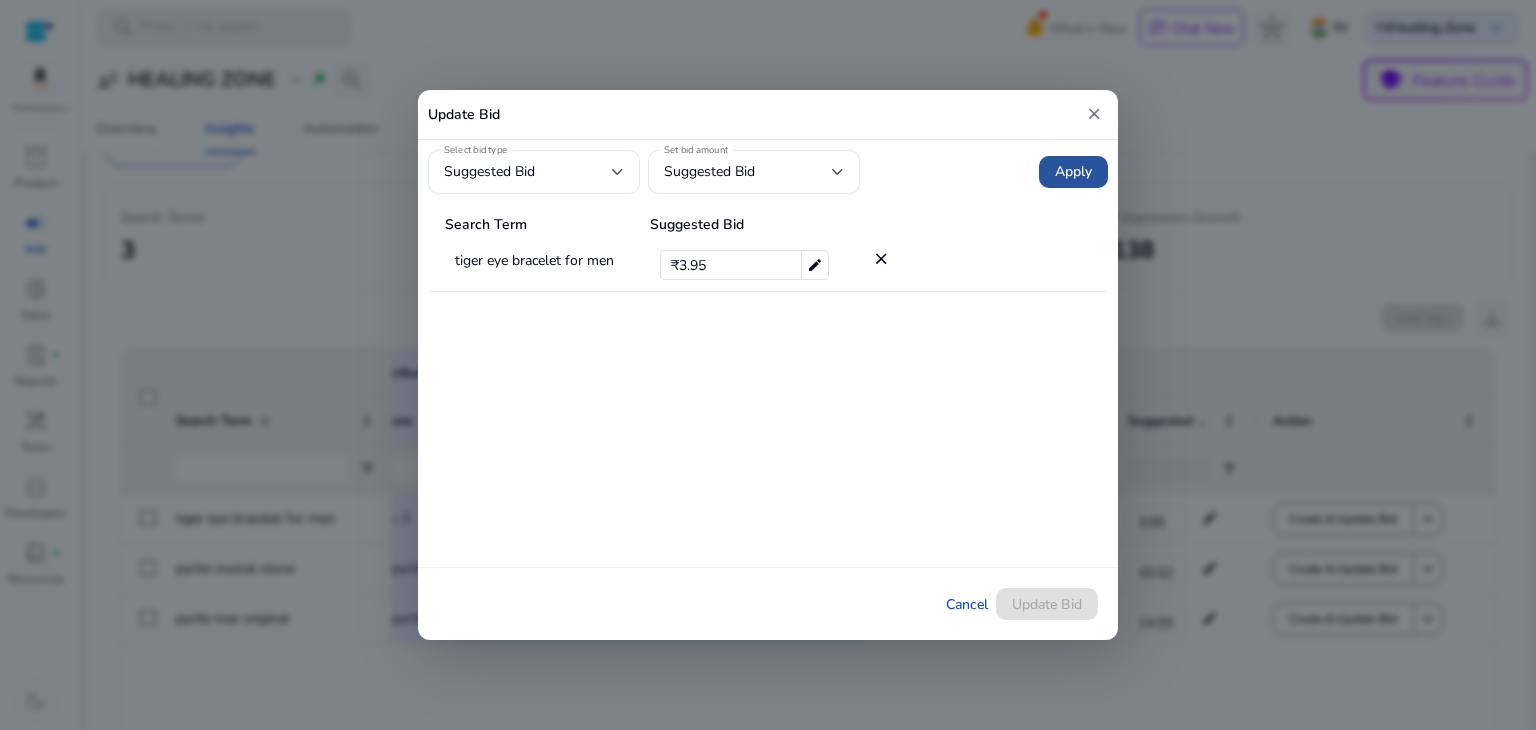 click on "Apply" at bounding box center (1073, 172) 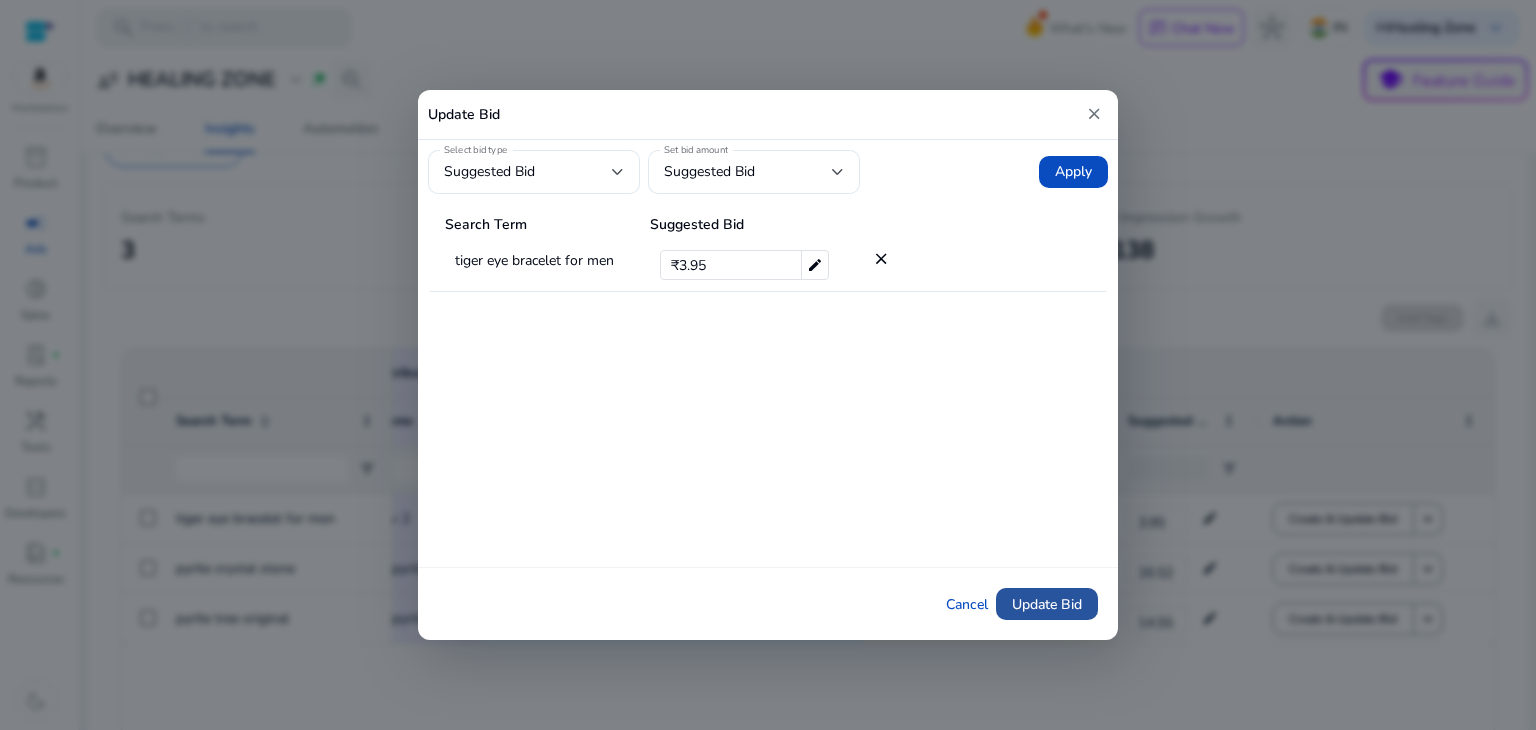 click on "Update Bid" at bounding box center (1047, 604) 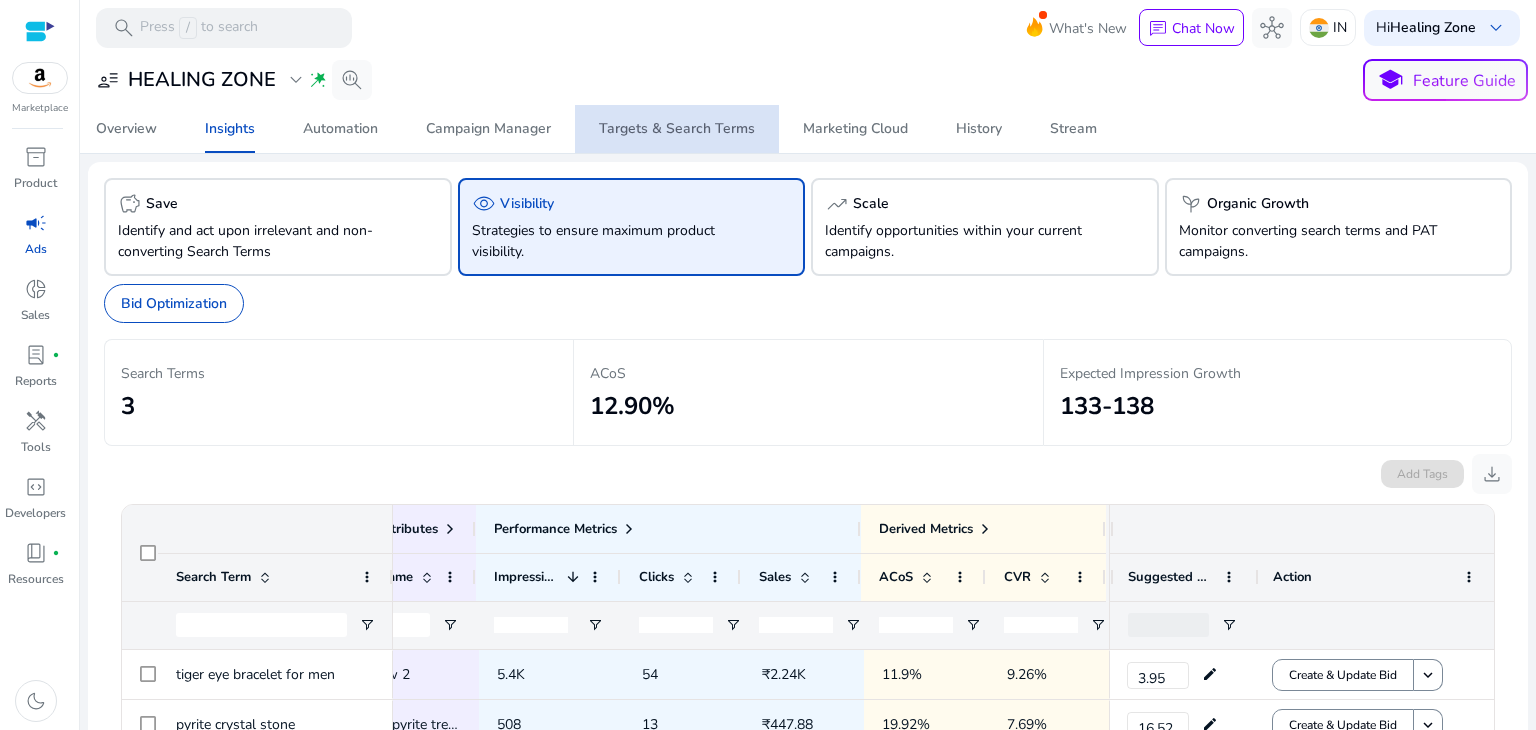 click on "Targets & Search Terms" at bounding box center (677, 129) 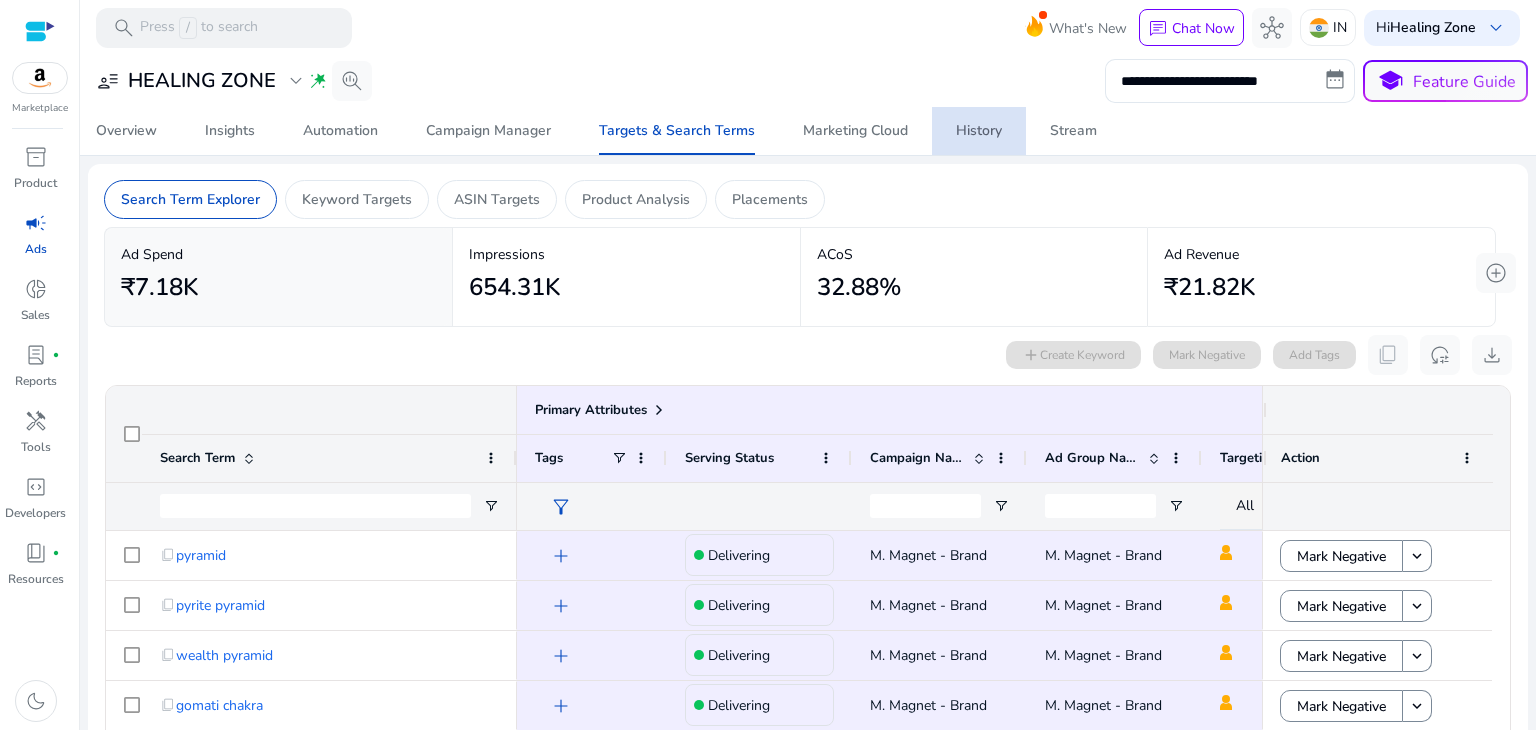 click on "History" at bounding box center [979, 131] 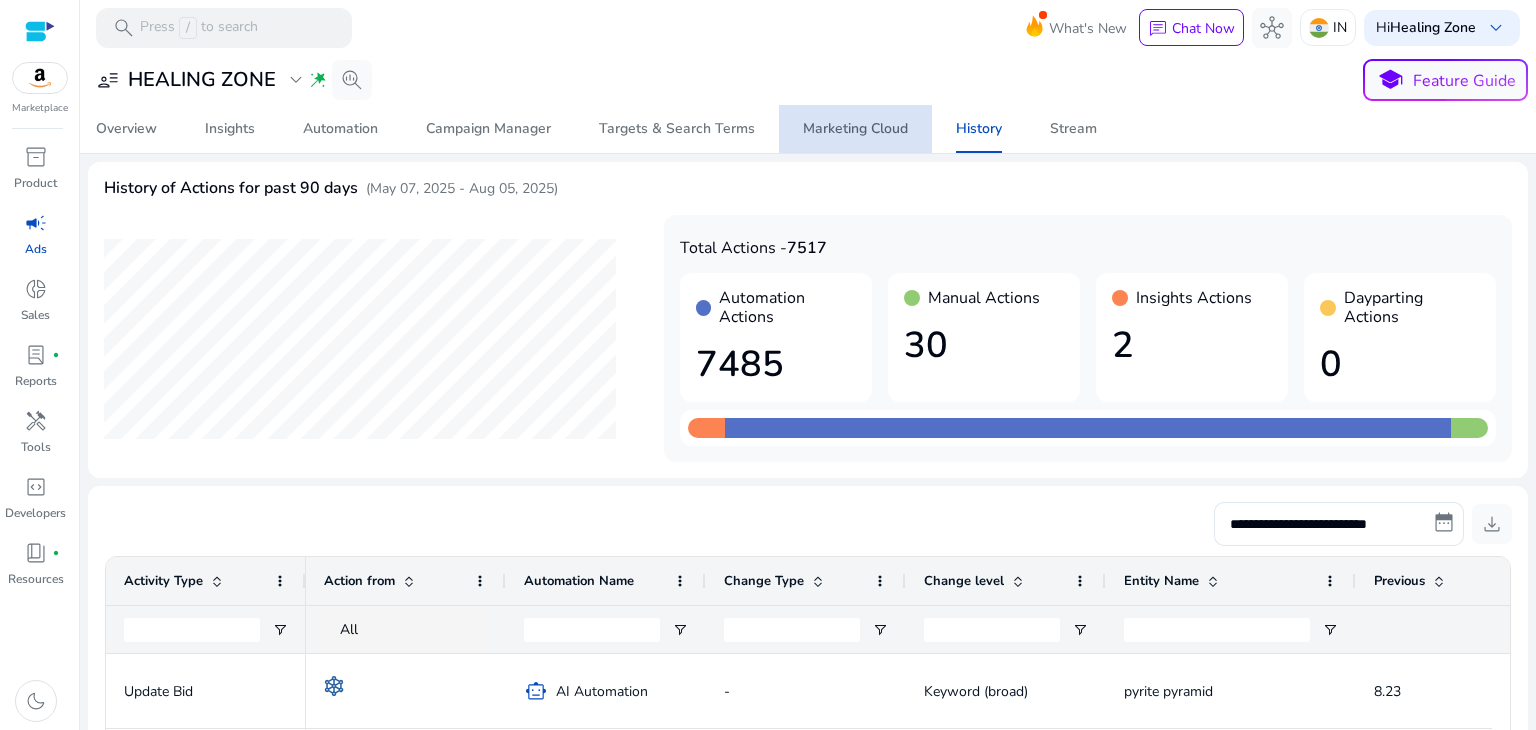 click on "Marketing Cloud" at bounding box center [855, 129] 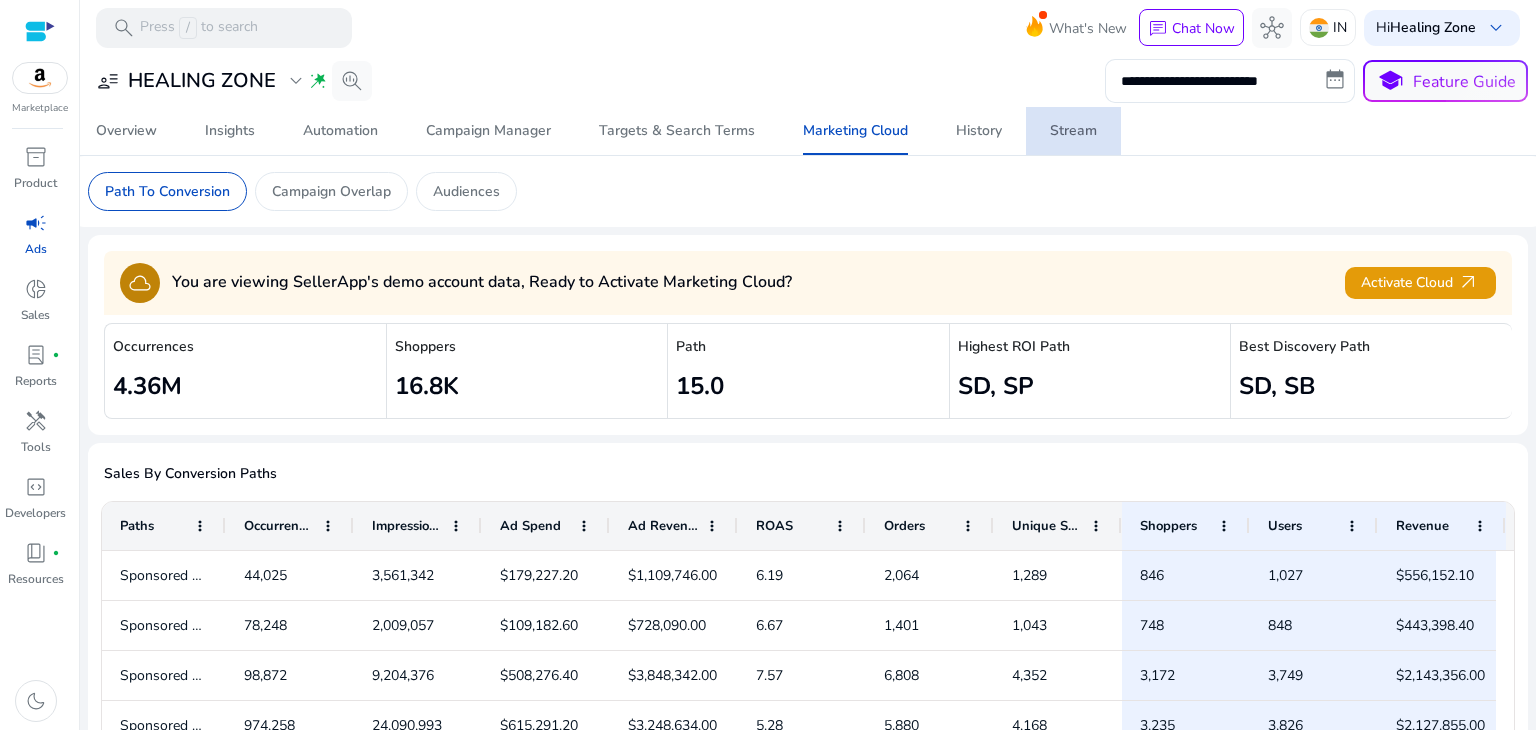 click on "Stream" at bounding box center [1073, 131] 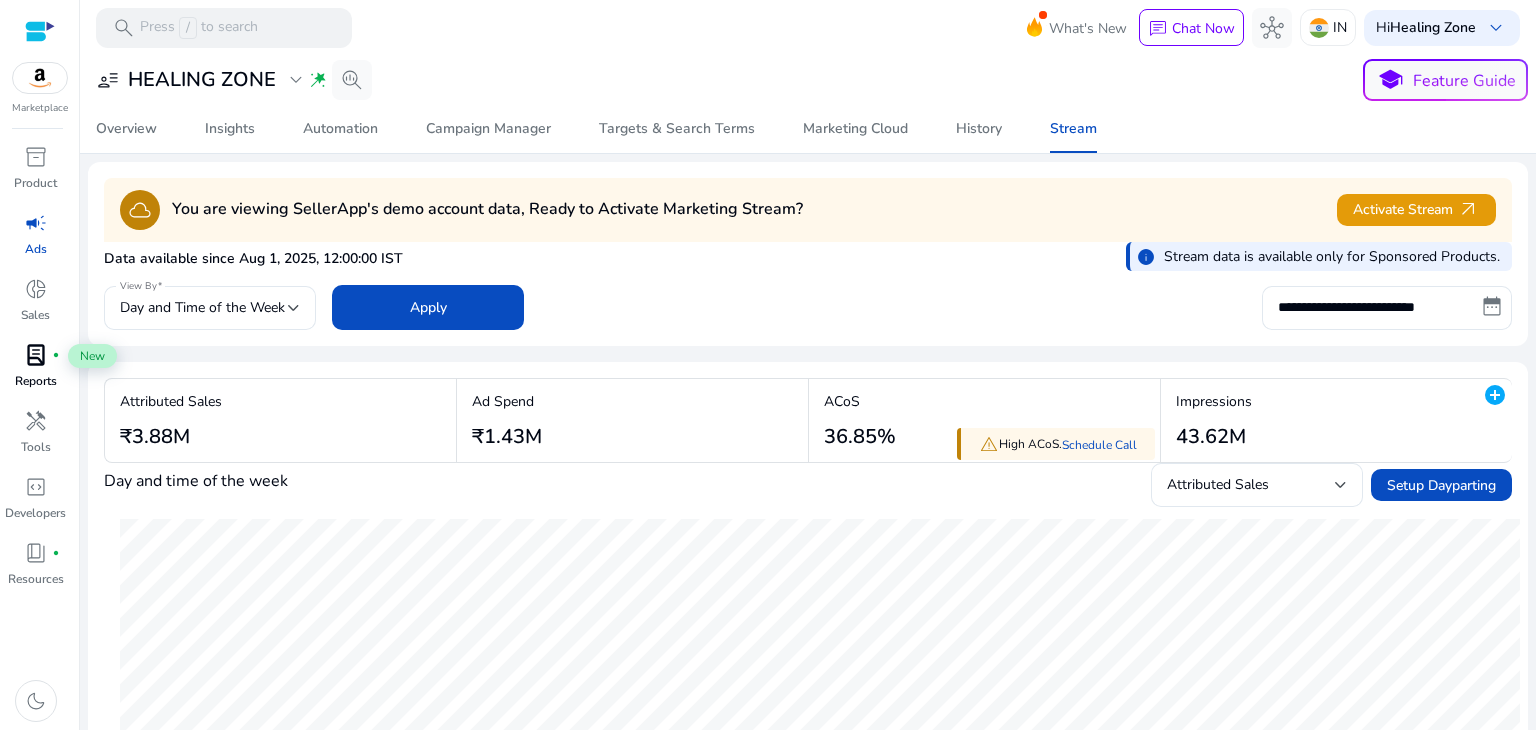 click on "lab_profile" at bounding box center [36, 355] 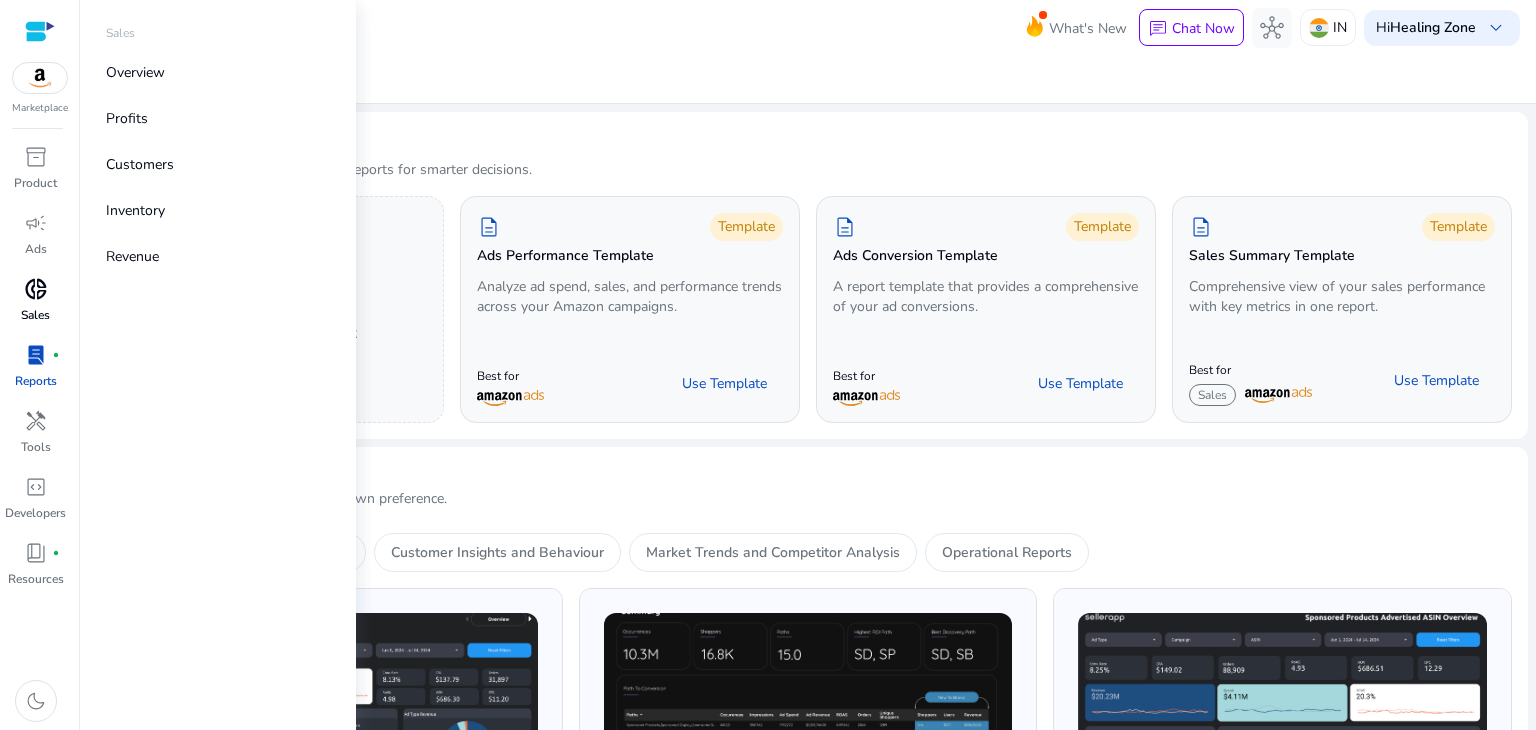 click on "donut_small" at bounding box center (36, 289) 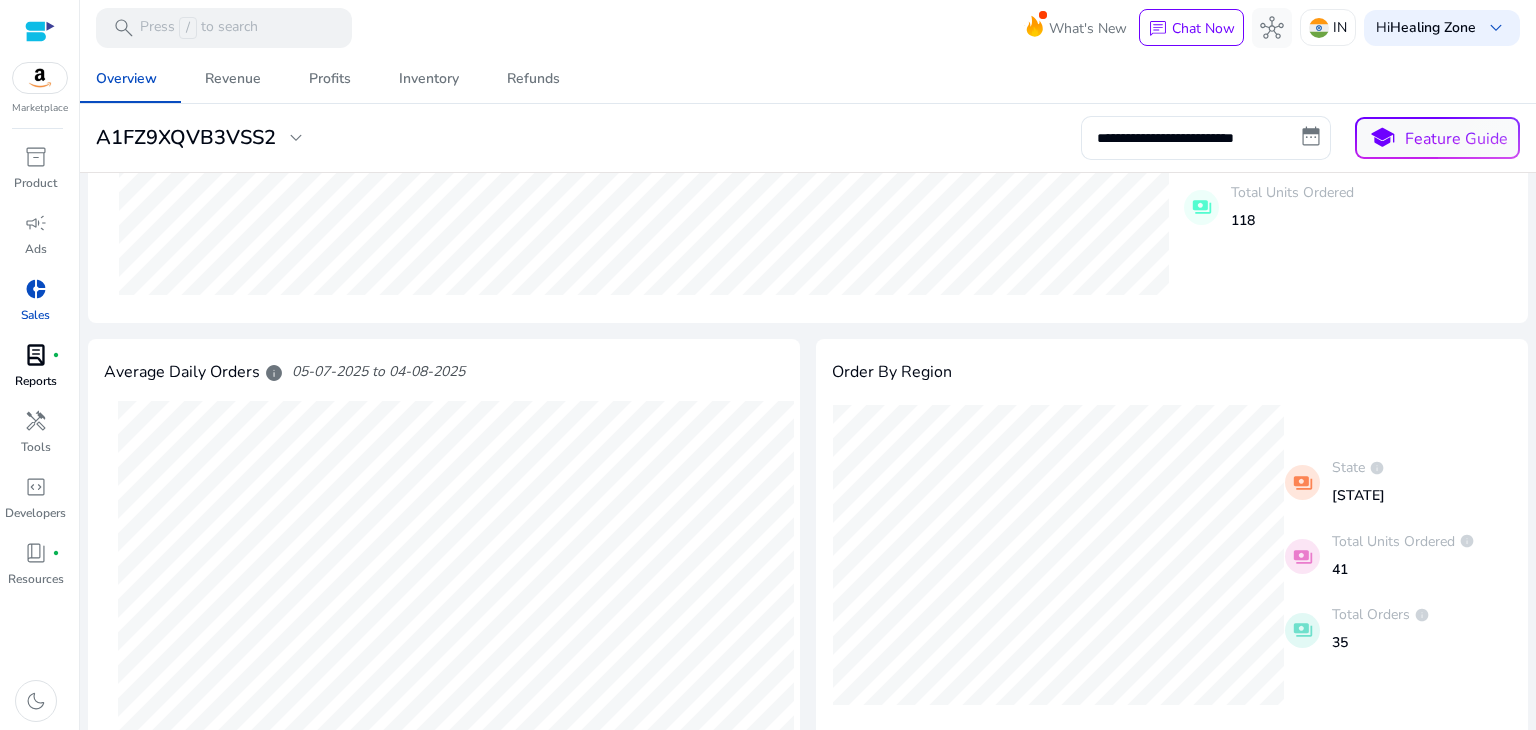 scroll, scrollTop: 0, scrollLeft: 0, axis: both 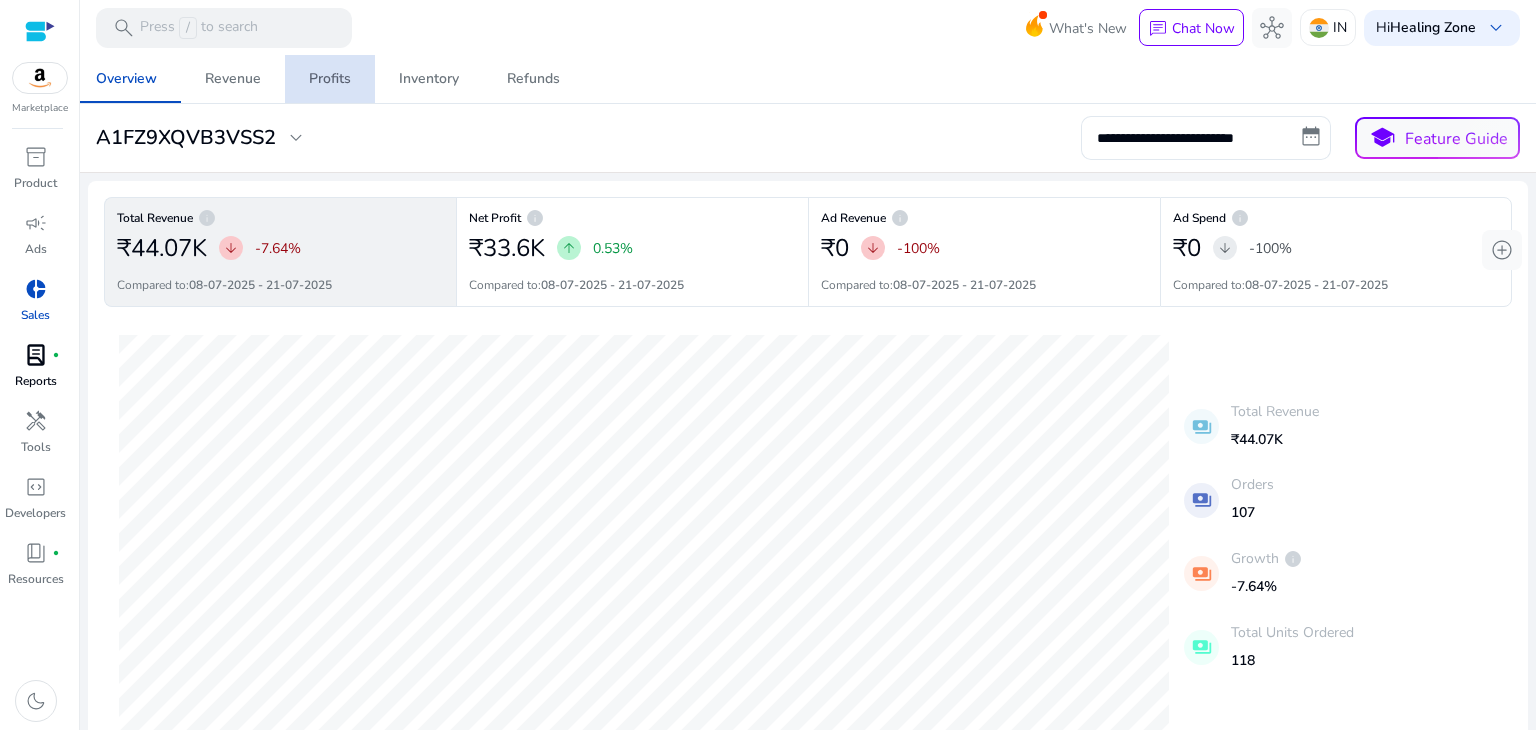 click on "Profits" at bounding box center [330, 79] 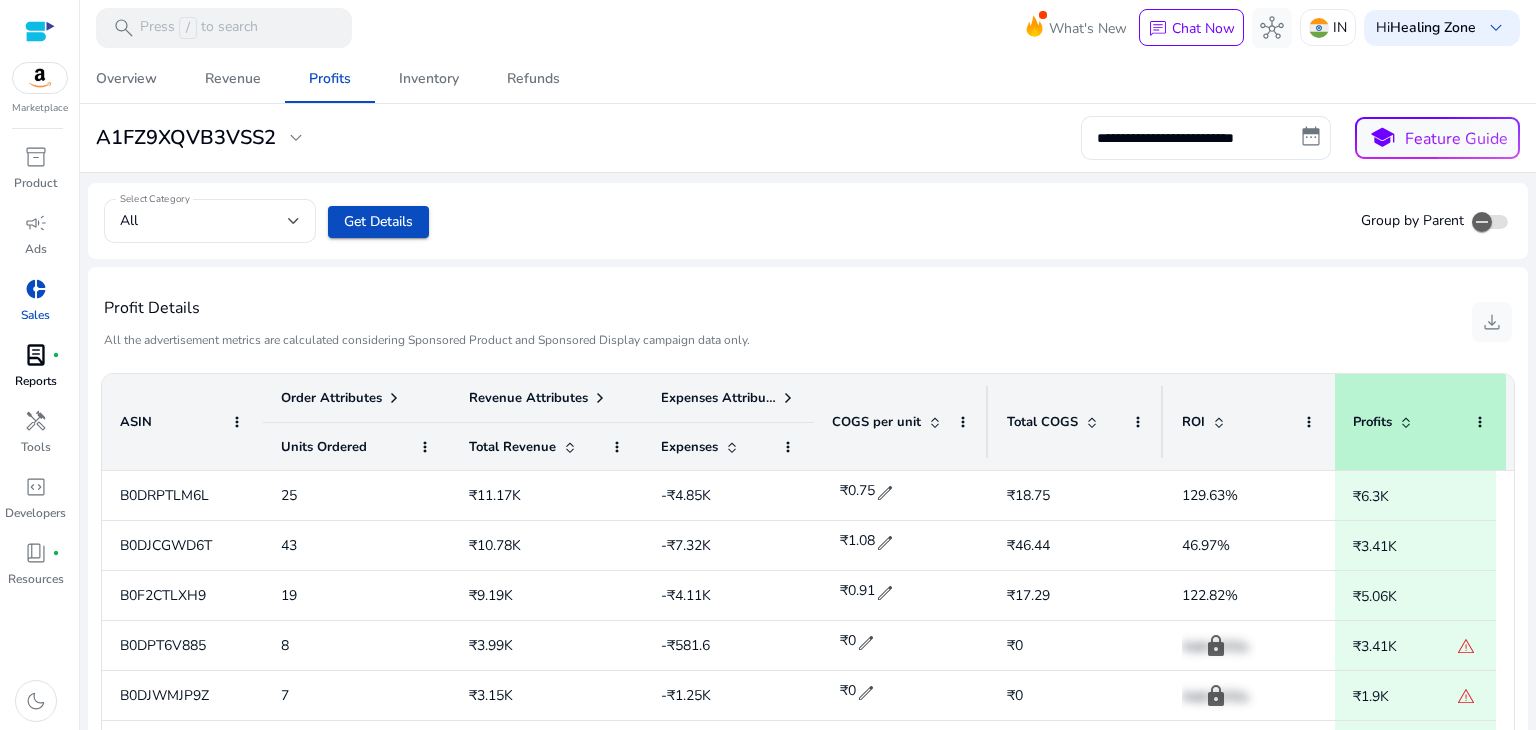 scroll, scrollTop: 646, scrollLeft: 0, axis: vertical 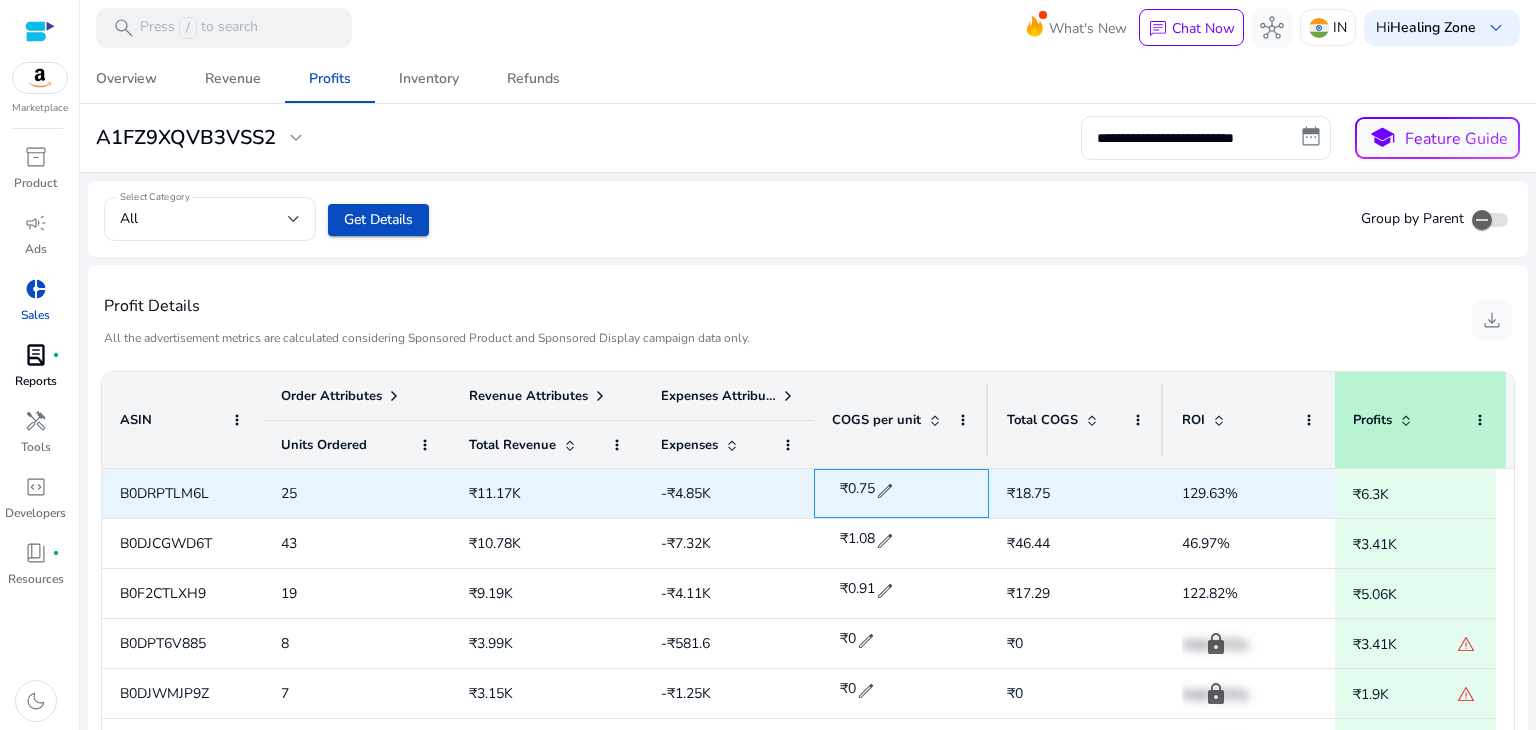 click on "edit" 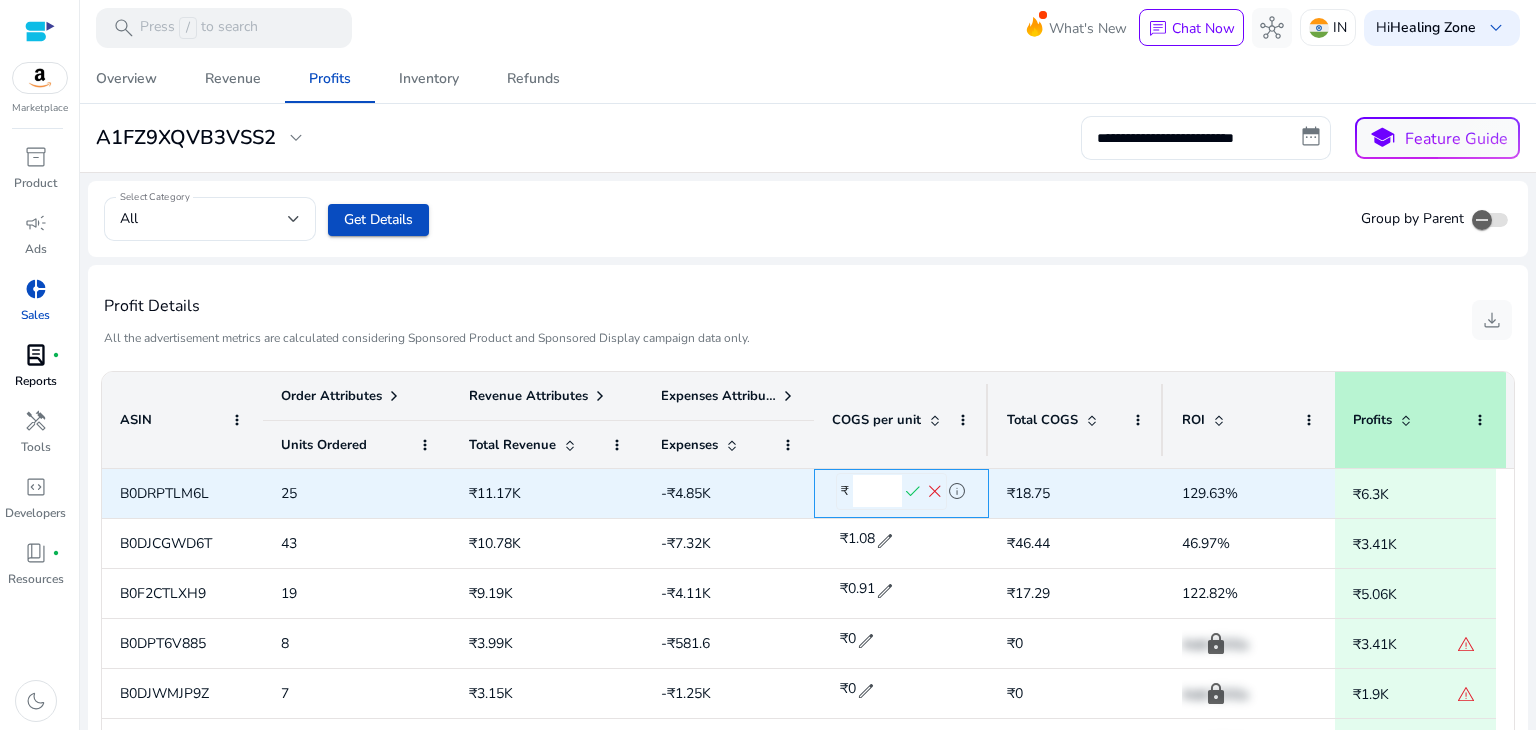 click on "****" 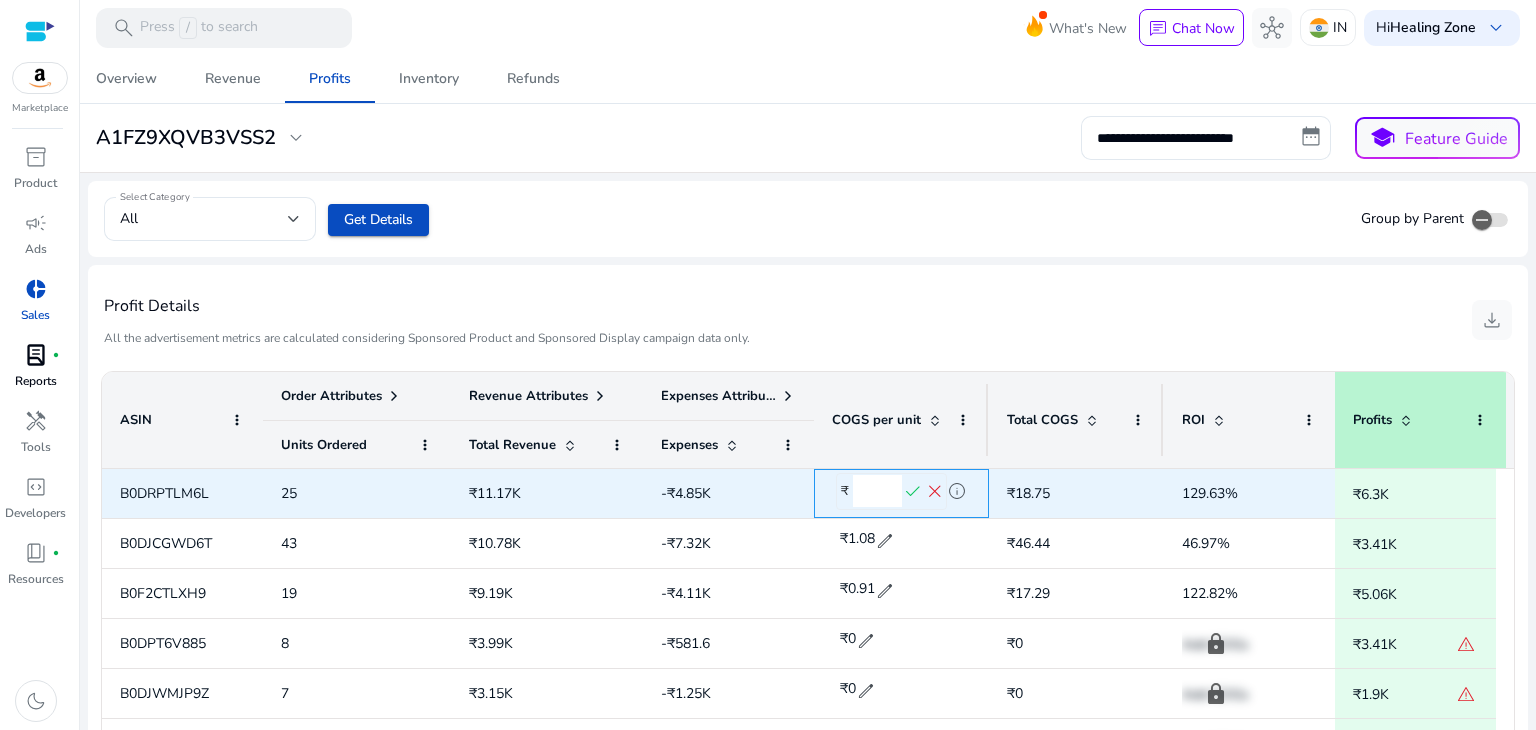 click on "****" 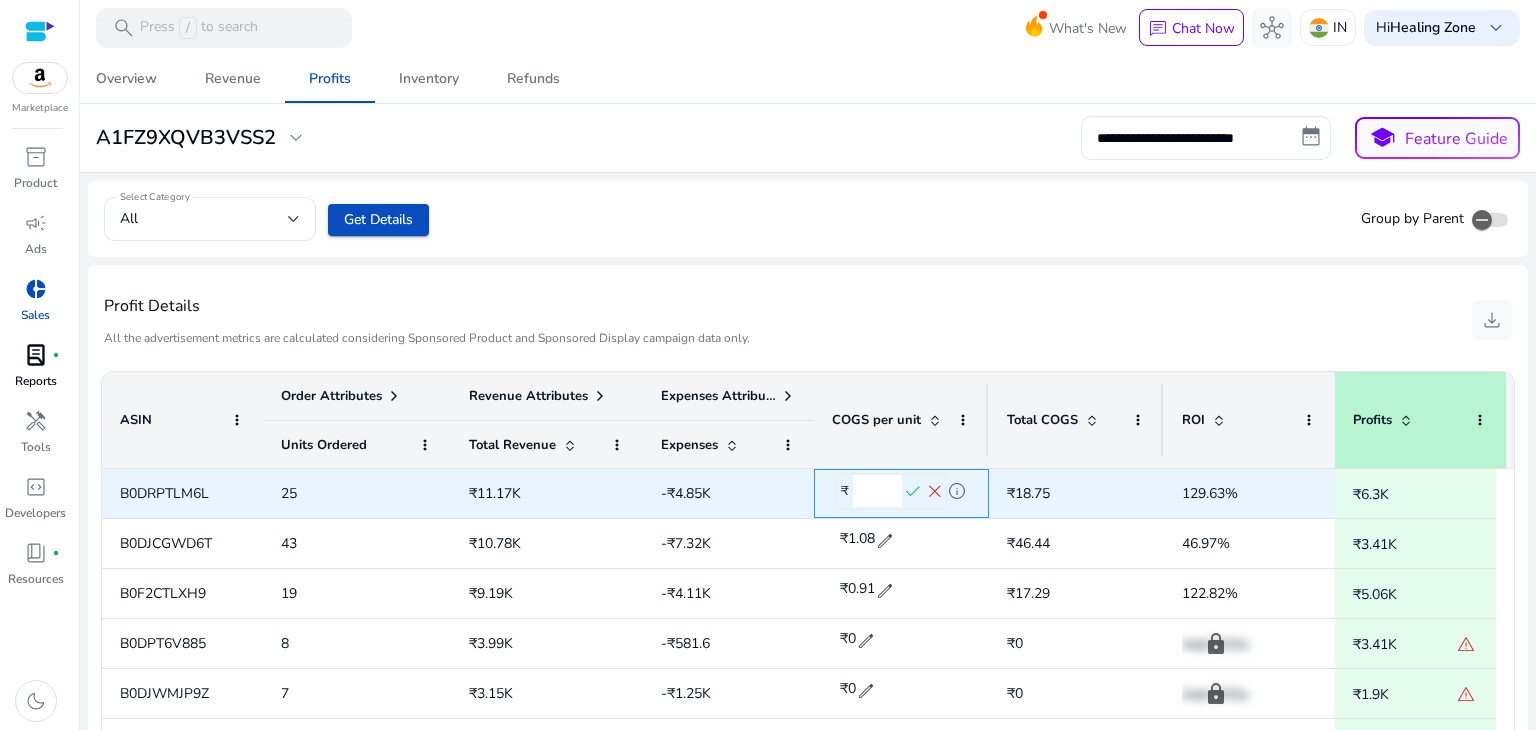 click on "****" 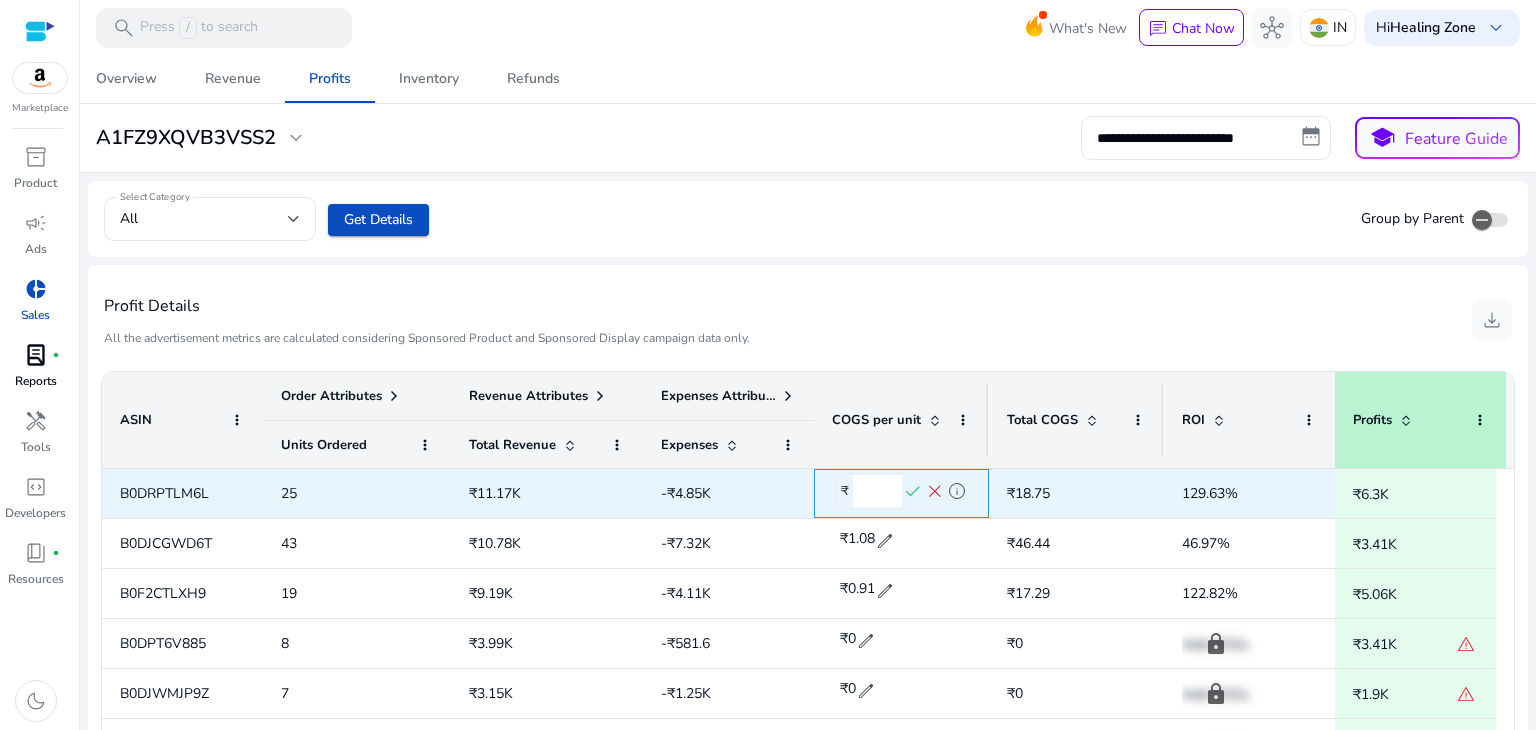 type on "***" 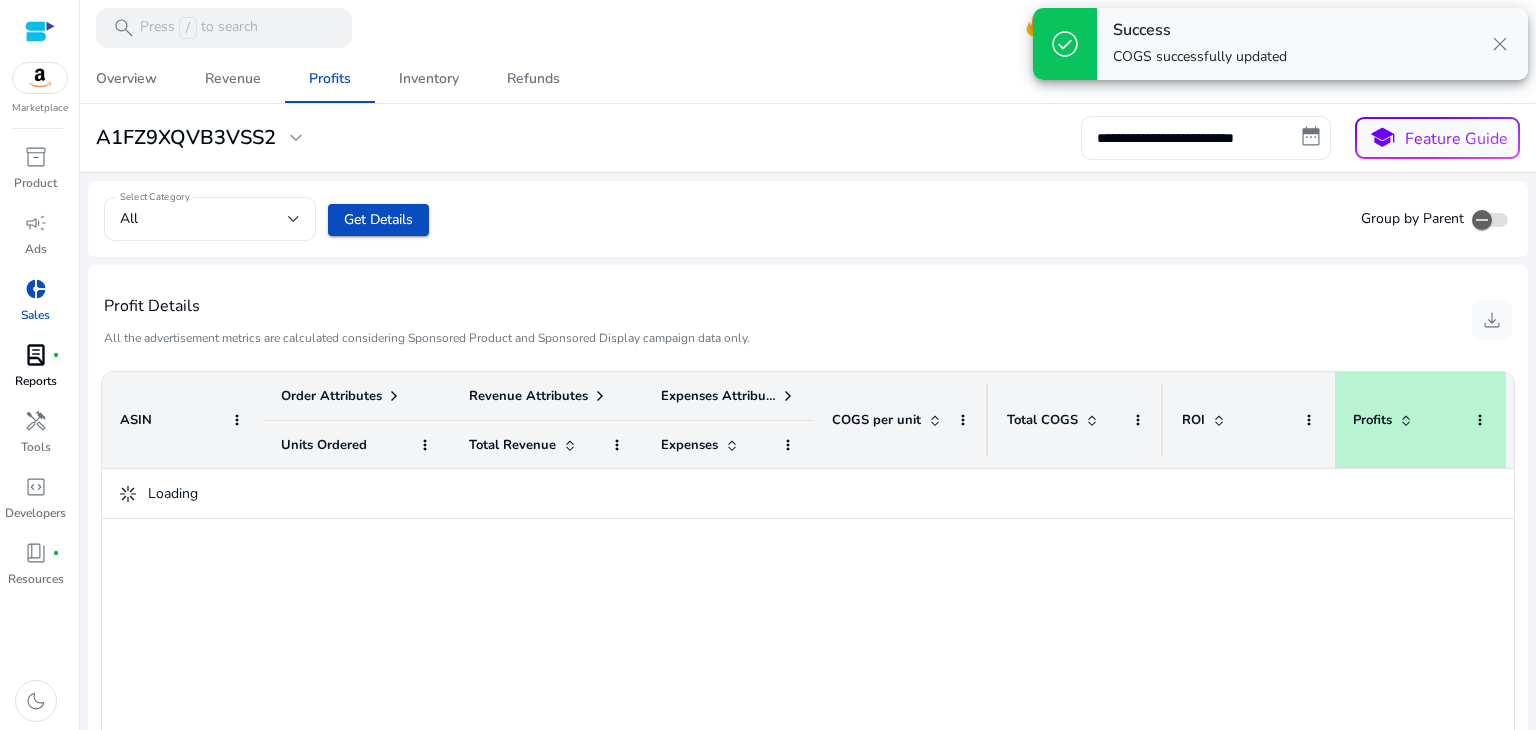 click on "Profit Details  All the advertisement metrics are calculated considering Sponsored Product and Sponsored Display campaign data only.   download" 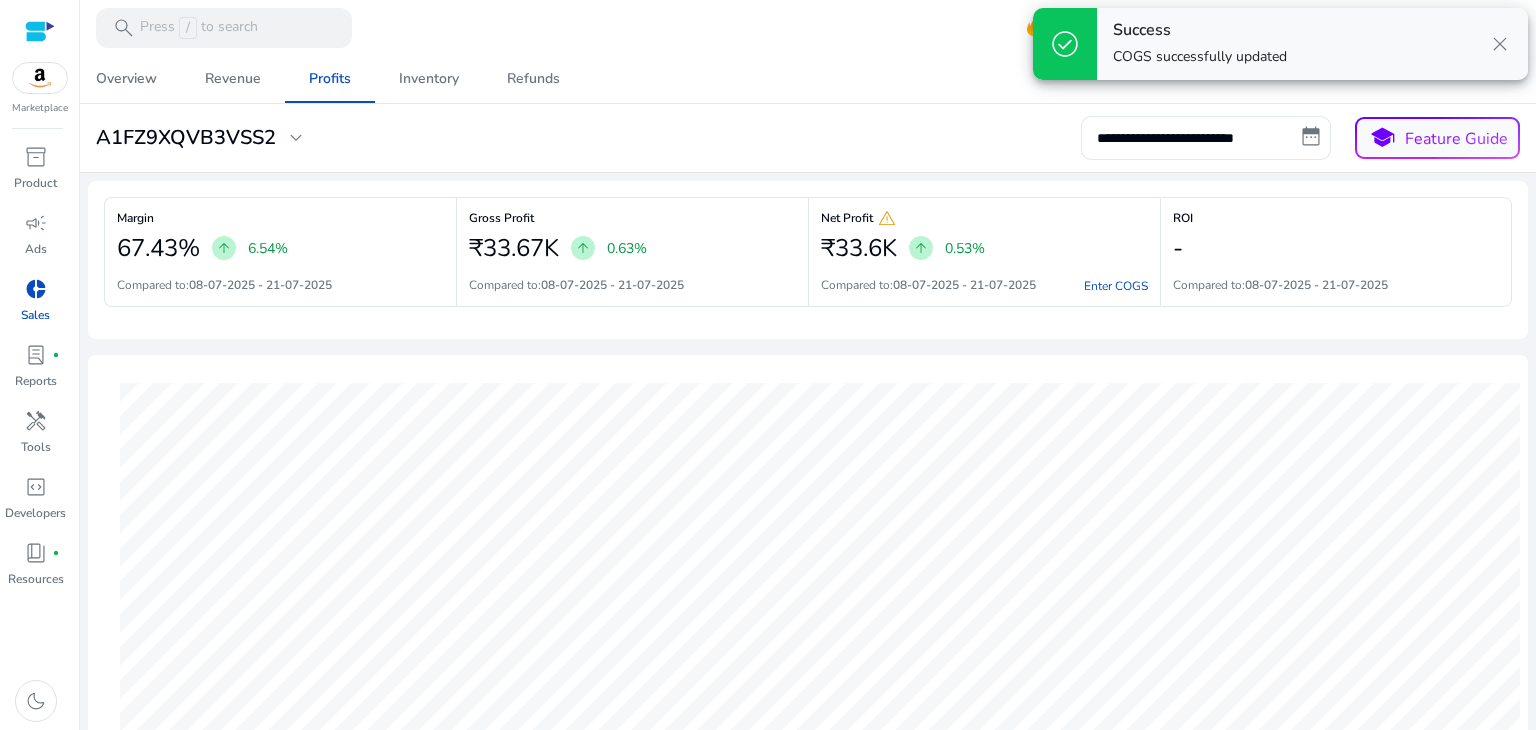 scroll, scrollTop: 0, scrollLeft: 0, axis: both 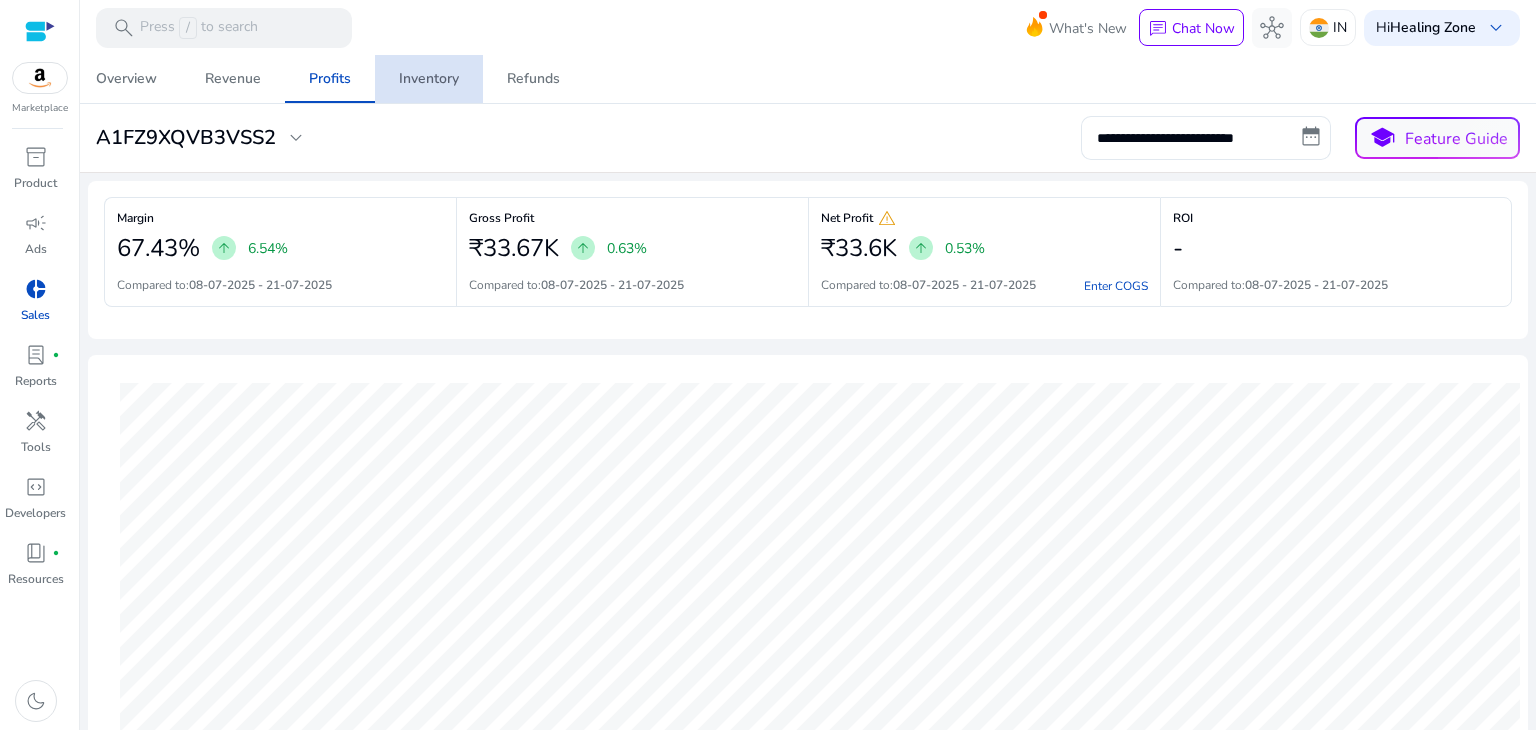 click on "Inventory" at bounding box center (429, 79) 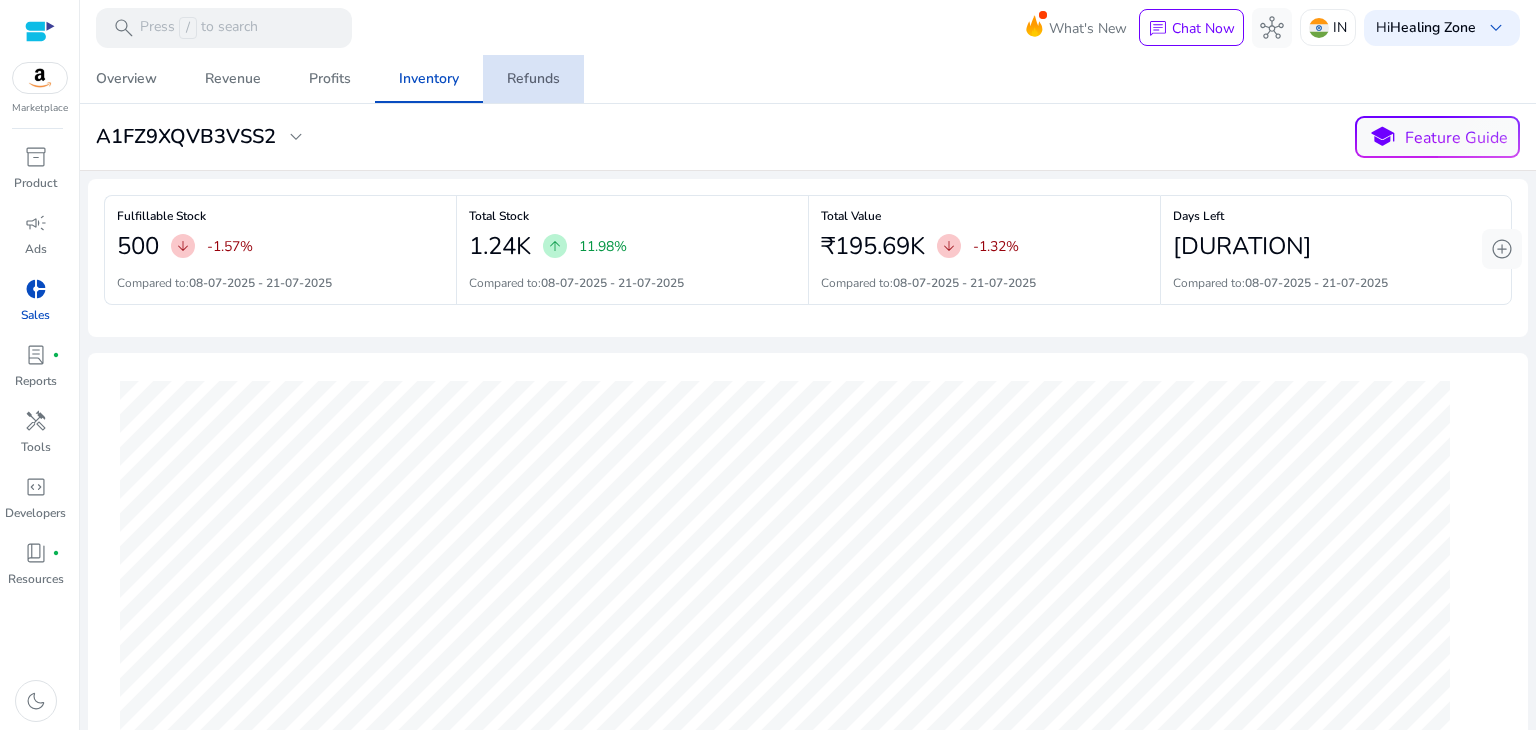click on "Refunds" at bounding box center [533, 79] 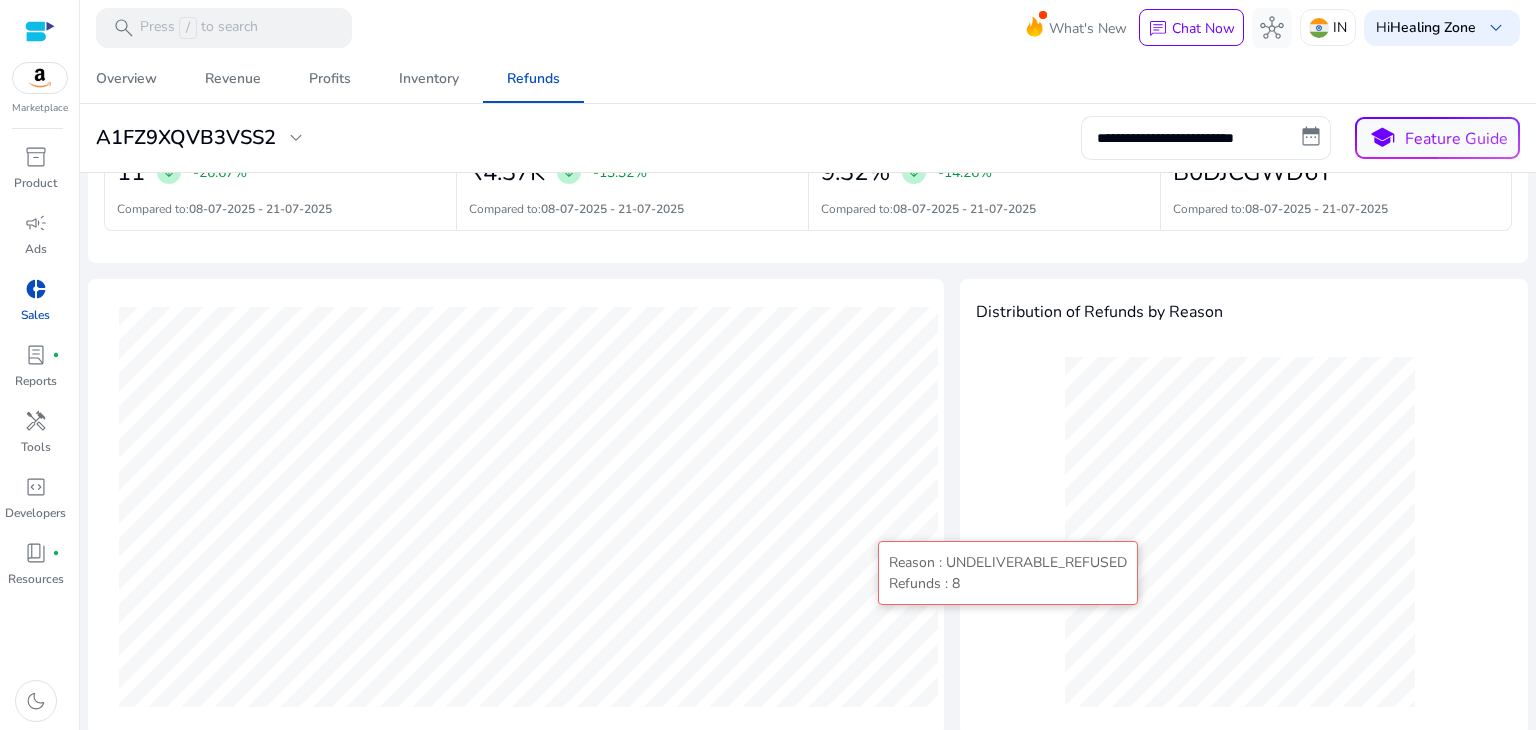 scroll, scrollTop: 0, scrollLeft: 0, axis: both 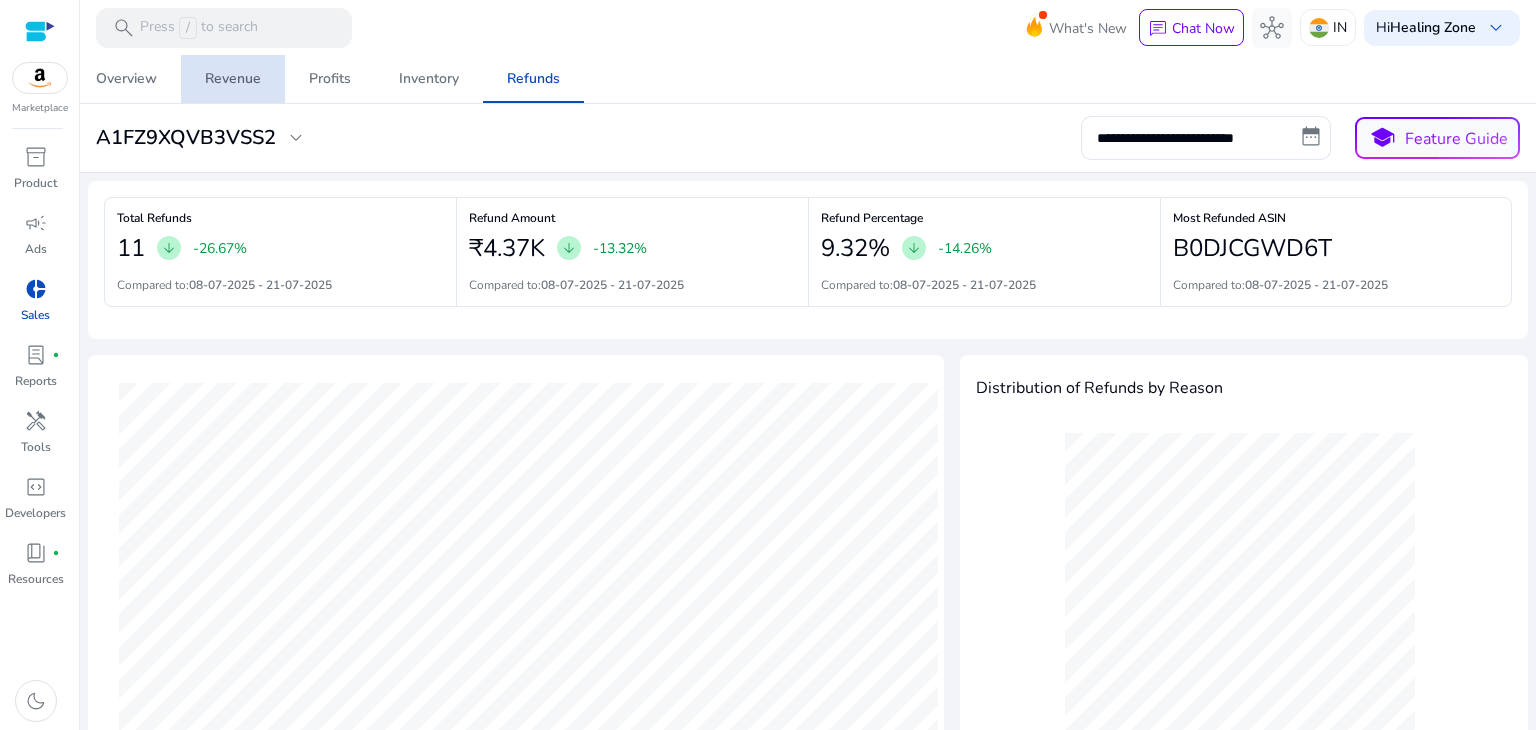 click on "Revenue" at bounding box center (233, 79) 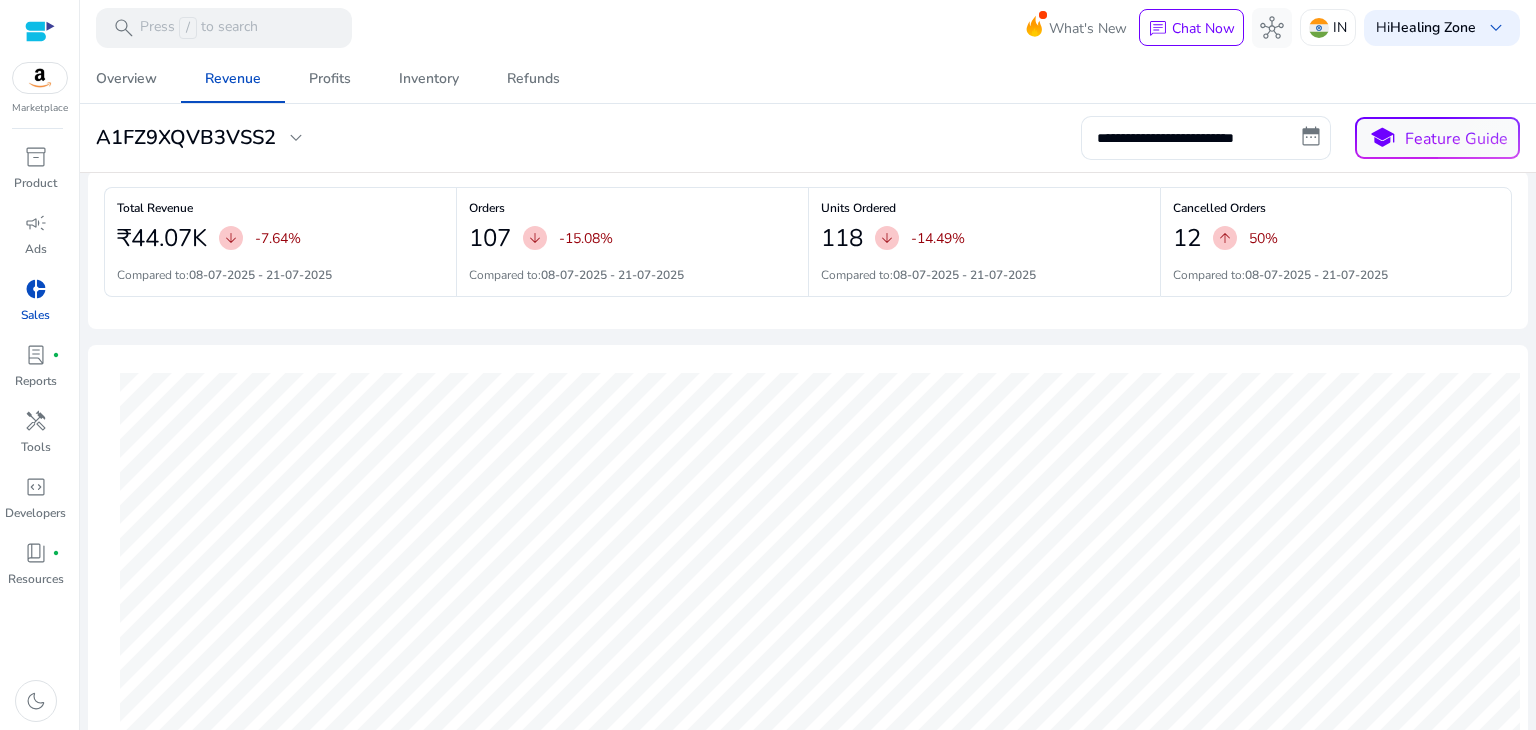 scroll, scrollTop: 11, scrollLeft: 0, axis: vertical 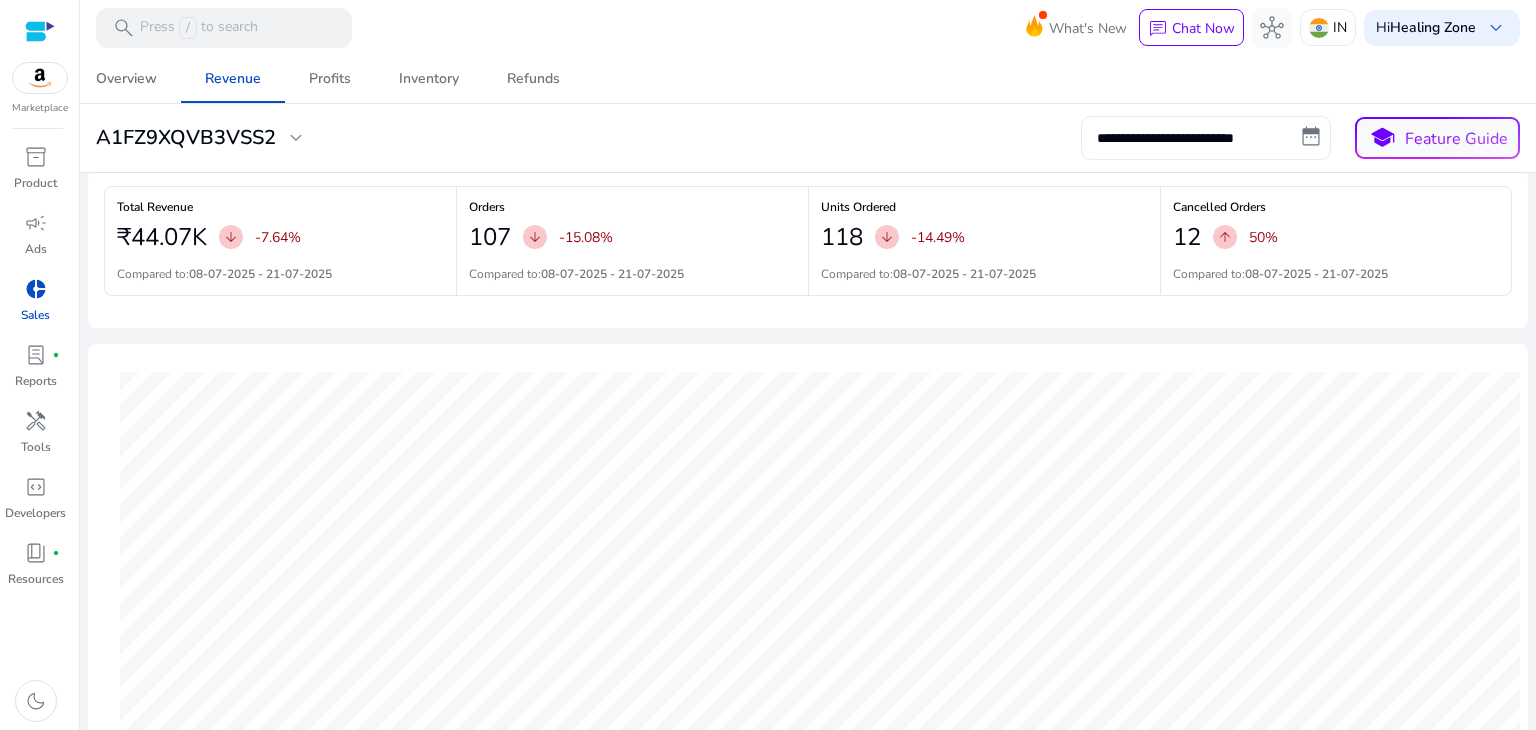 click on "**********" at bounding box center (1206, 138) 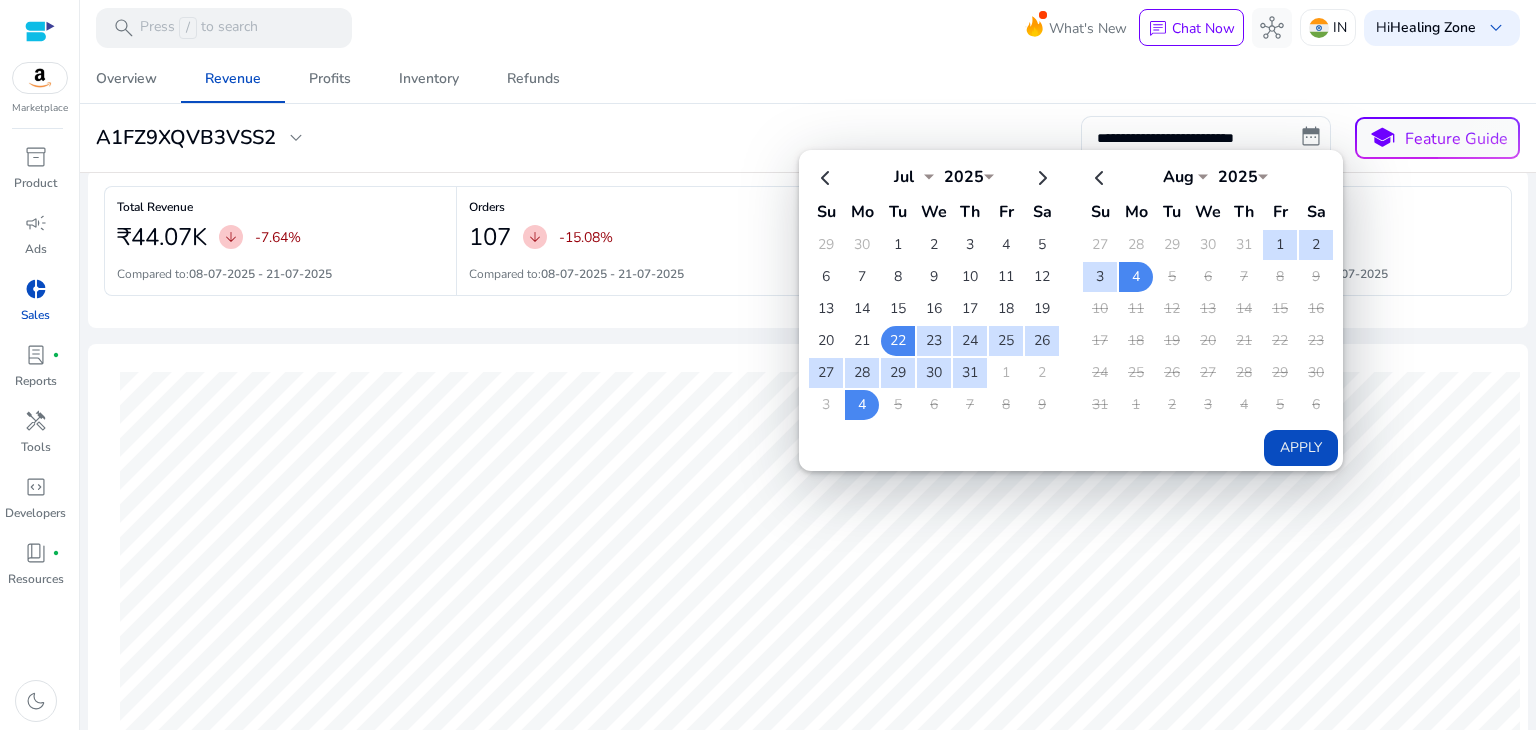 click on "**********" 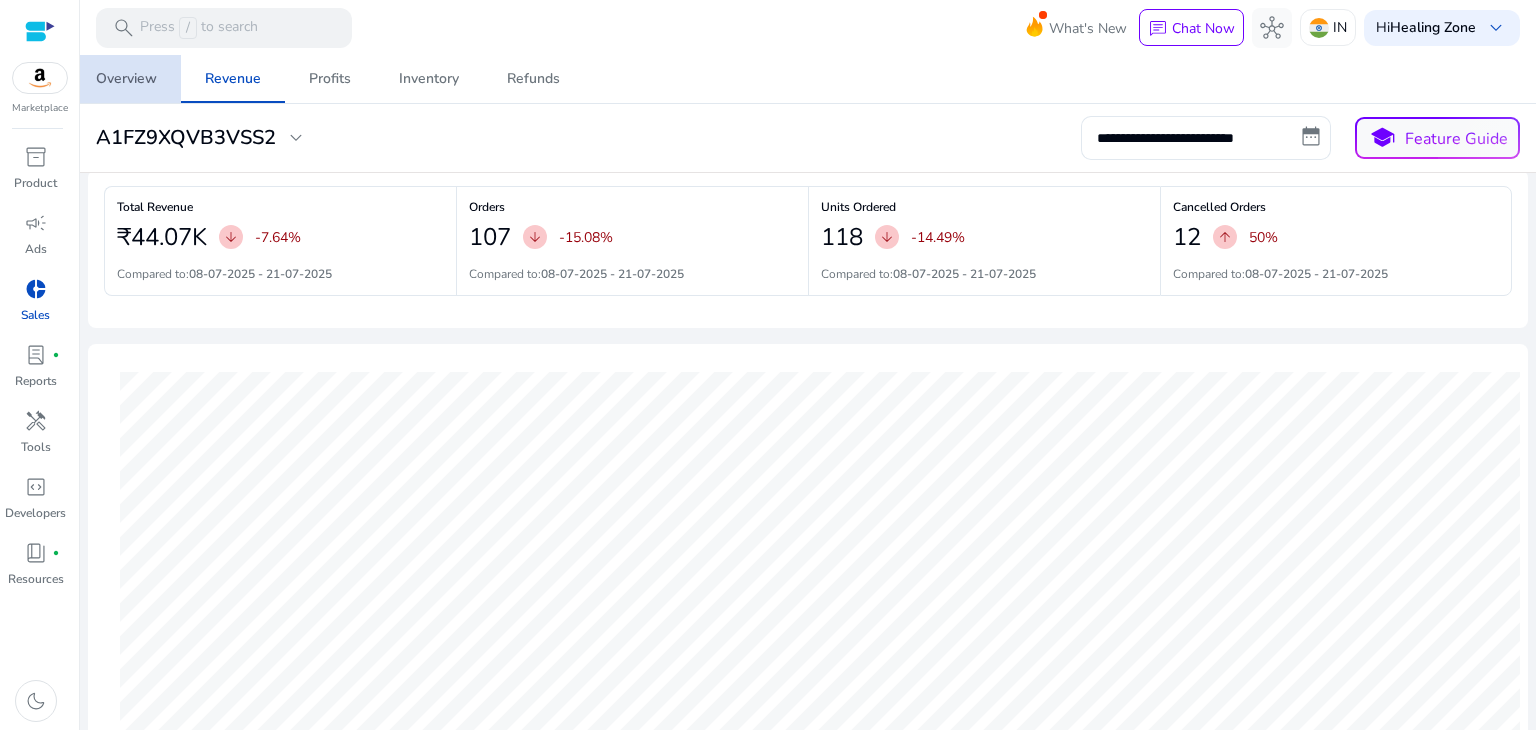 click on "Overview" at bounding box center [126, 79] 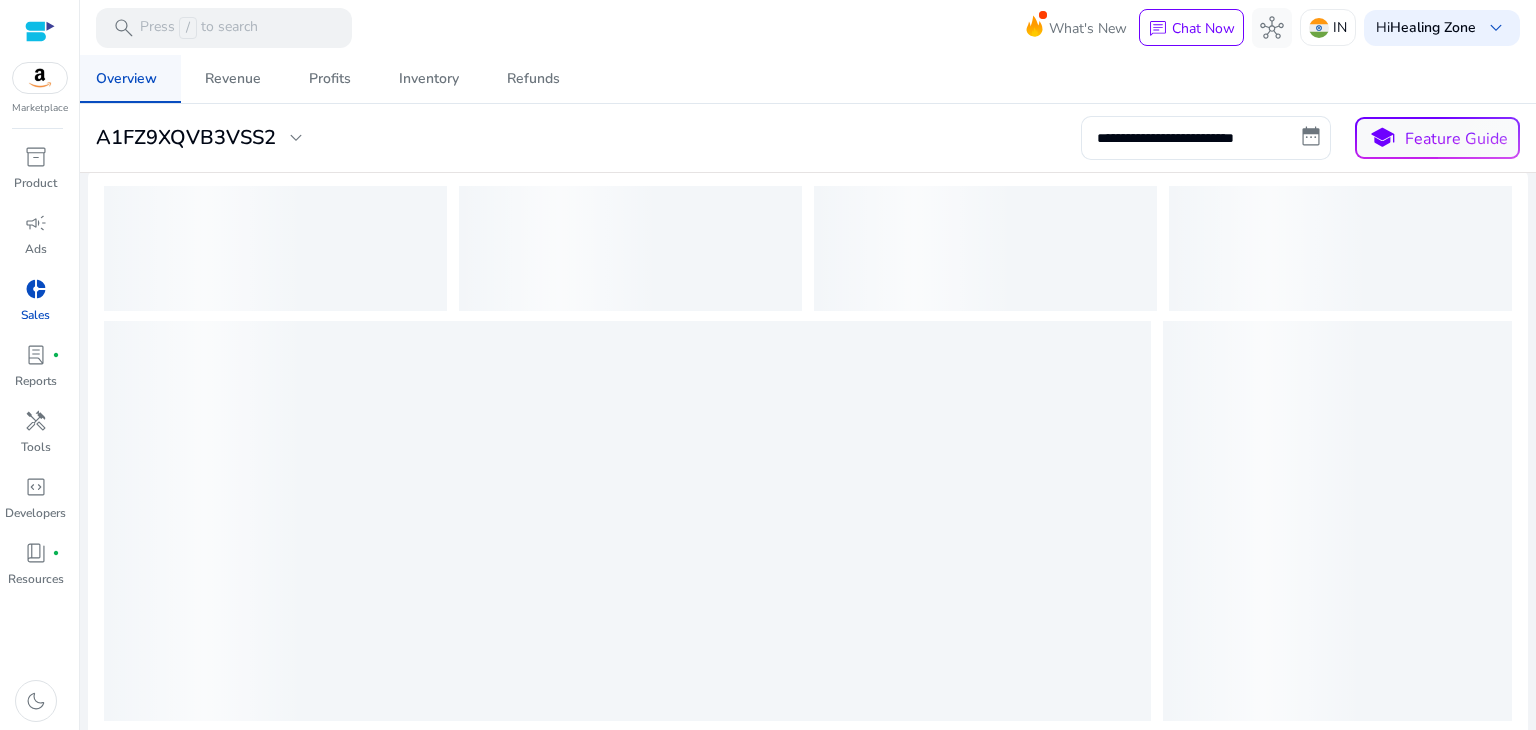 scroll, scrollTop: 0, scrollLeft: 0, axis: both 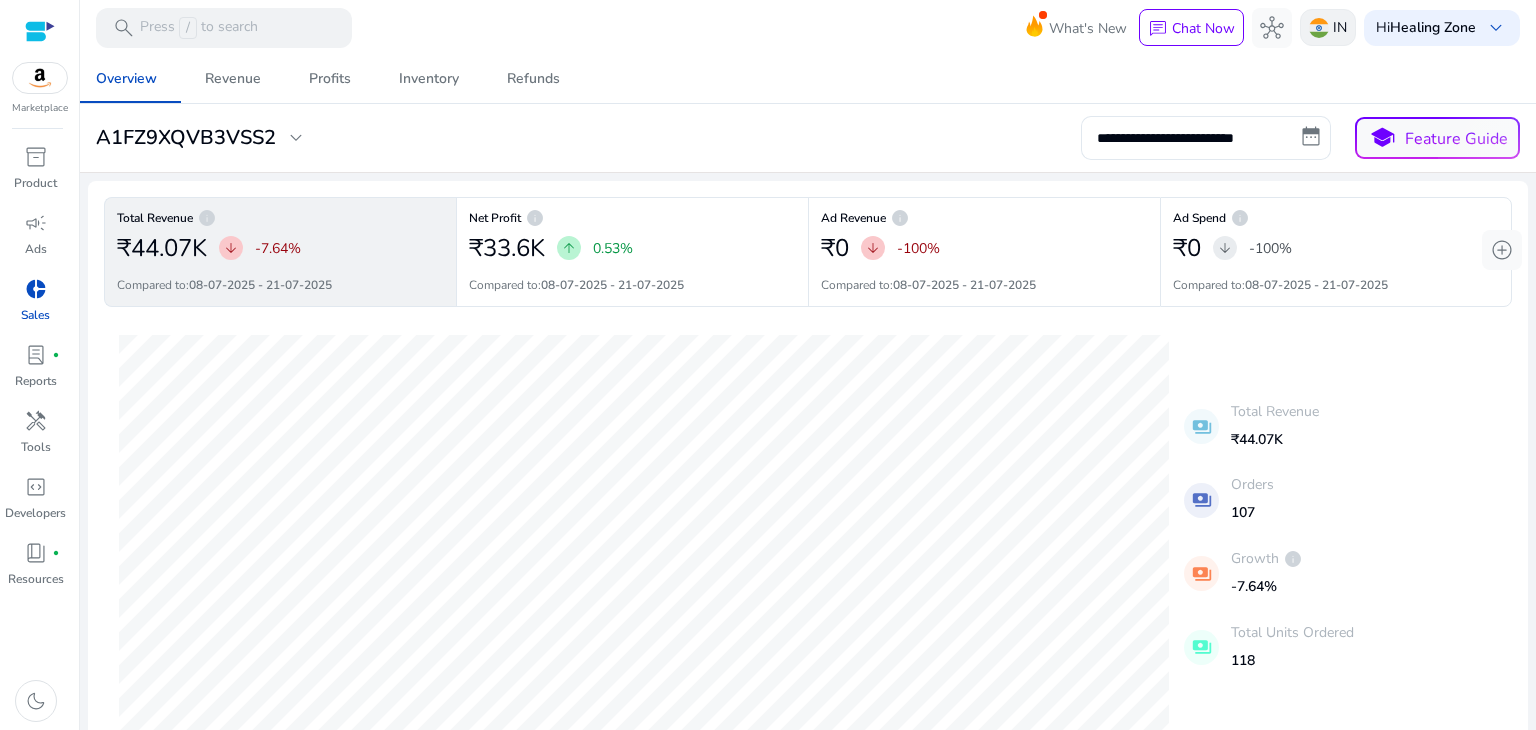 click on "IN" at bounding box center (1340, 27) 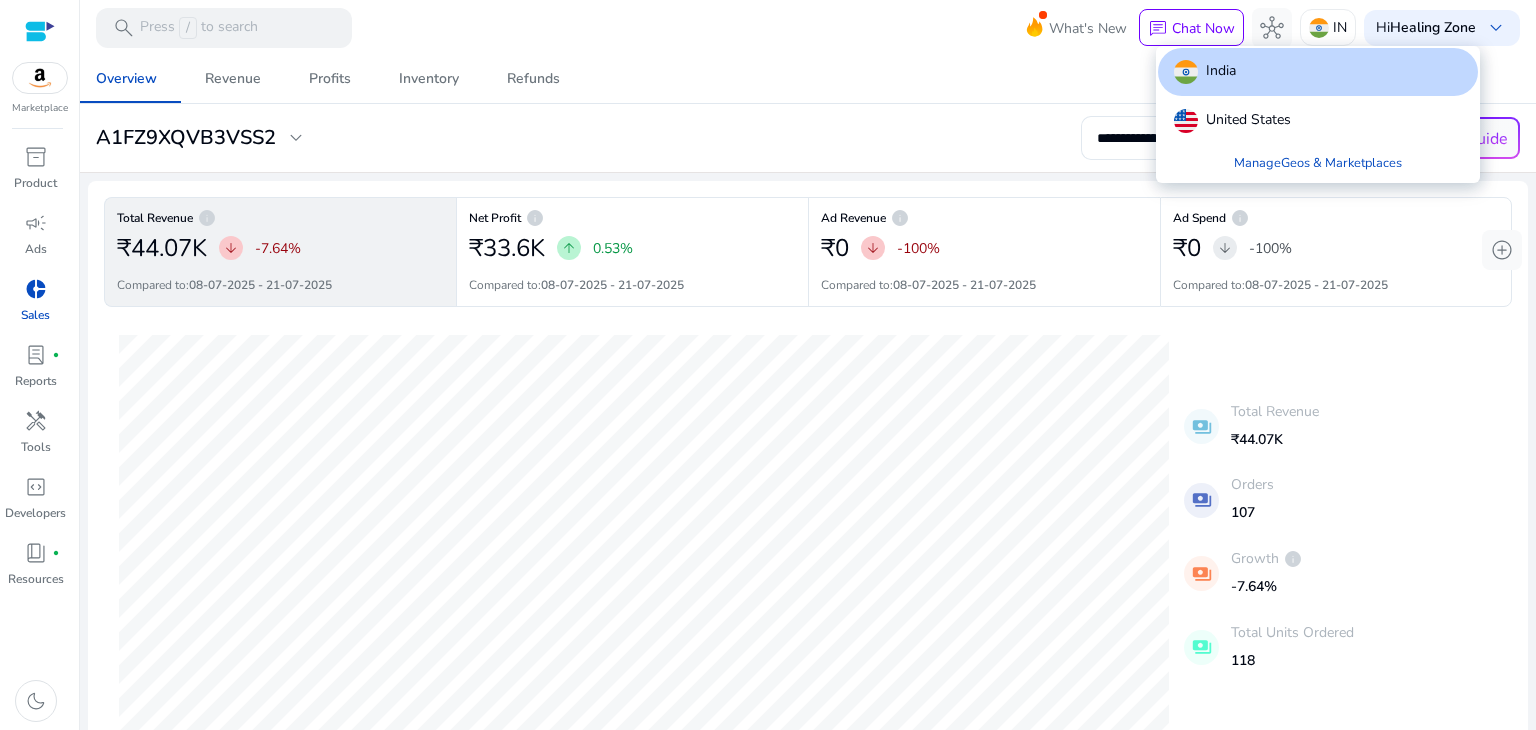click at bounding box center (768, 365) 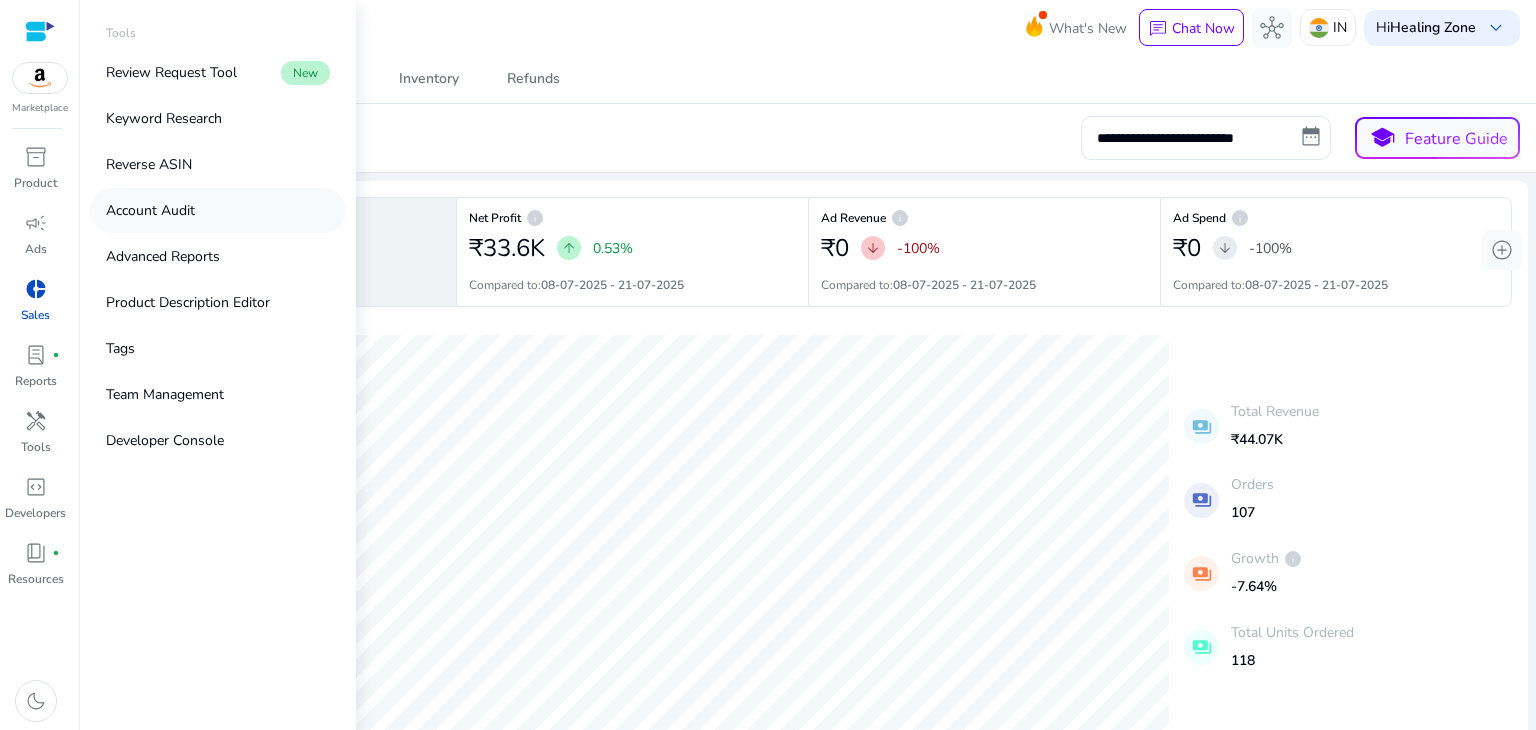 click on "Account Audit" at bounding box center (218, 210) 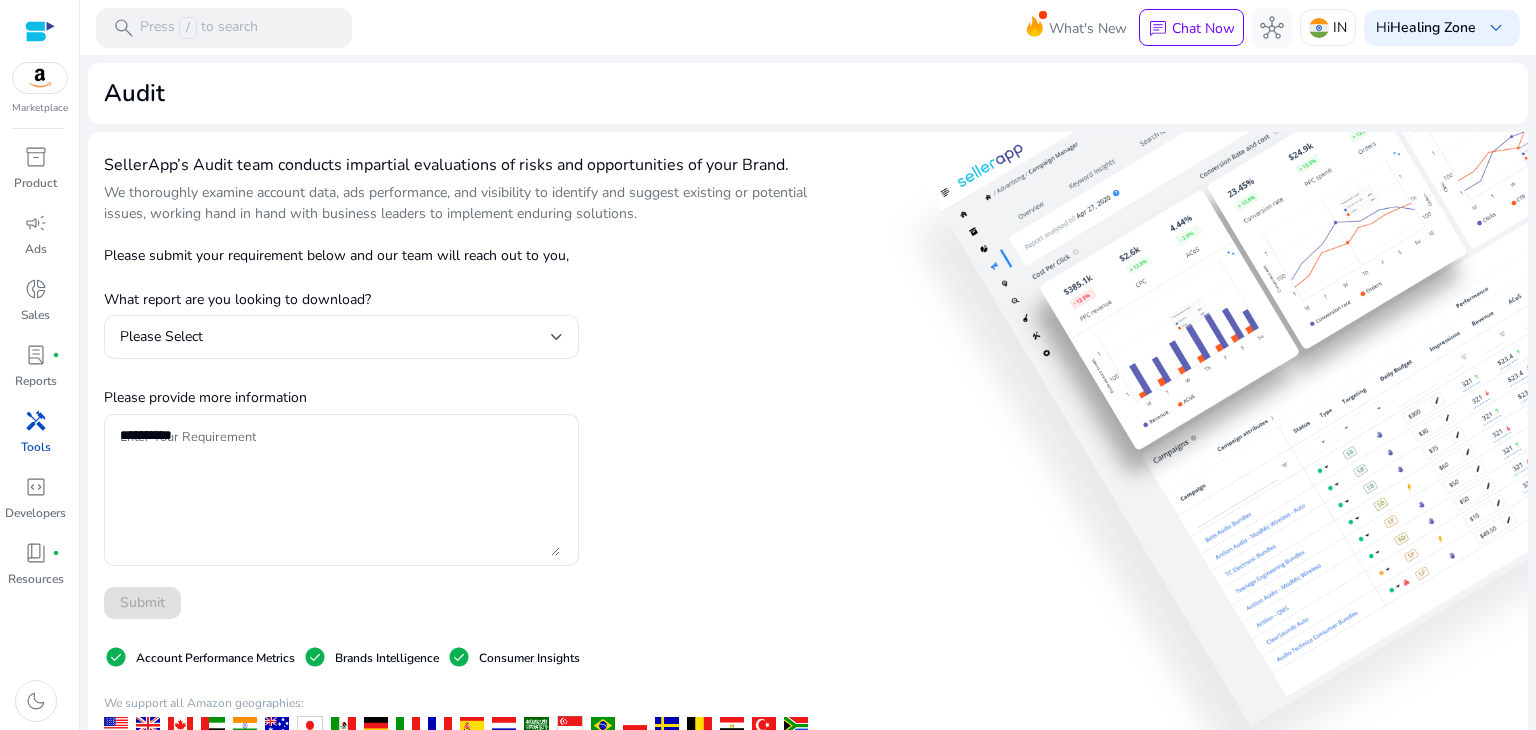 click 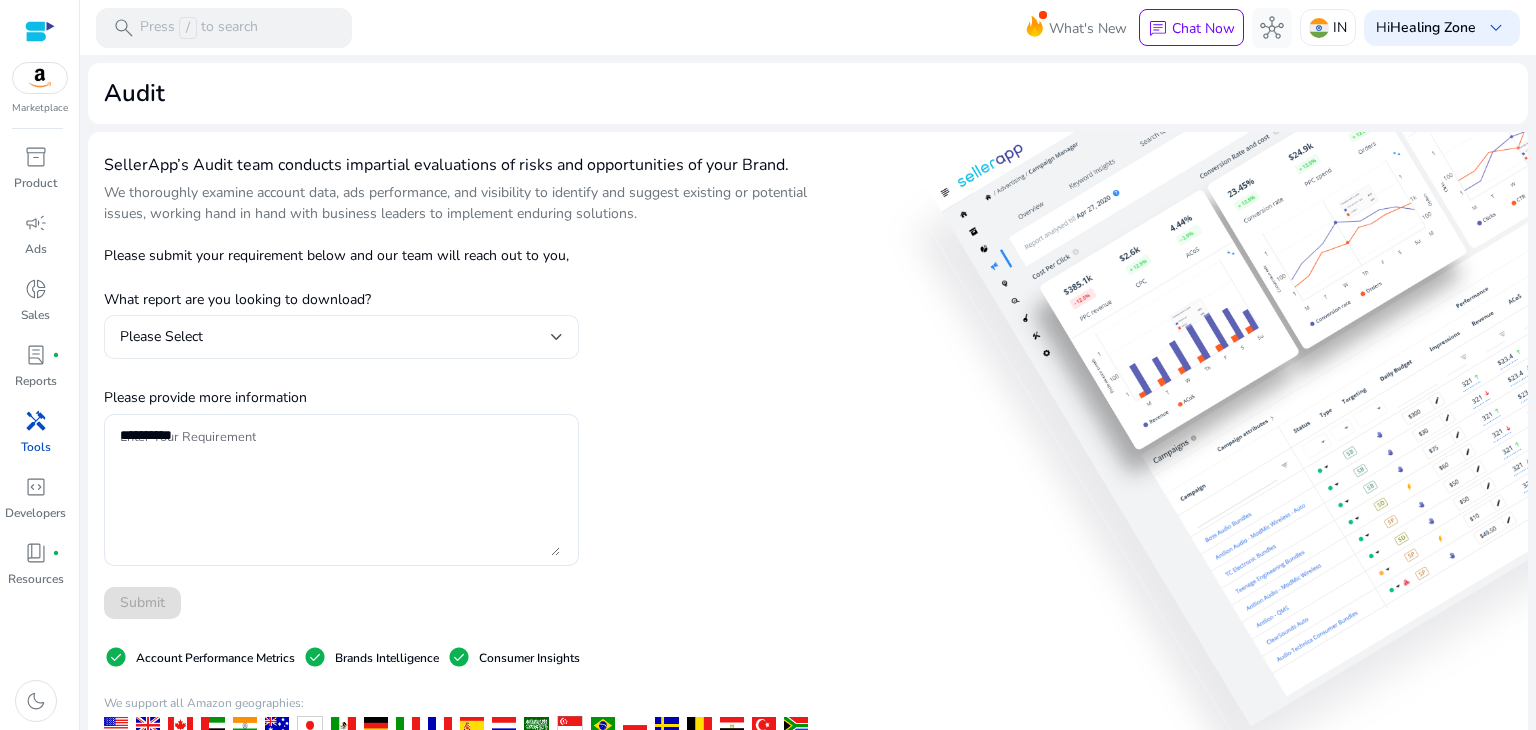 click on "Please Select" 